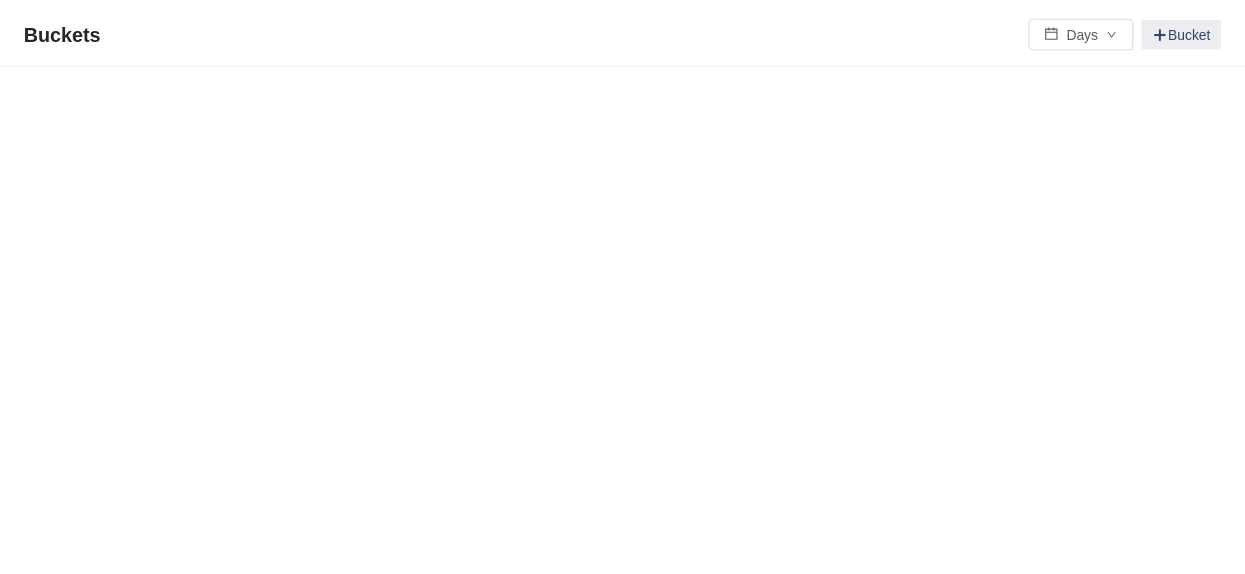 scroll, scrollTop: 0, scrollLeft: 0, axis: both 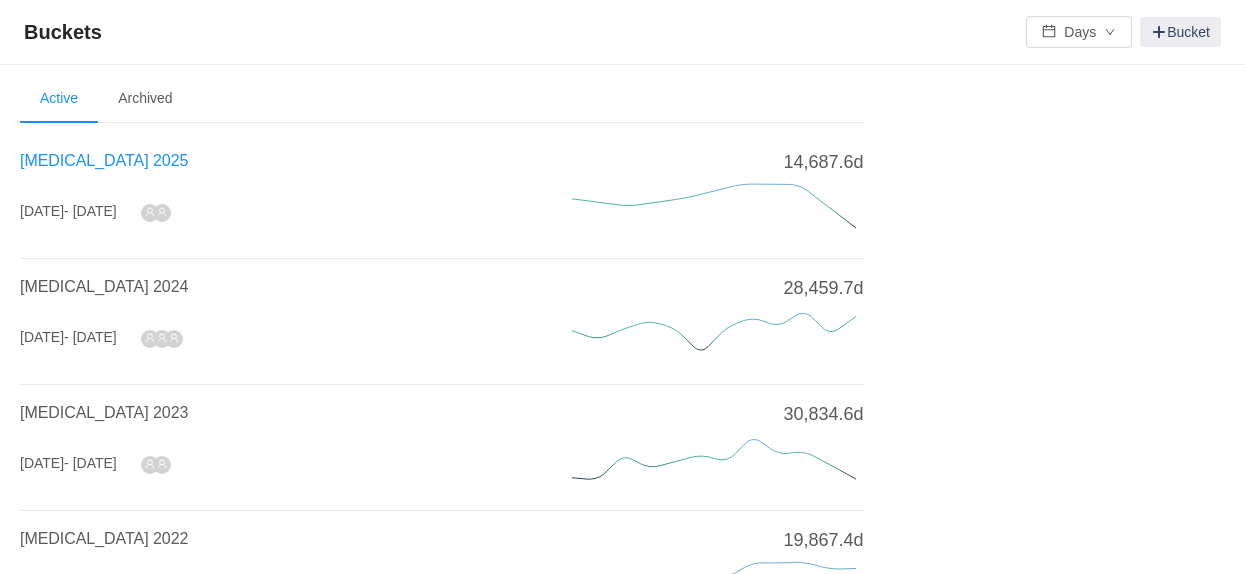 click on "[MEDICAL_DATA] 2025" at bounding box center [104, 160] 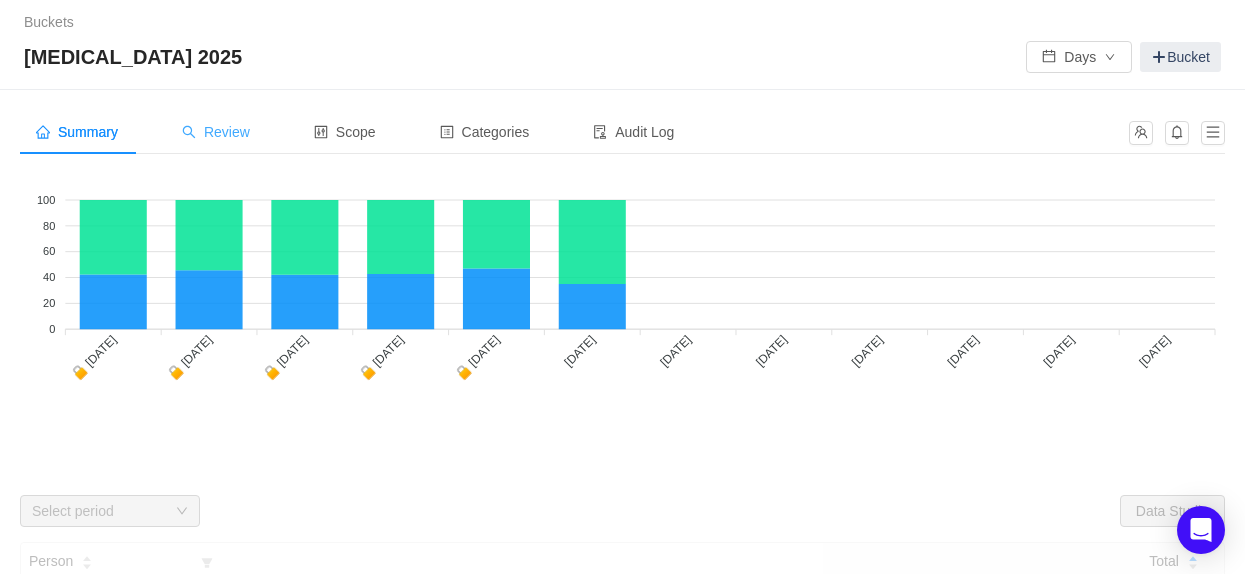 click on "Review" at bounding box center [216, 132] 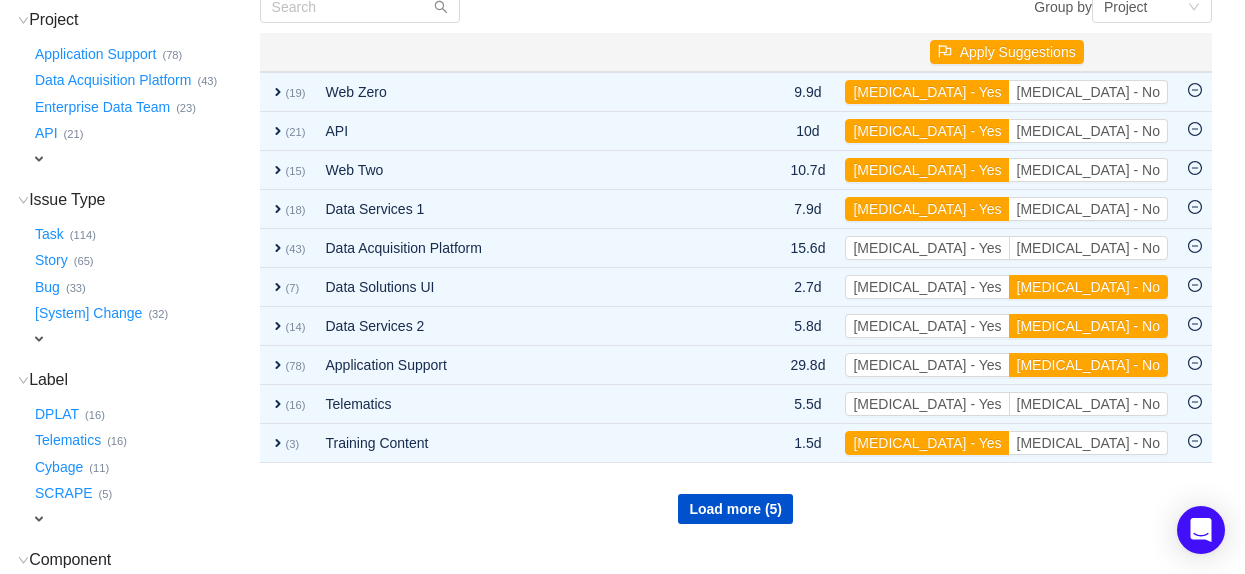 scroll, scrollTop: 263, scrollLeft: 0, axis: vertical 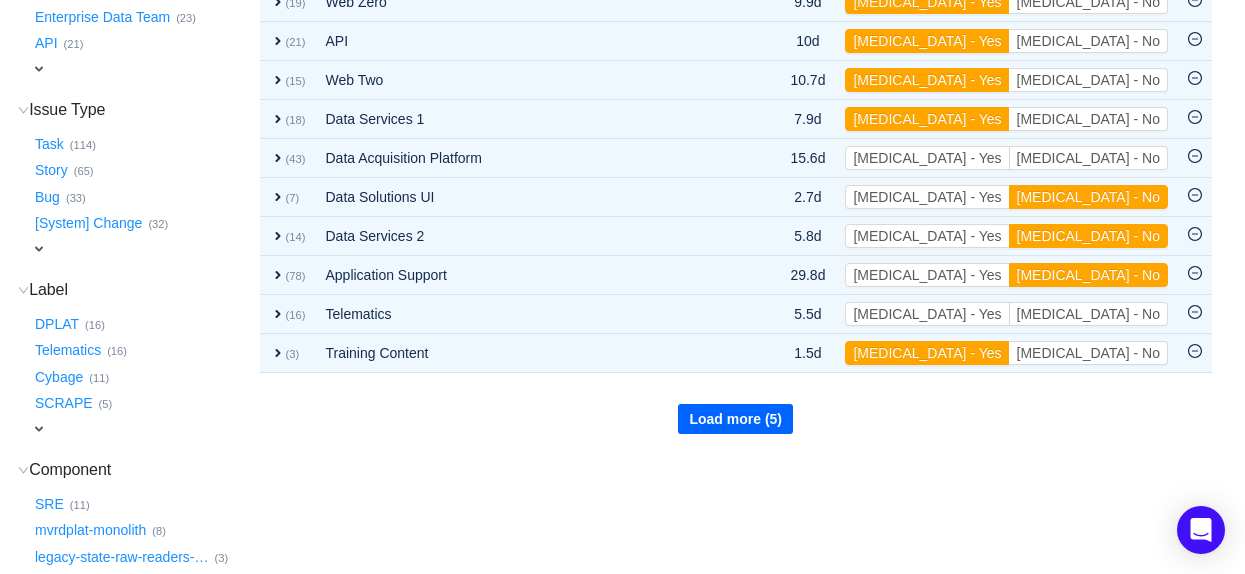 click on "Load more (5)" at bounding box center (735, 419) 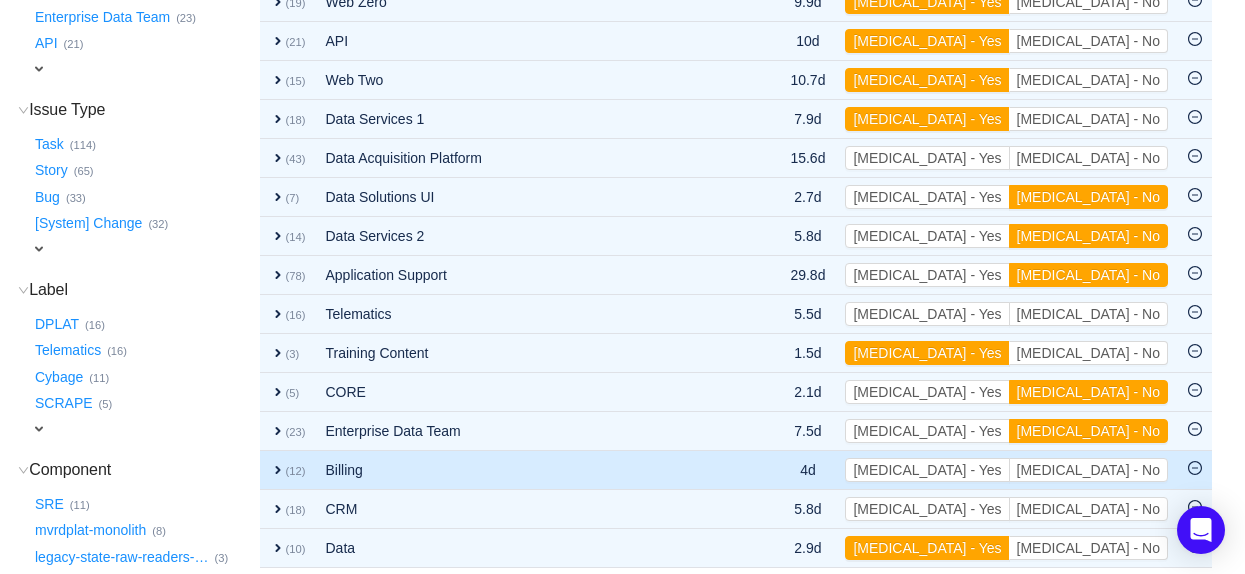 click on "Billing" at bounding box center (524, 470) 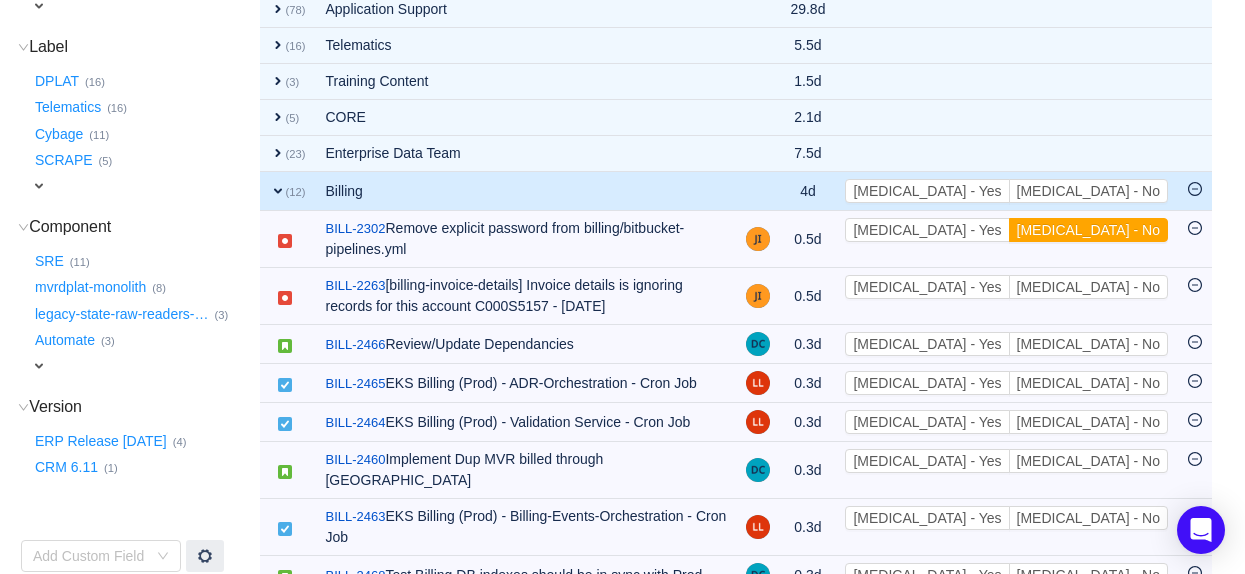 scroll, scrollTop: 573, scrollLeft: 0, axis: vertical 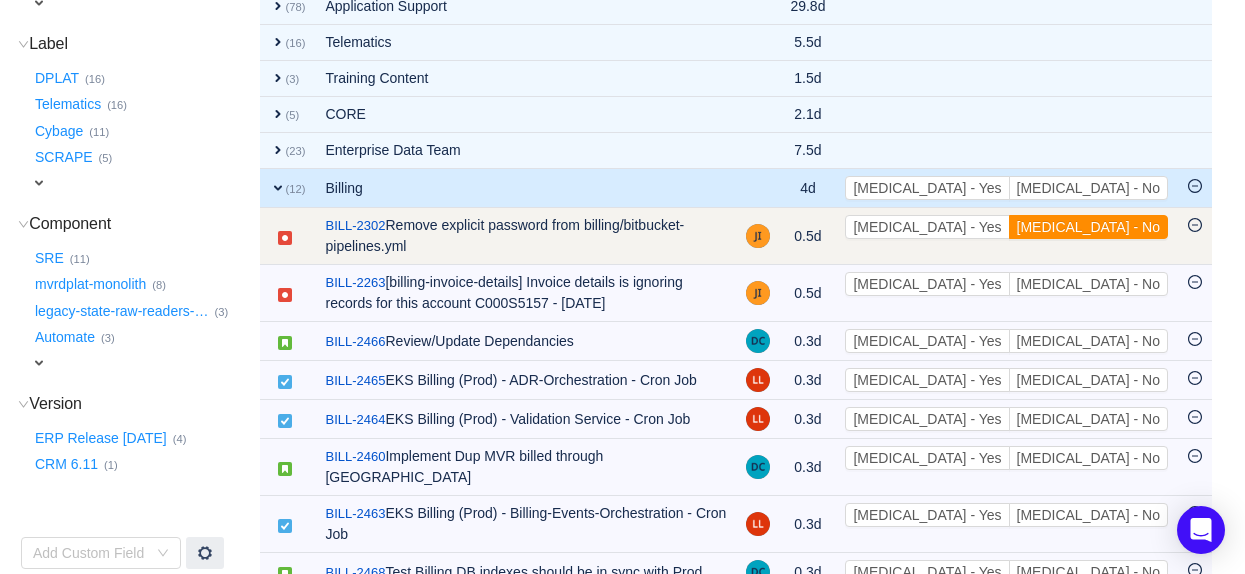 click on "[MEDICAL_DATA] - No" at bounding box center (1088, 227) 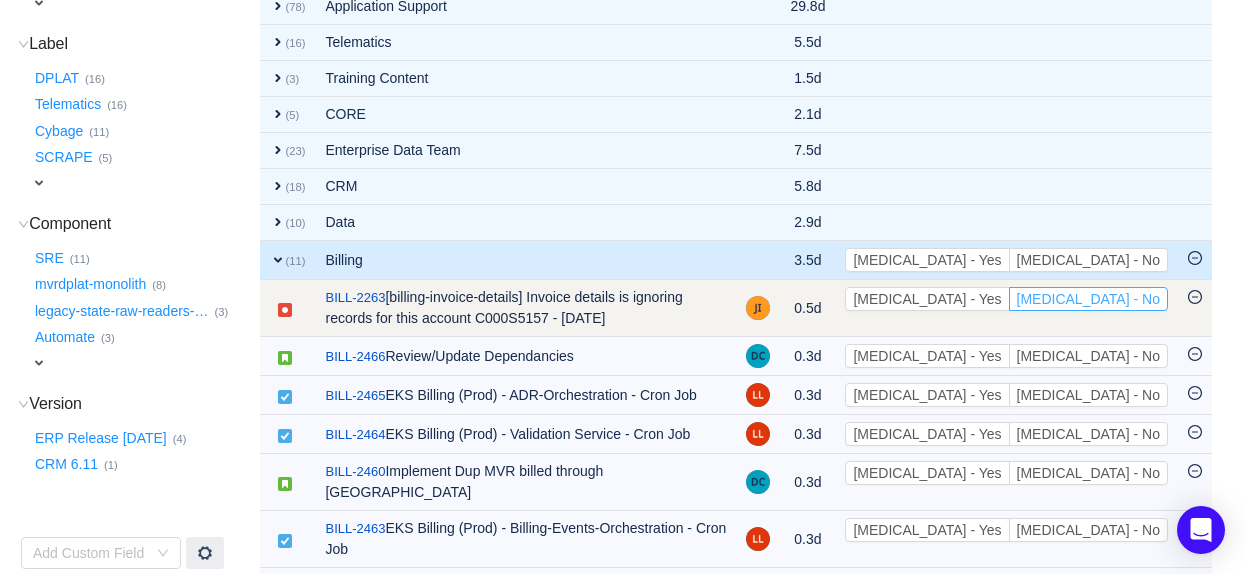 click on "[MEDICAL_DATA] - No" at bounding box center (1088, 299) 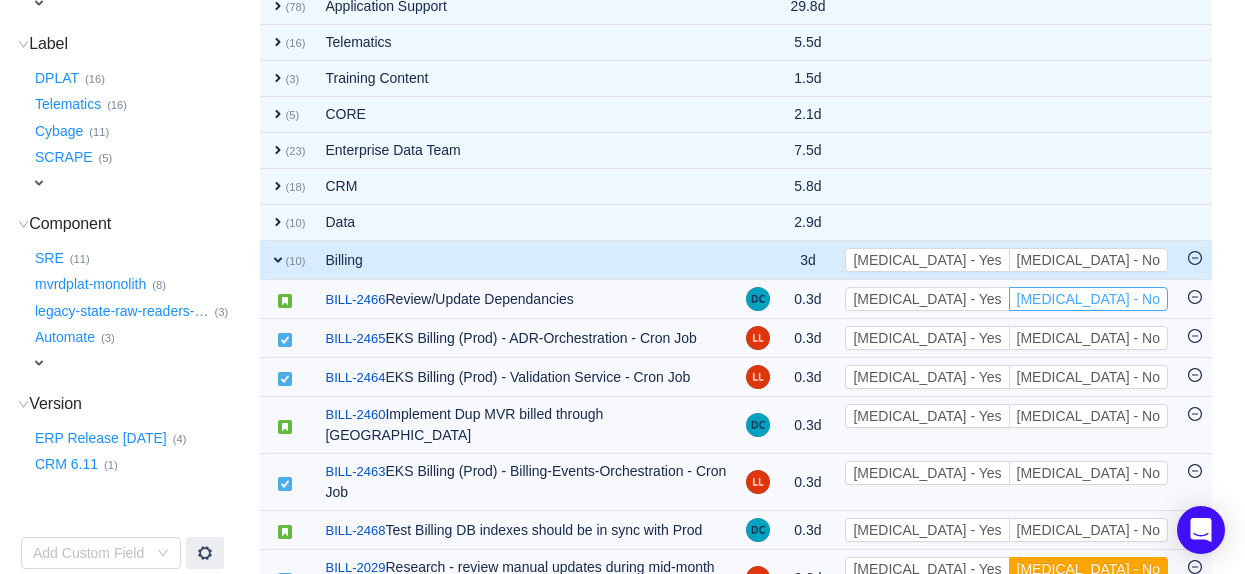 click on "[MEDICAL_DATA] - No" at bounding box center (1088, 299) 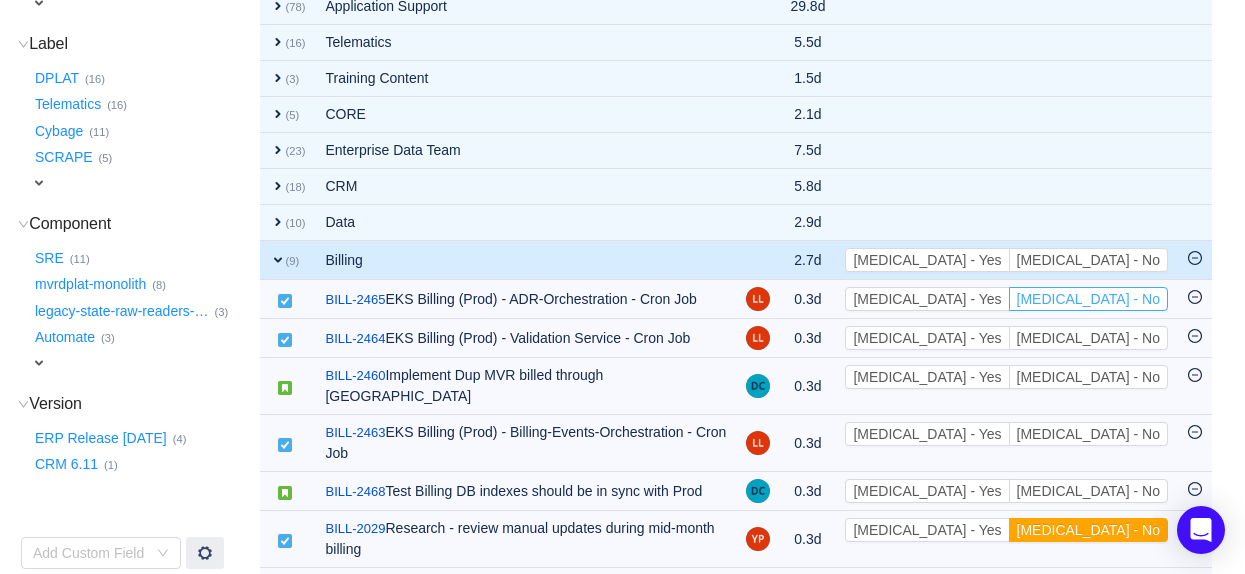 click on "[MEDICAL_DATA] - No" at bounding box center (1088, 299) 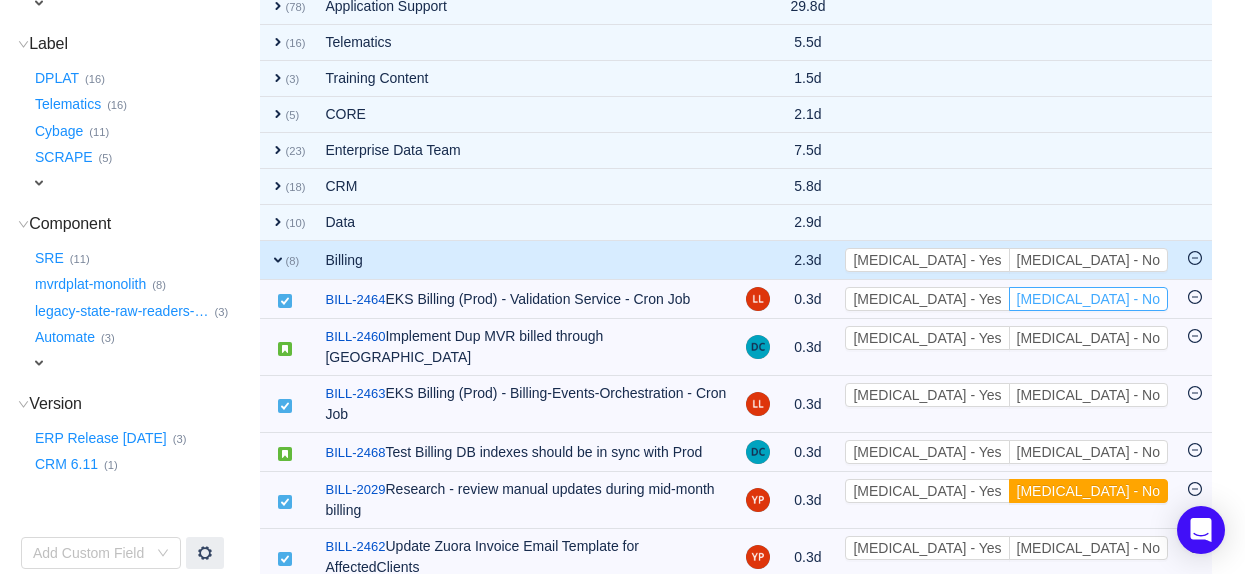 click on "[MEDICAL_DATA] - No" at bounding box center (1088, 299) 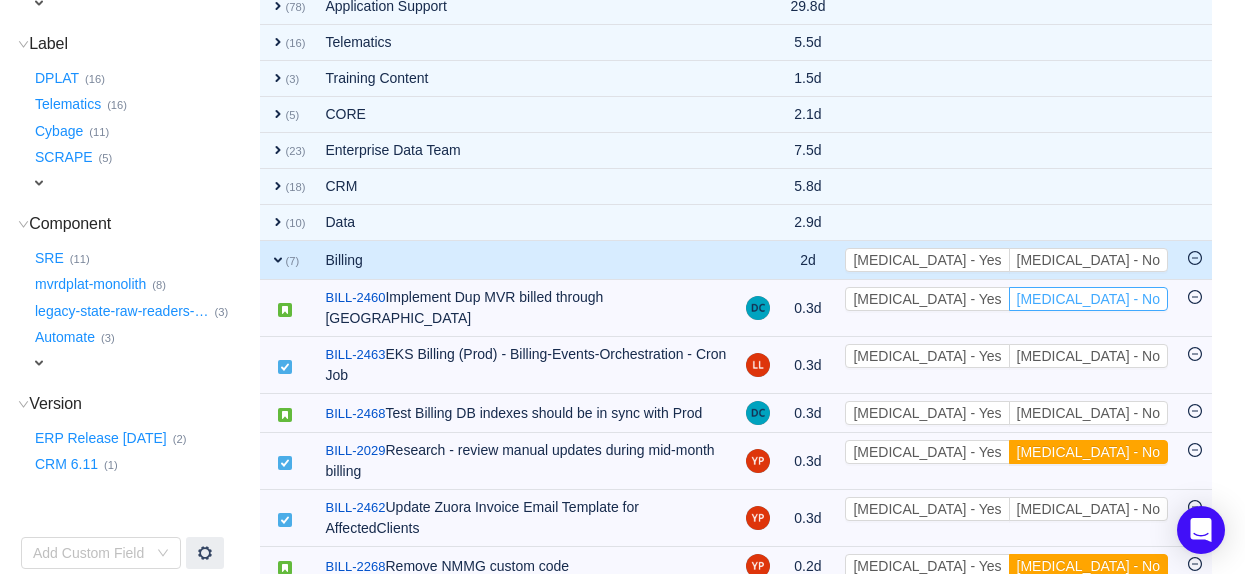 click on "[MEDICAL_DATA] - No" at bounding box center [1088, 299] 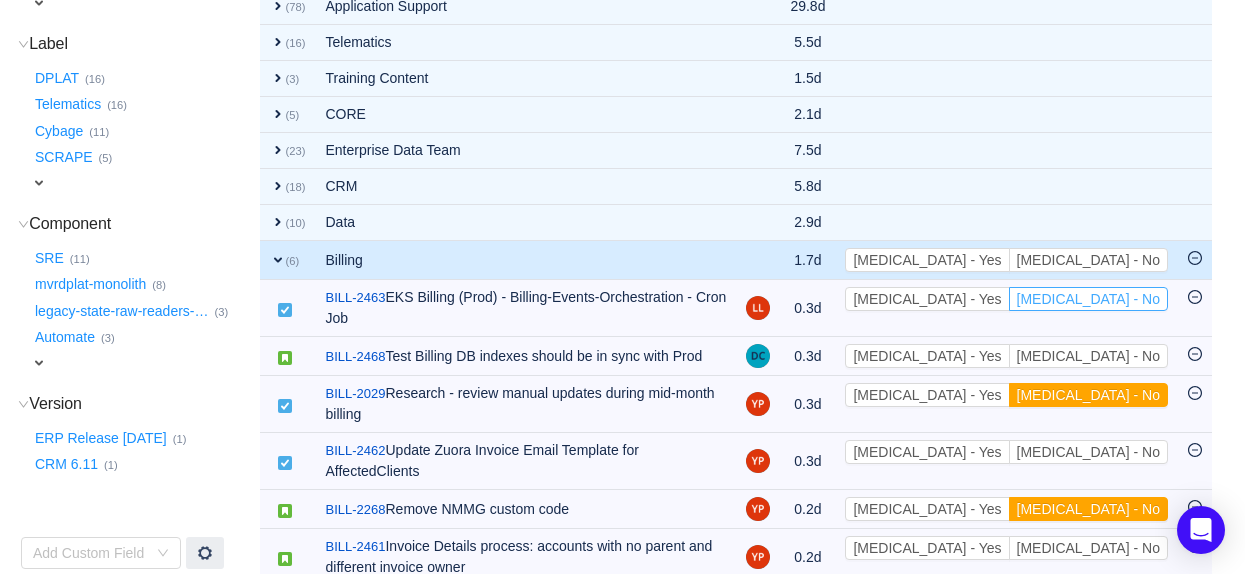 click on "[MEDICAL_DATA] - No" at bounding box center (1088, 299) 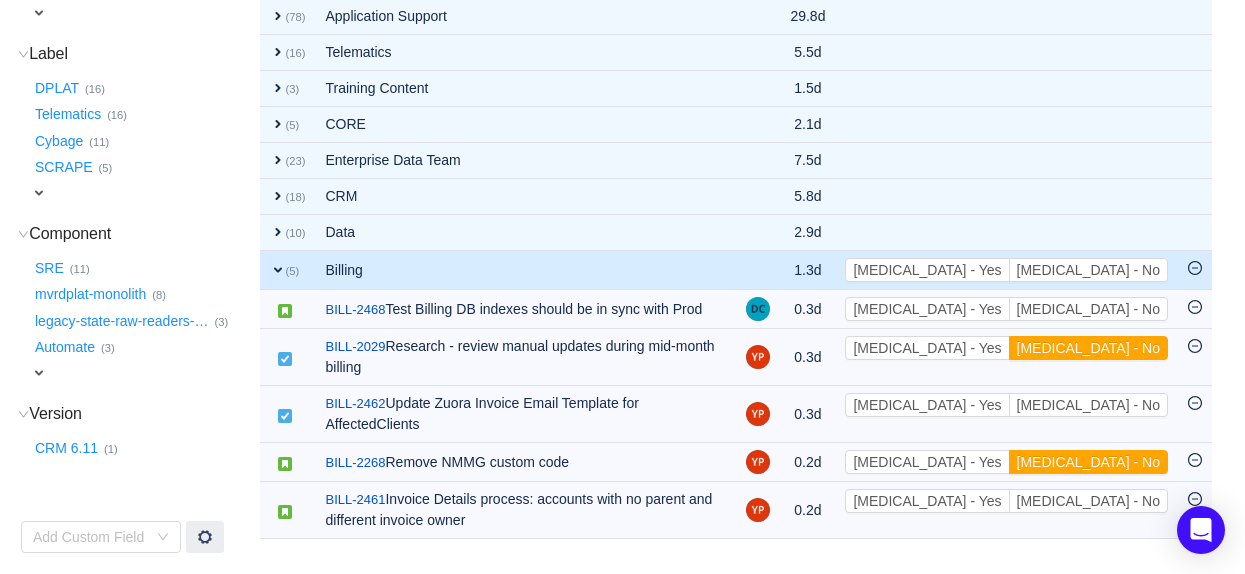 scroll, scrollTop: 562, scrollLeft: 0, axis: vertical 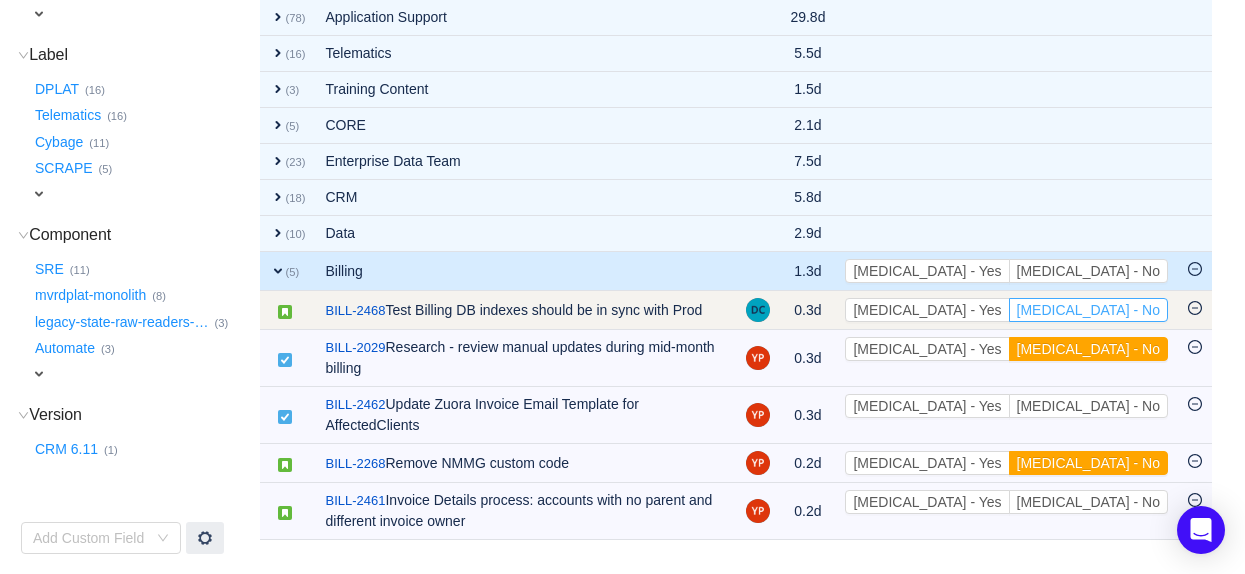 click on "[MEDICAL_DATA] - No" at bounding box center [1088, 310] 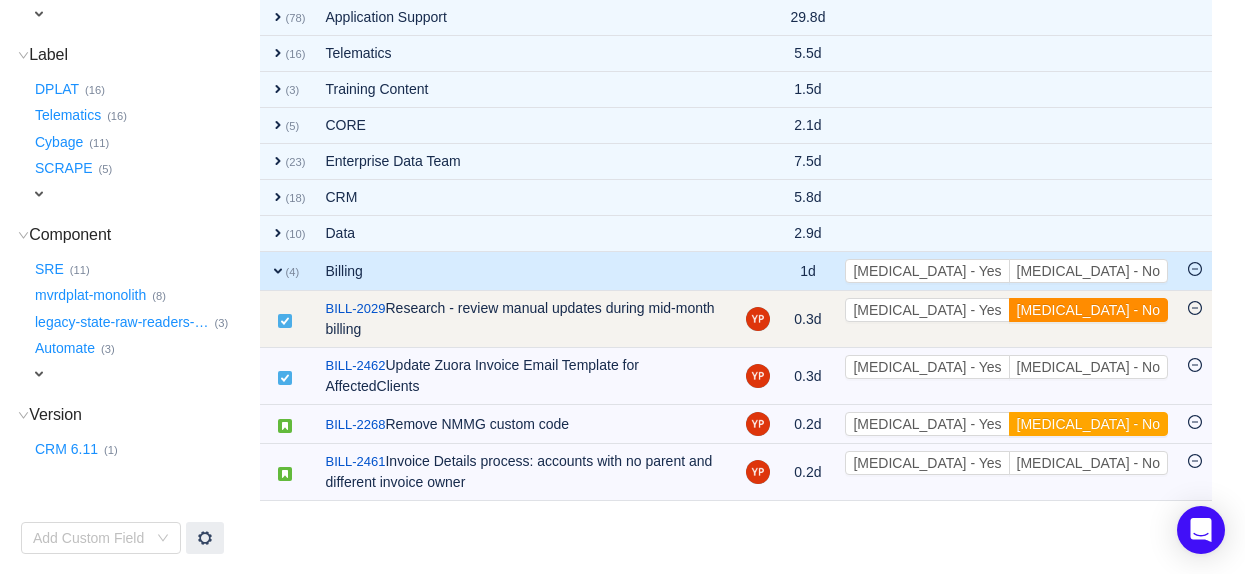 click on "[MEDICAL_DATA] - No" at bounding box center (1088, 310) 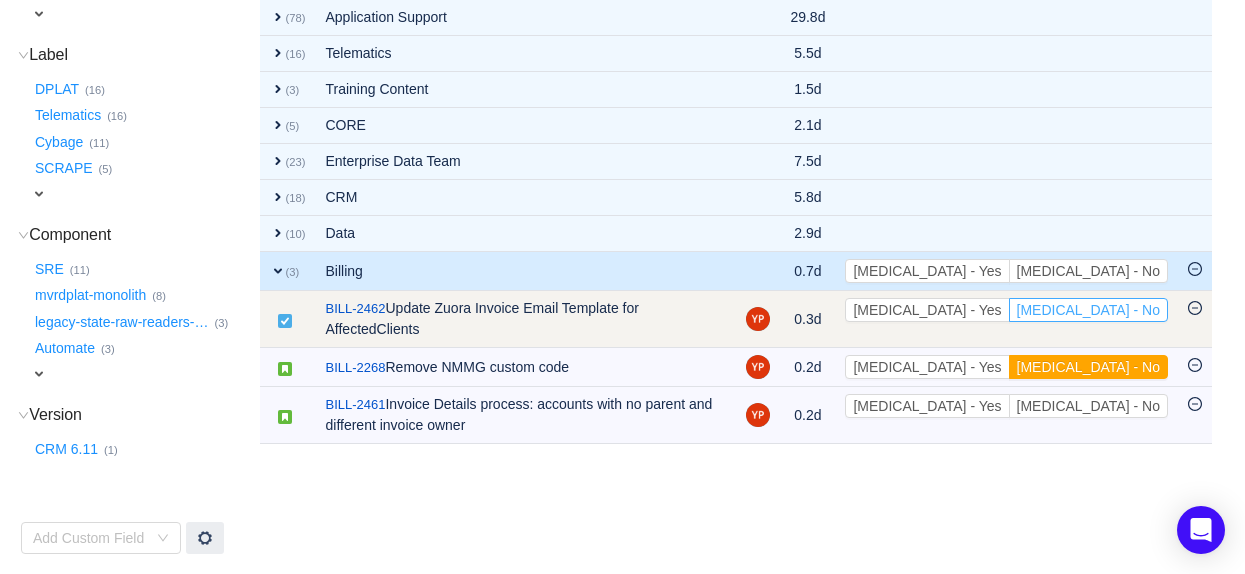click on "[MEDICAL_DATA] - No" at bounding box center [1088, 310] 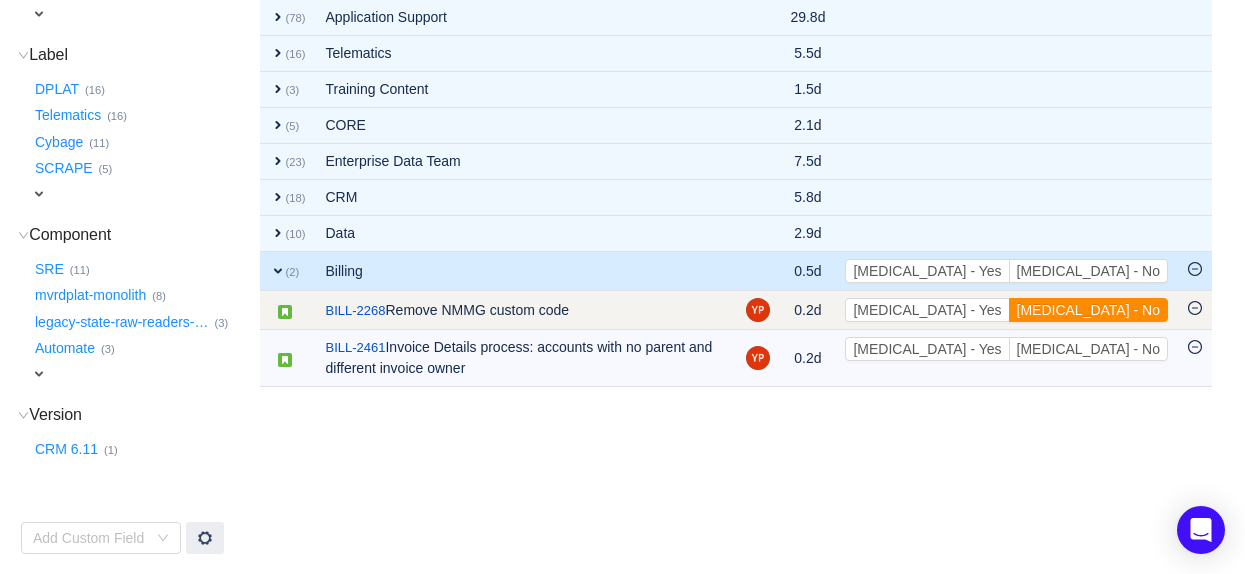 click on "[MEDICAL_DATA] - No" at bounding box center (1088, 310) 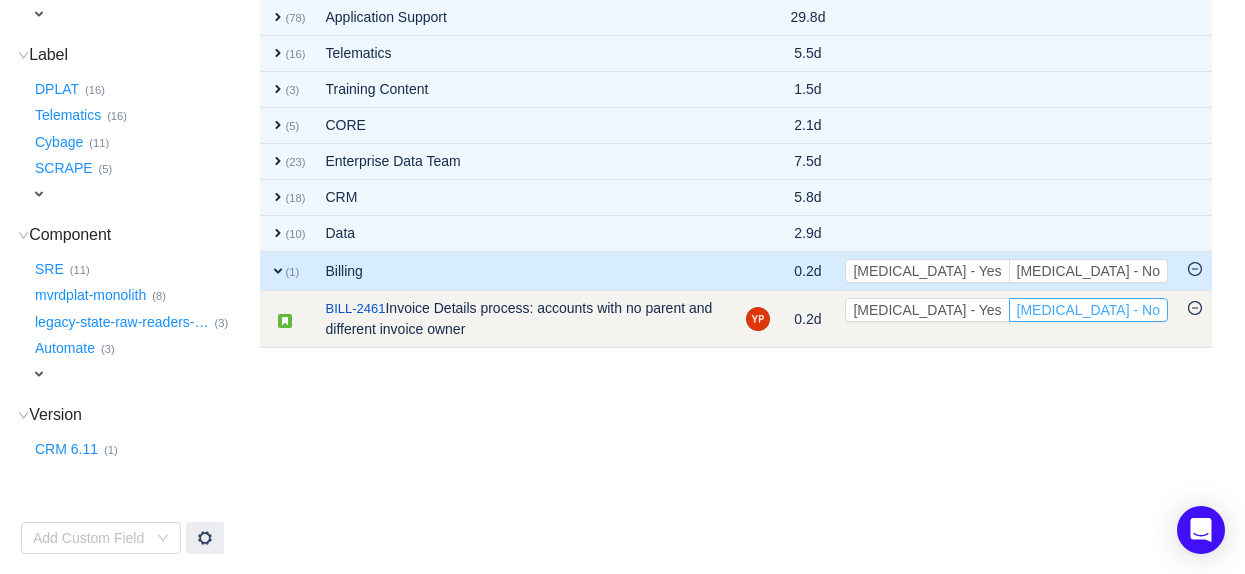 click on "[MEDICAL_DATA] - No" at bounding box center (1088, 310) 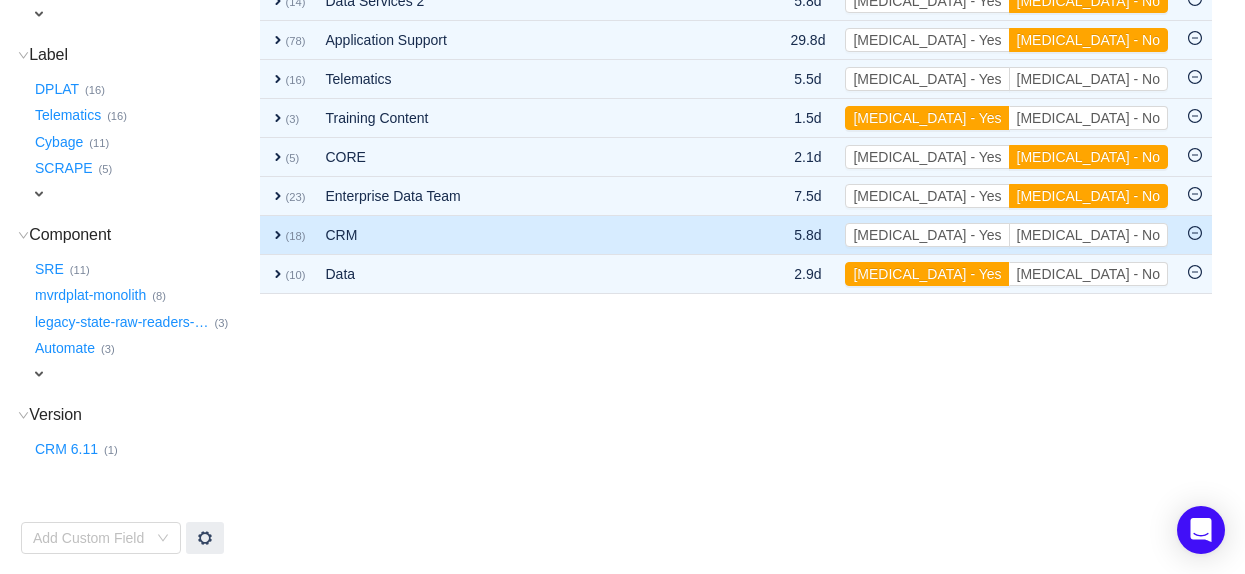 click on "CRM" at bounding box center [524, 235] 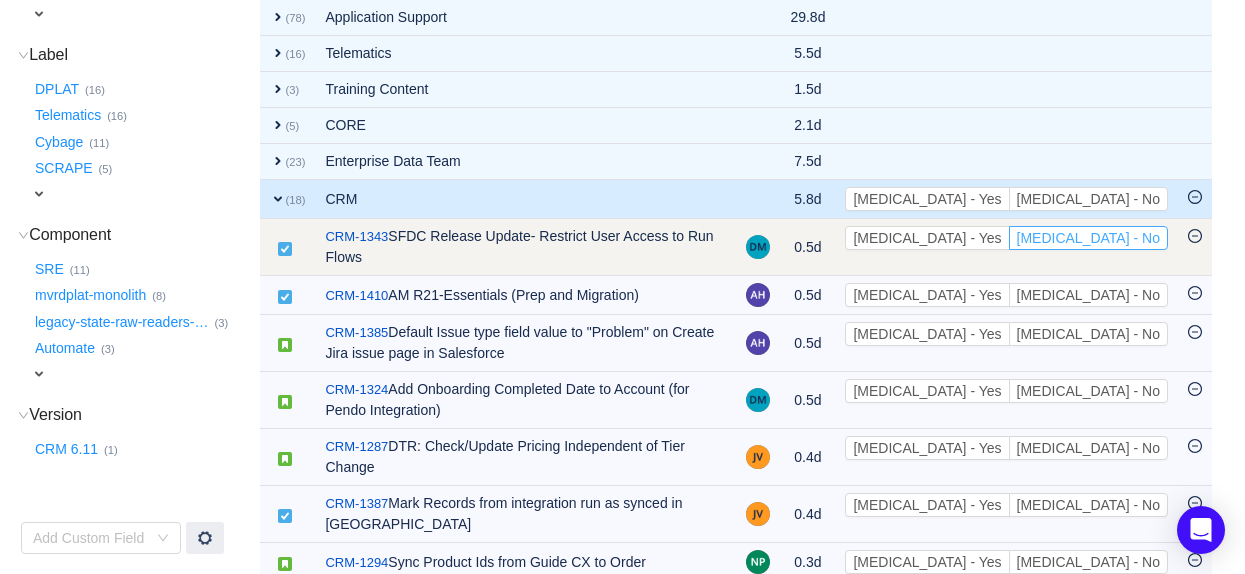 click on "[MEDICAL_DATA] - No" at bounding box center [1088, 238] 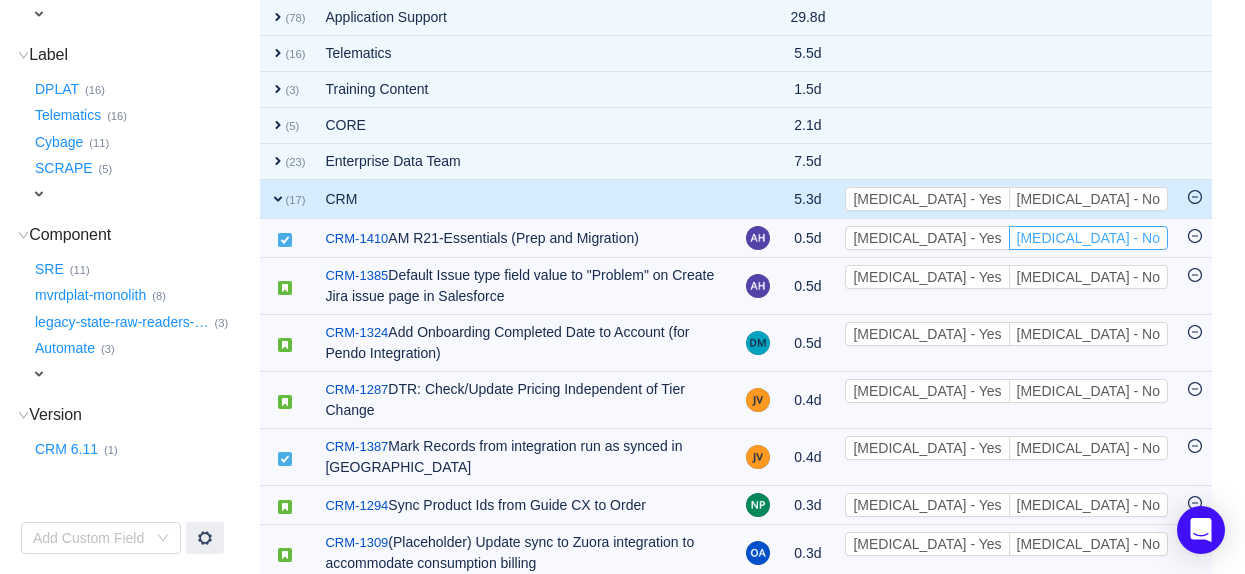 click on "[MEDICAL_DATA] - No" at bounding box center (1088, 238) 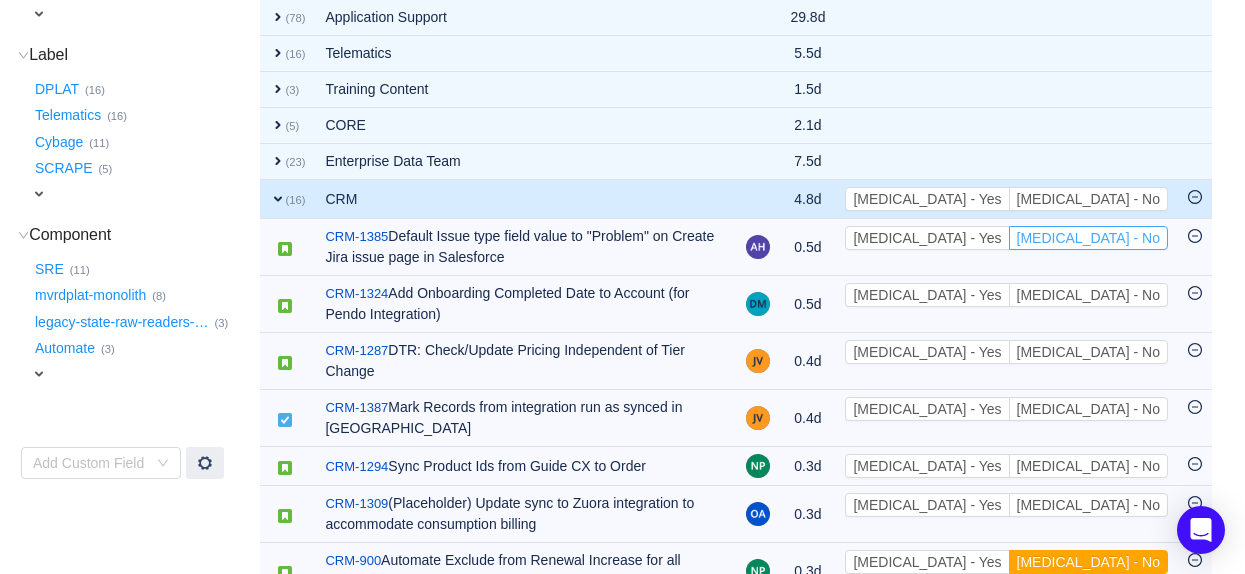 click on "[MEDICAL_DATA] - No" at bounding box center (1088, 238) 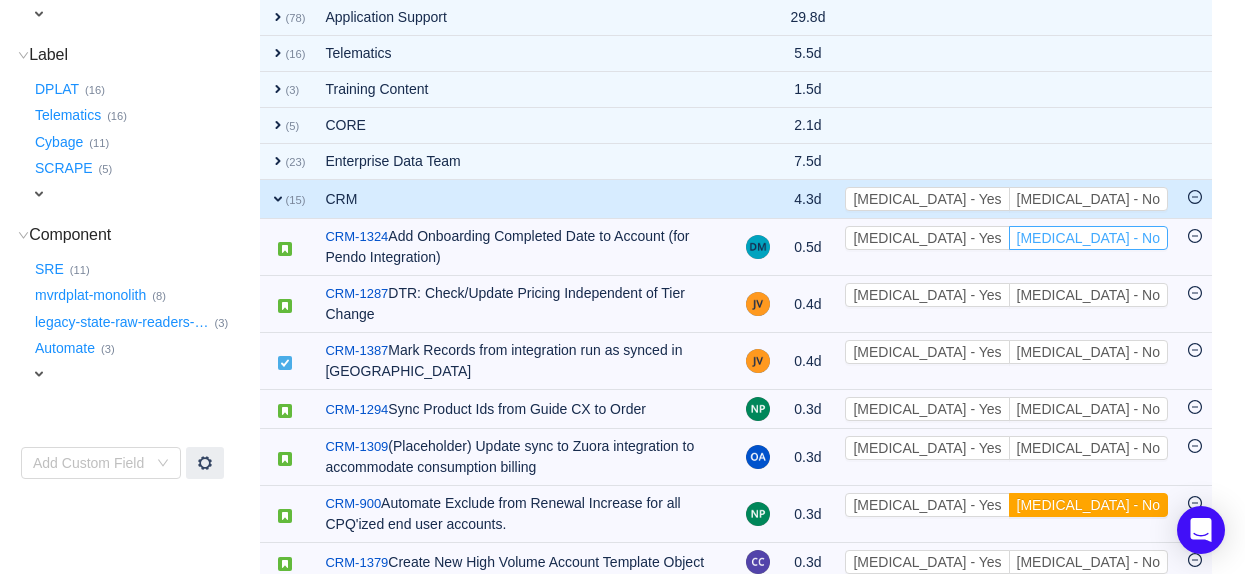 click on "[MEDICAL_DATA] - No" at bounding box center (1088, 238) 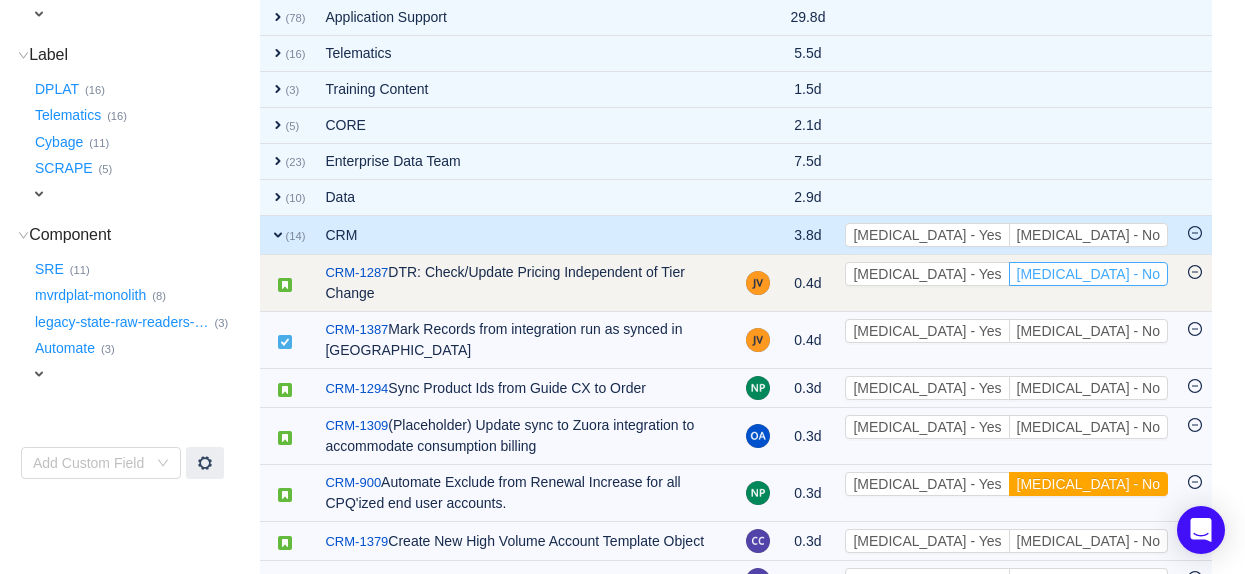 click on "[MEDICAL_DATA] - No" at bounding box center [1088, 274] 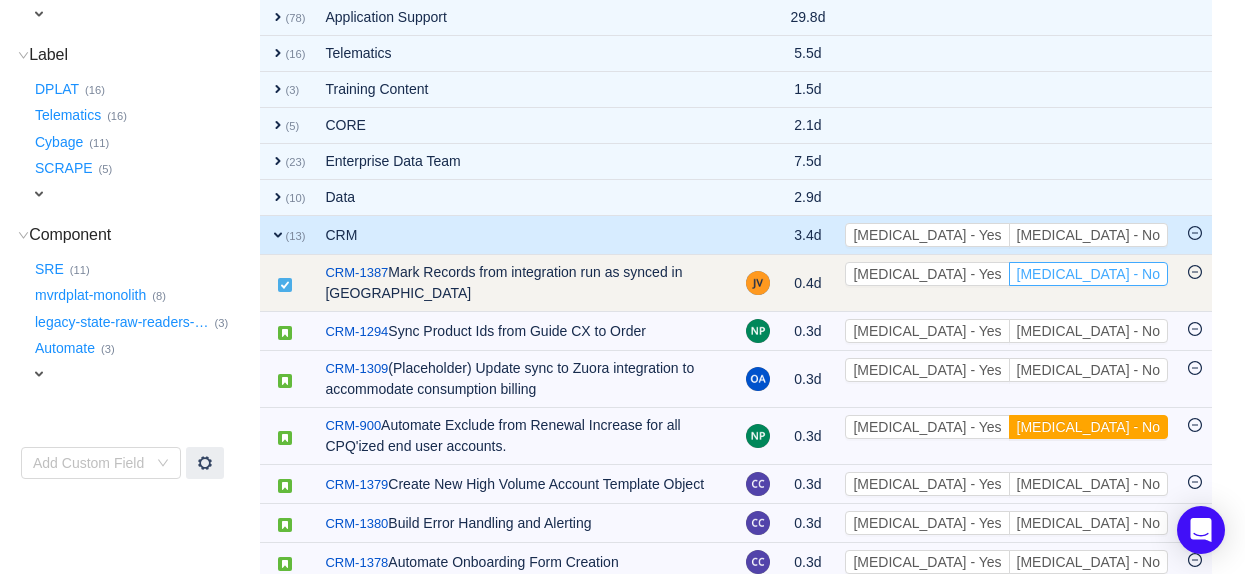click on "[MEDICAL_DATA] - No" at bounding box center [1088, 274] 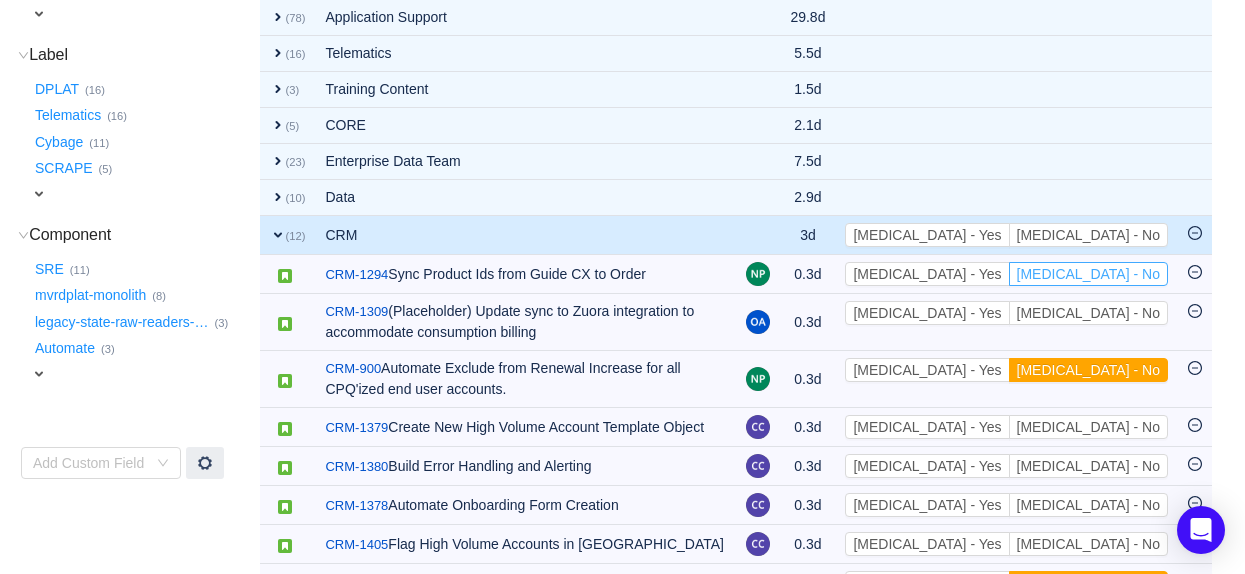 click on "[MEDICAL_DATA] - No" at bounding box center (1088, 274) 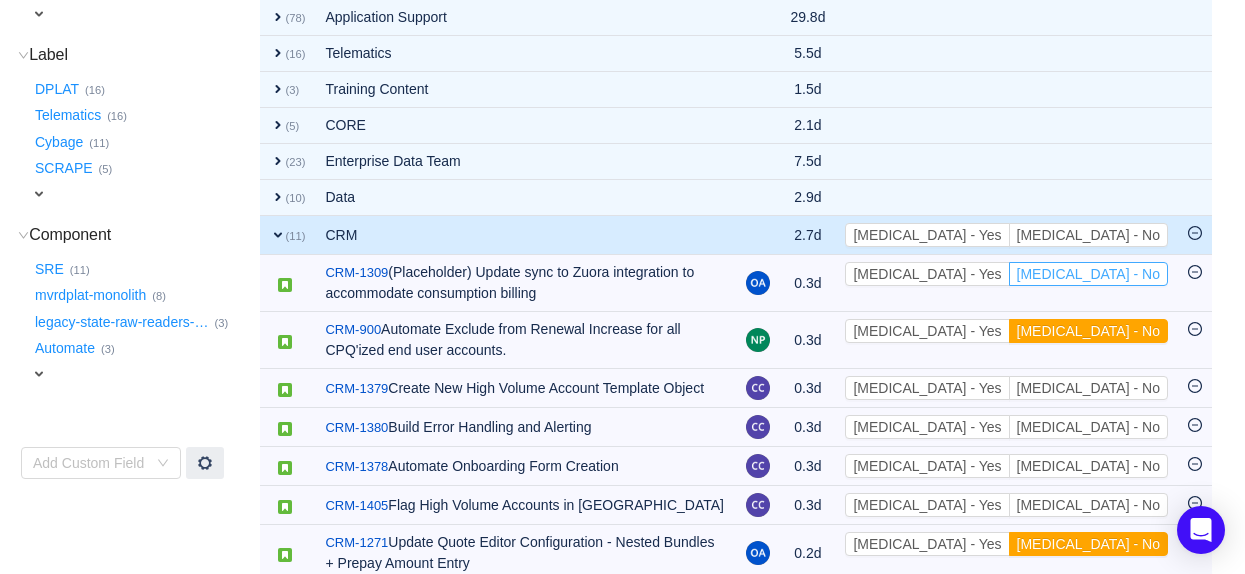 click on "[MEDICAL_DATA] - No" at bounding box center [1088, 274] 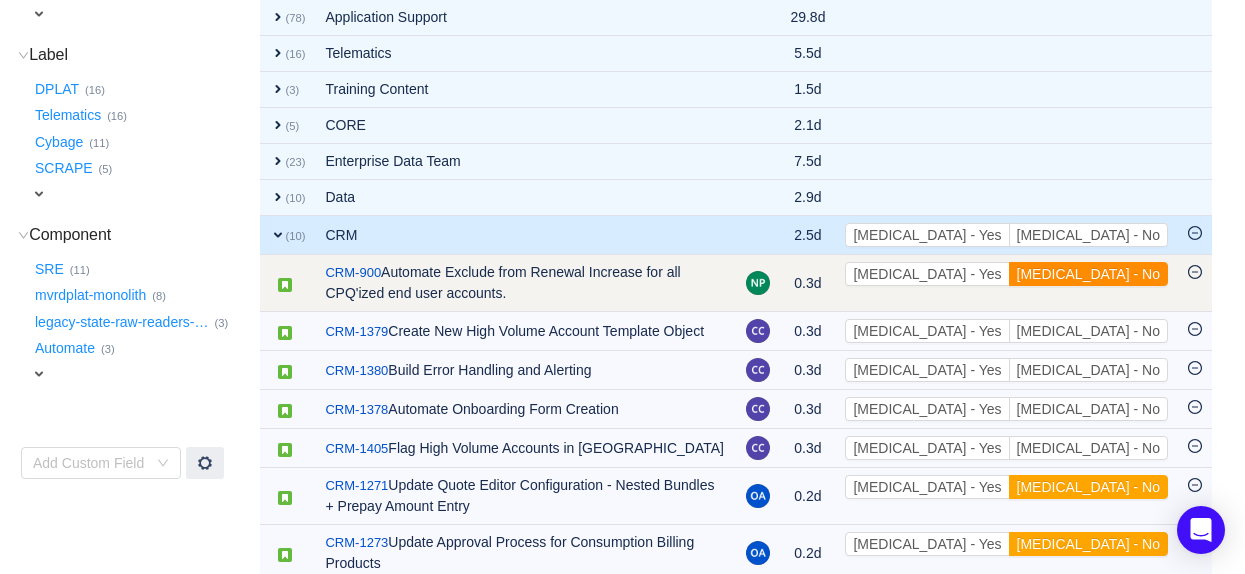 click on "[MEDICAL_DATA] - No" at bounding box center [1088, 274] 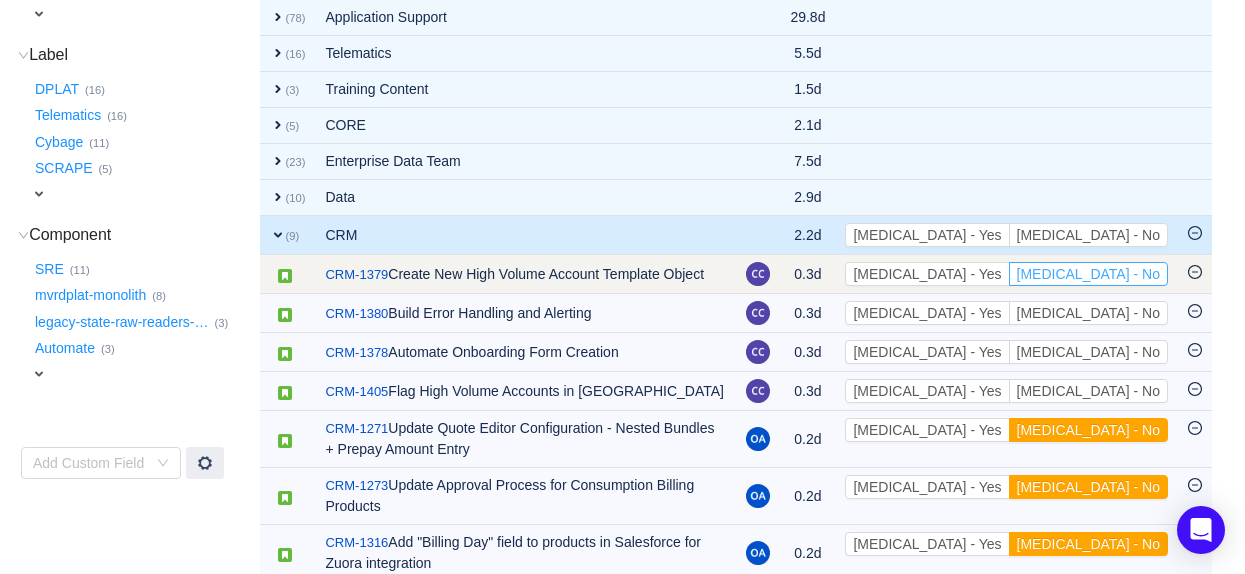 click on "[MEDICAL_DATA] - No" at bounding box center (1088, 274) 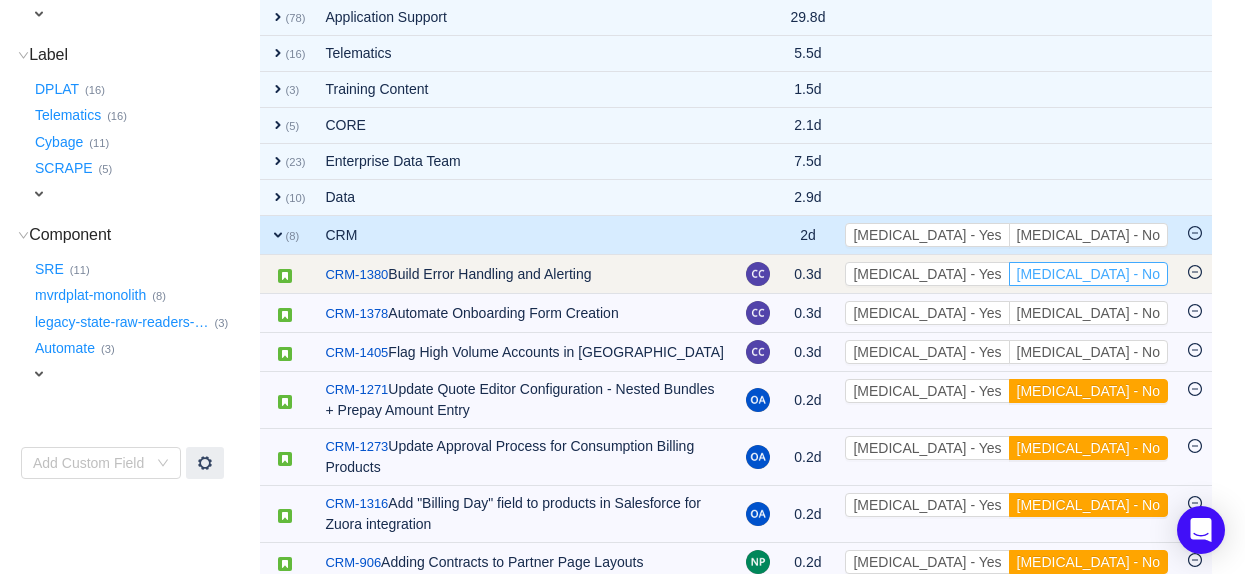 click on "[MEDICAL_DATA] - No" at bounding box center (1088, 274) 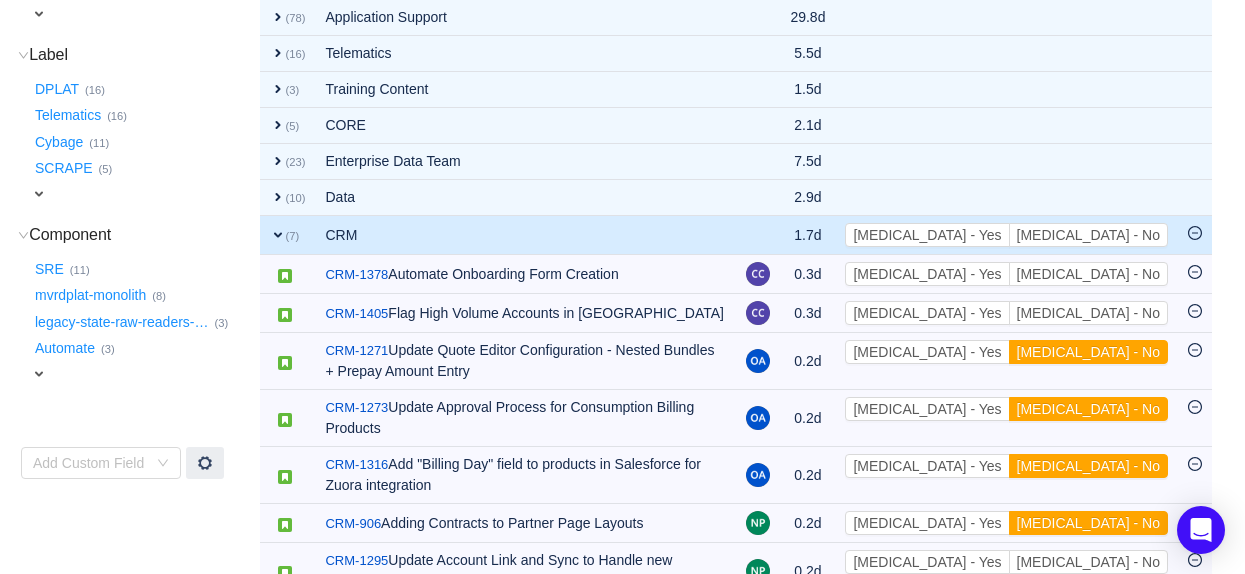 scroll, scrollTop: 532, scrollLeft: 0, axis: vertical 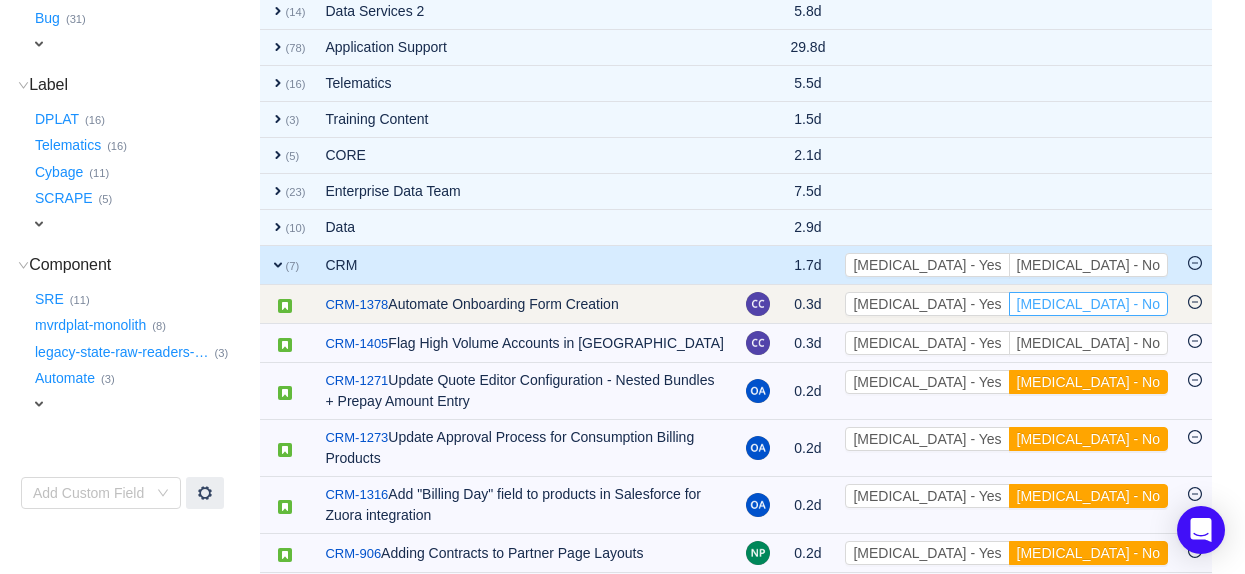 click on "[MEDICAL_DATA] - No" at bounding box center [1088, 304] 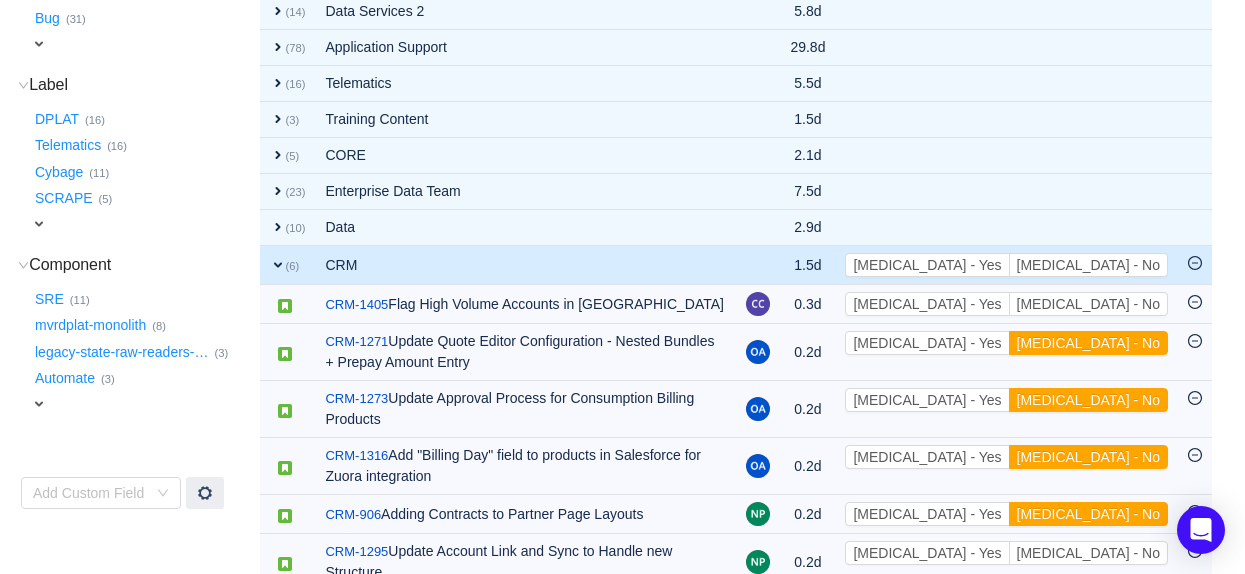 scroll, scrollTop: 493, scrollLeft: 0, axis: vertical 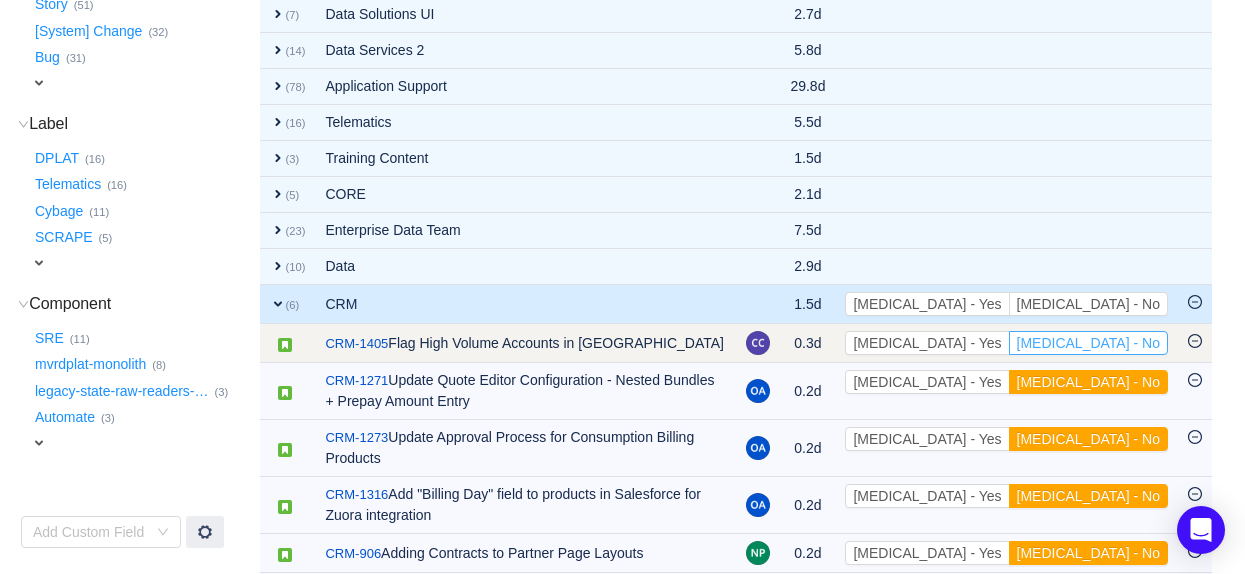 click on "[MEDICAL_DATA] - No" at bounding box center (1088, 343) 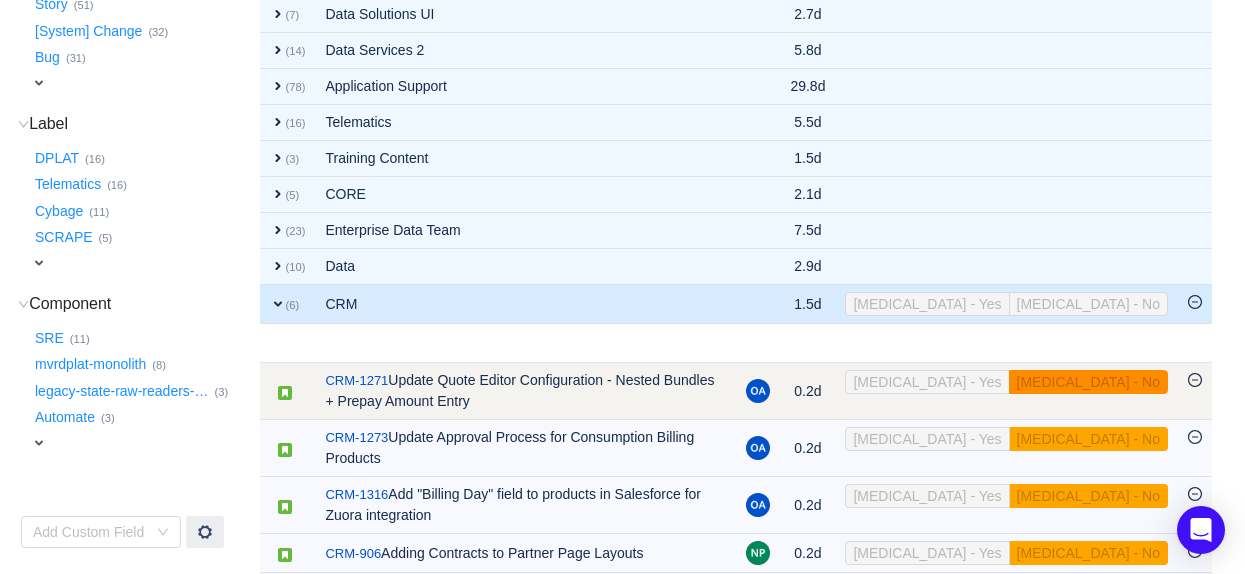 scroll, scrollTop: 487, scrollLeft: 0, axis: vertical 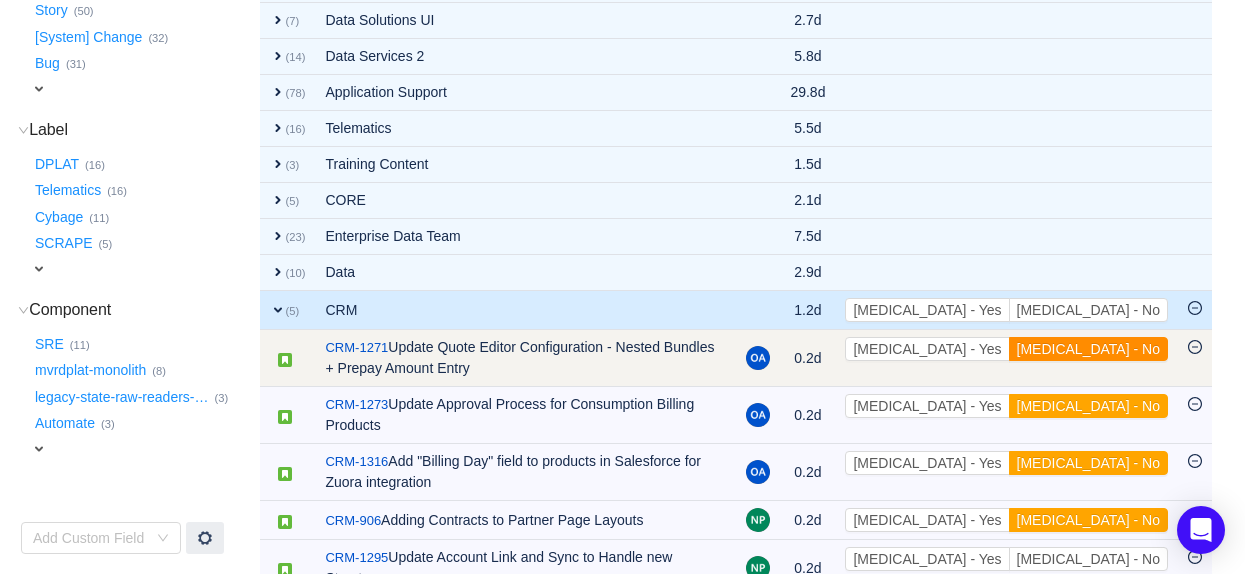 click on "[MEDICAL_DATA] - No" at bounding box center [1088, 349] 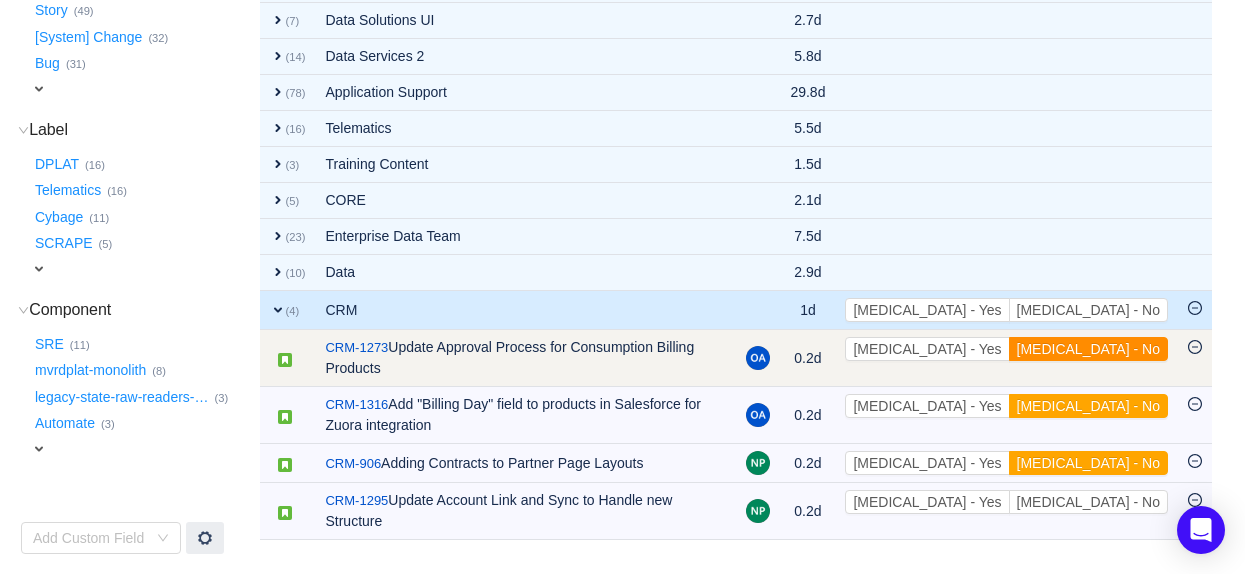 click on "[MEDICAL_DATA] - No" at bounding box center (1088, 349) 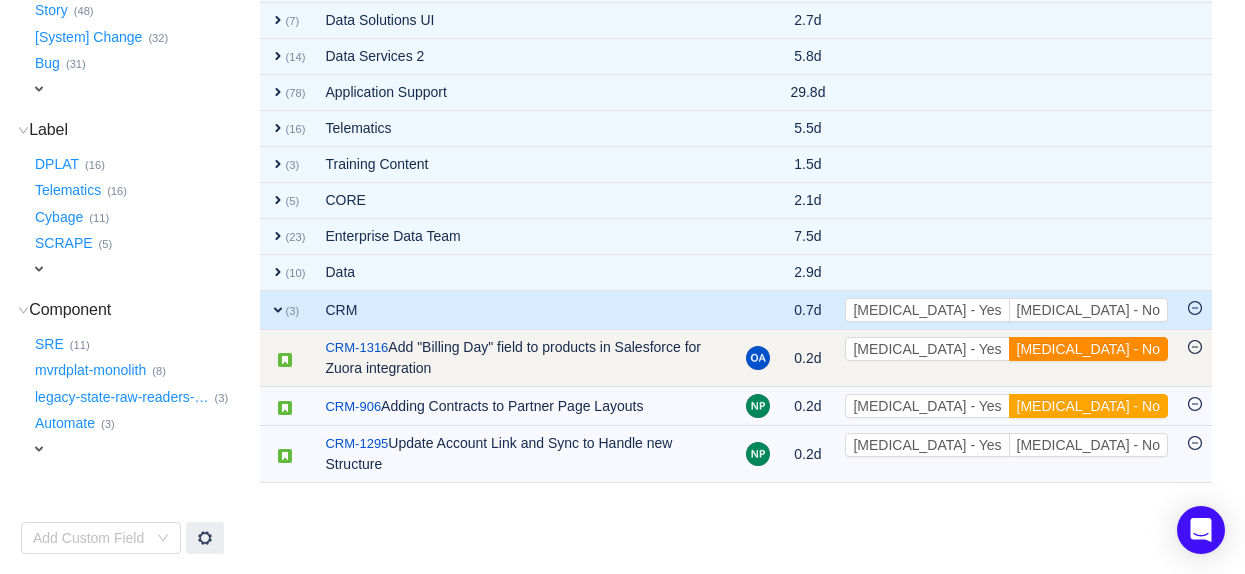 click on "[MEDICAL_DATA] - No" at bounding box center [1088, 349] 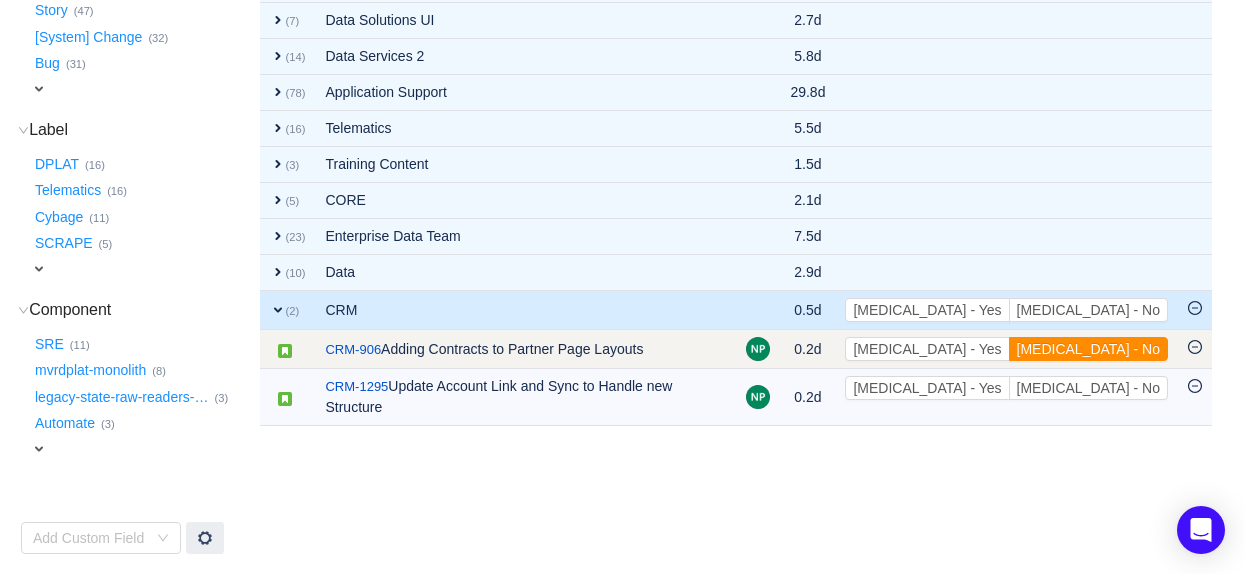 click on "[MEDICAL_DATA] - No" at bounding box center [1088, 349] 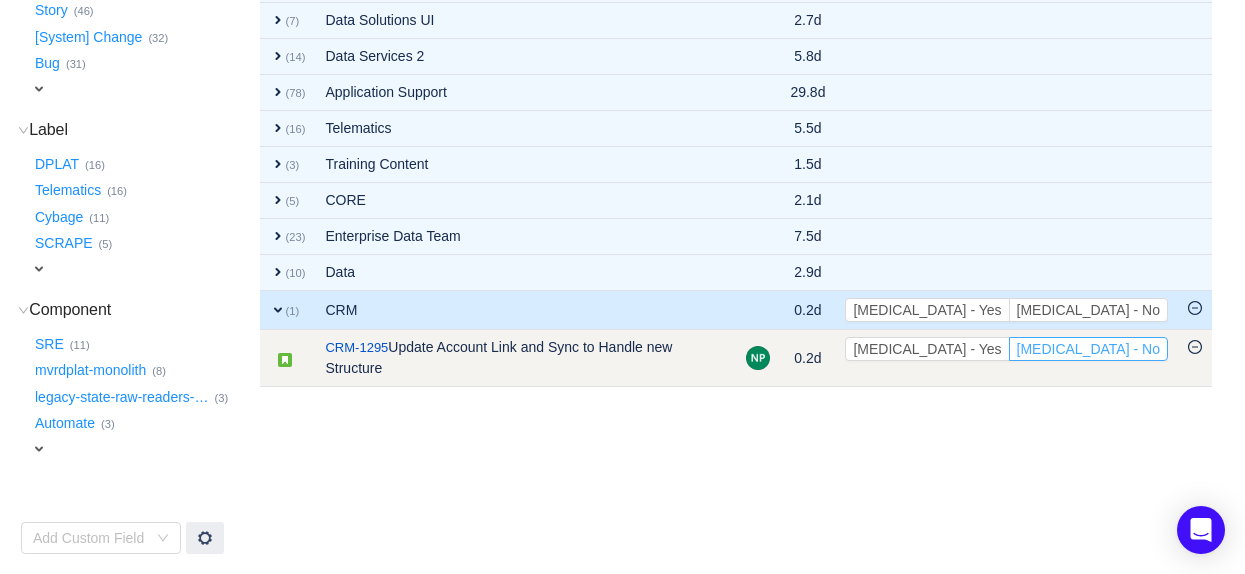 click on "[MEDICAL_DATA] - No" at bounding box center (1088, 349) 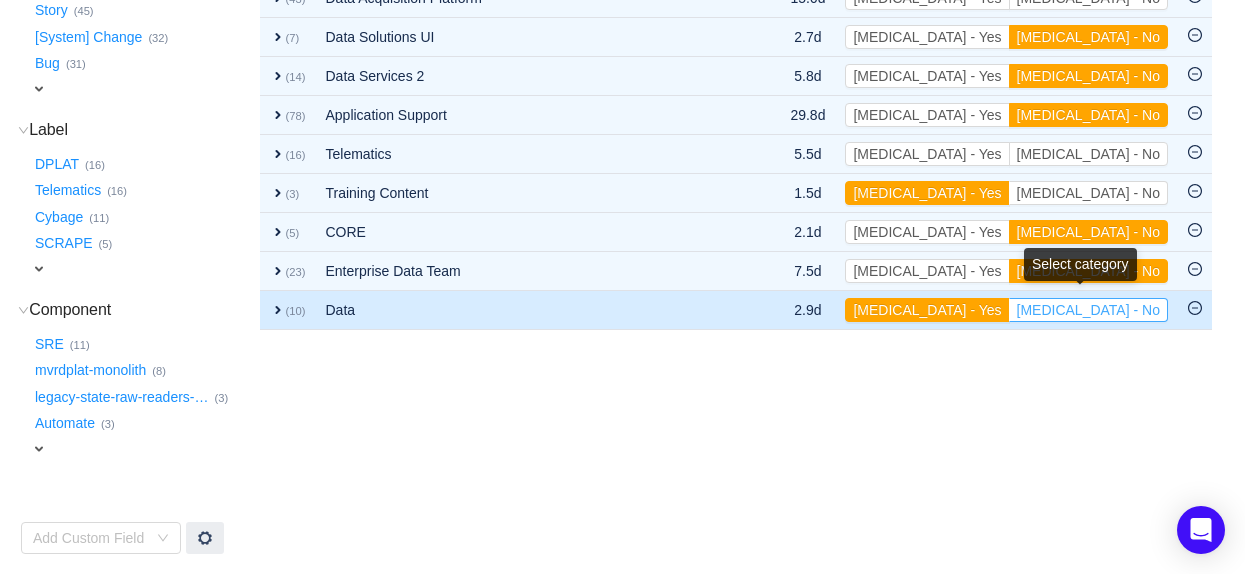 click on "[MEDICAL_DATA] - No" at bounding box center (1088, 310) 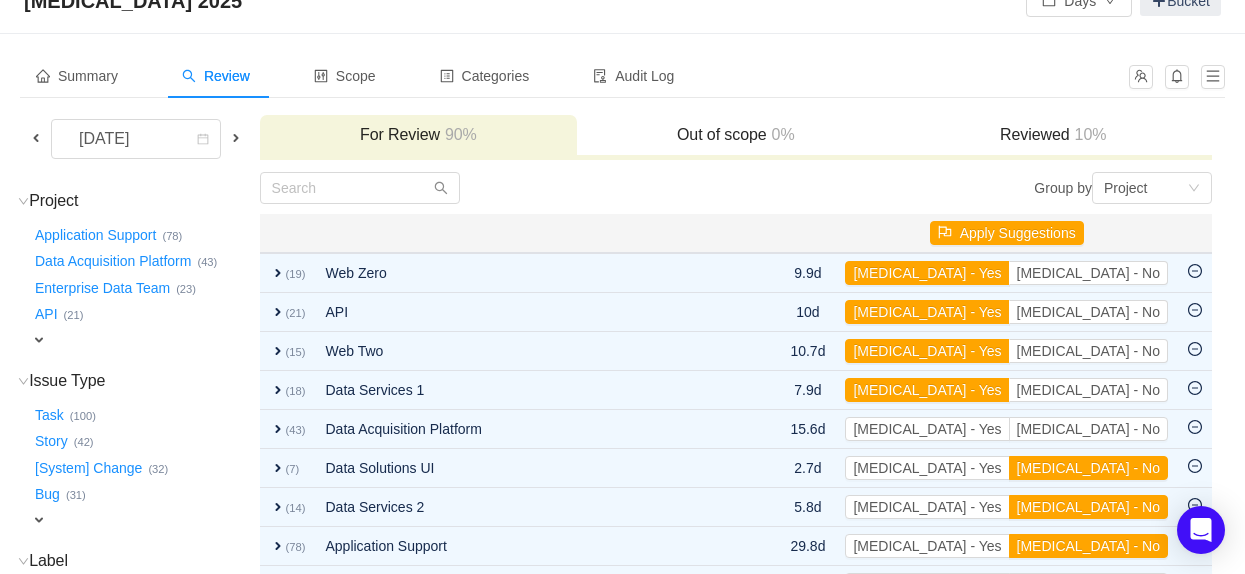 scroll, scrollTop: 42, scrollLeft: 0, axis: vertical 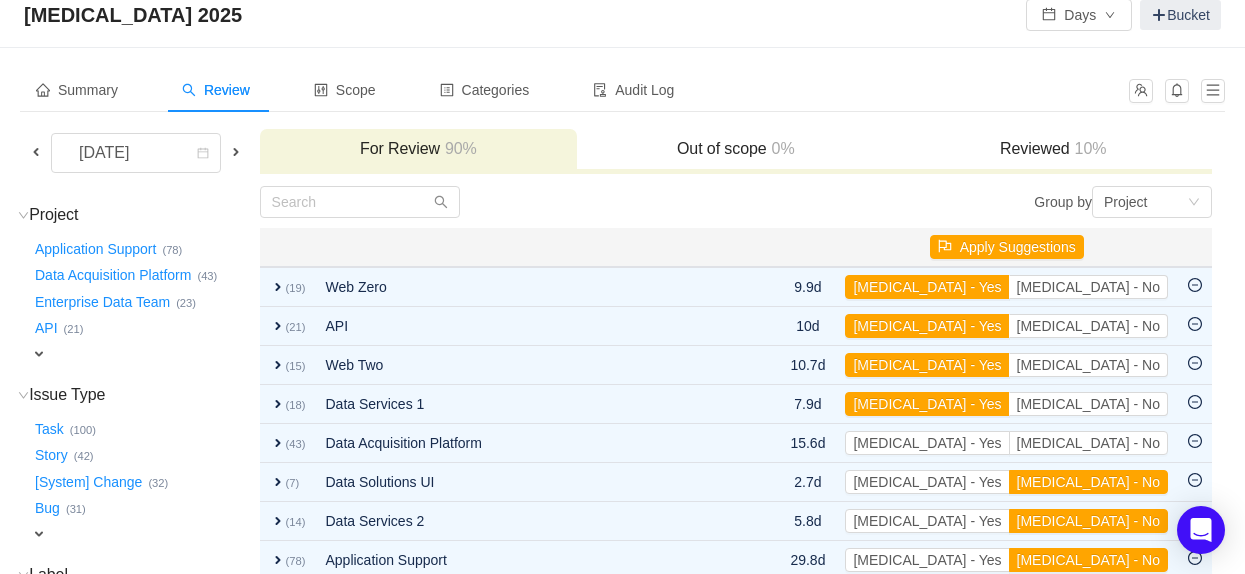 click at bounding box center (36, 152) 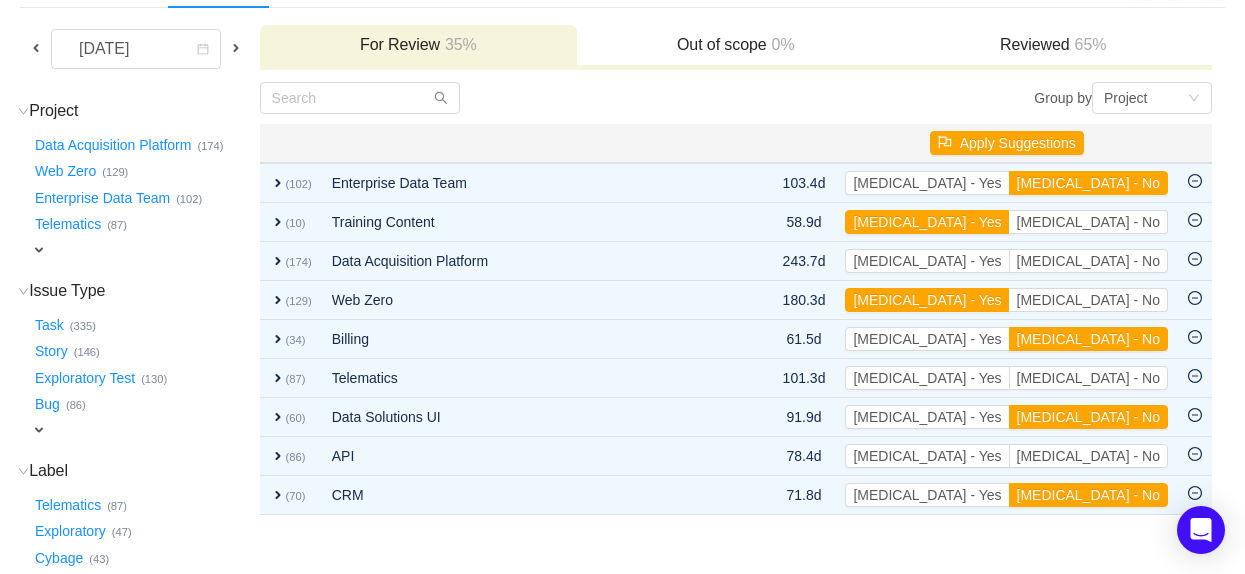 scroll, scrollTop: 160, scrollLeft: 0, axis: vertical 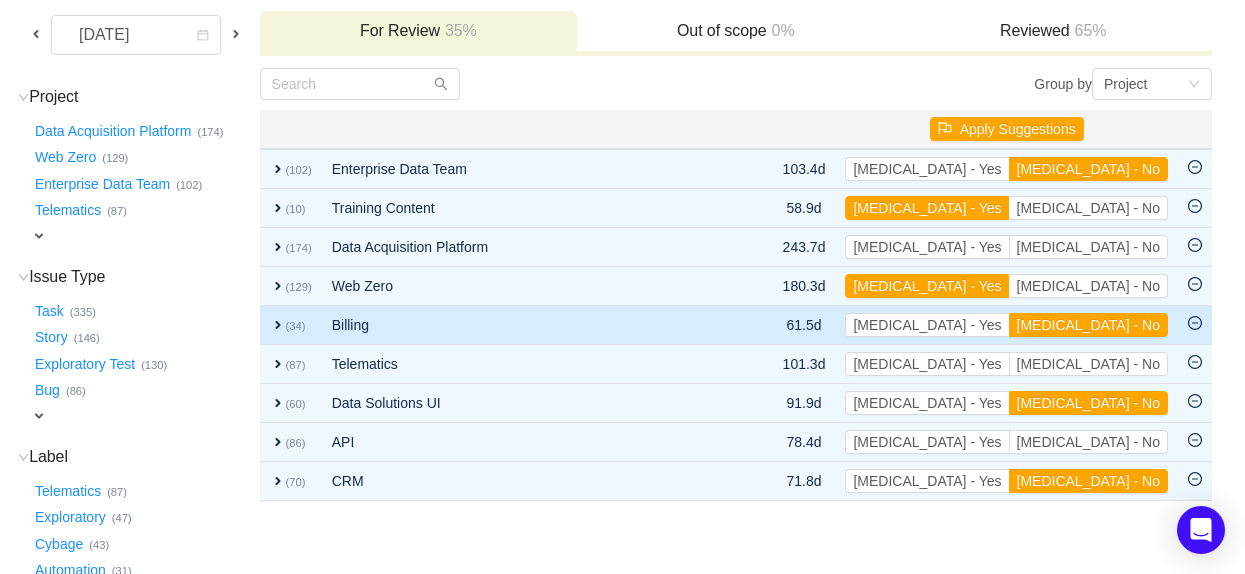 click on "Billing" at bounding box center (524, 325) 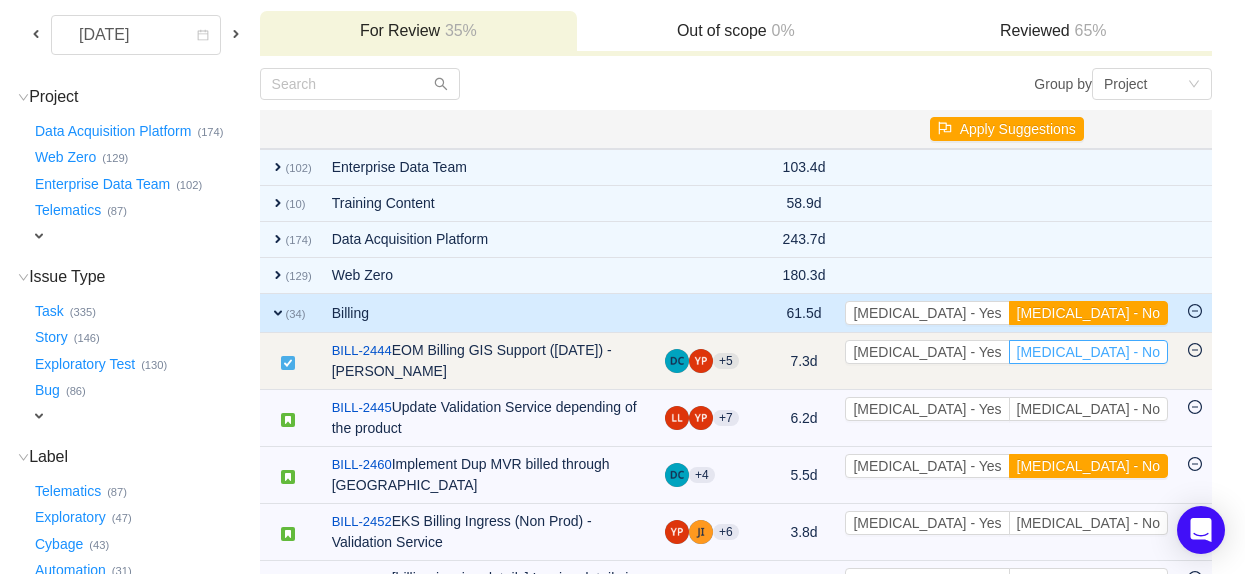 click on "[MEDICAL_DATA] - No" at bounding box center [1088, 352] 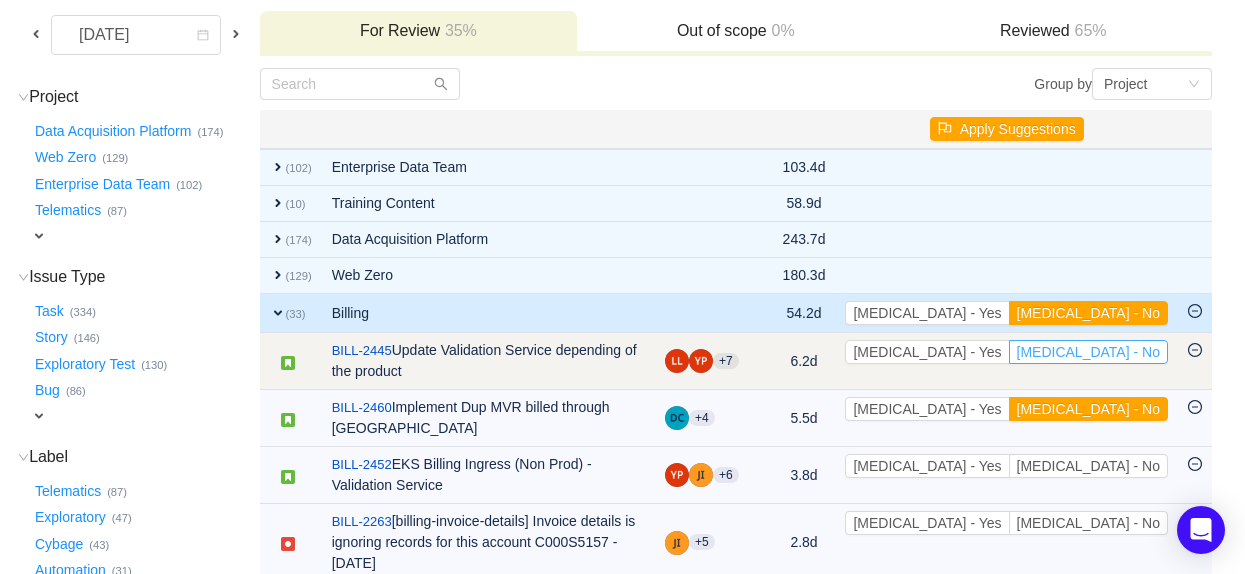click on "[MEDICAL_DATA] - No" at bounding box center (1088, 352) 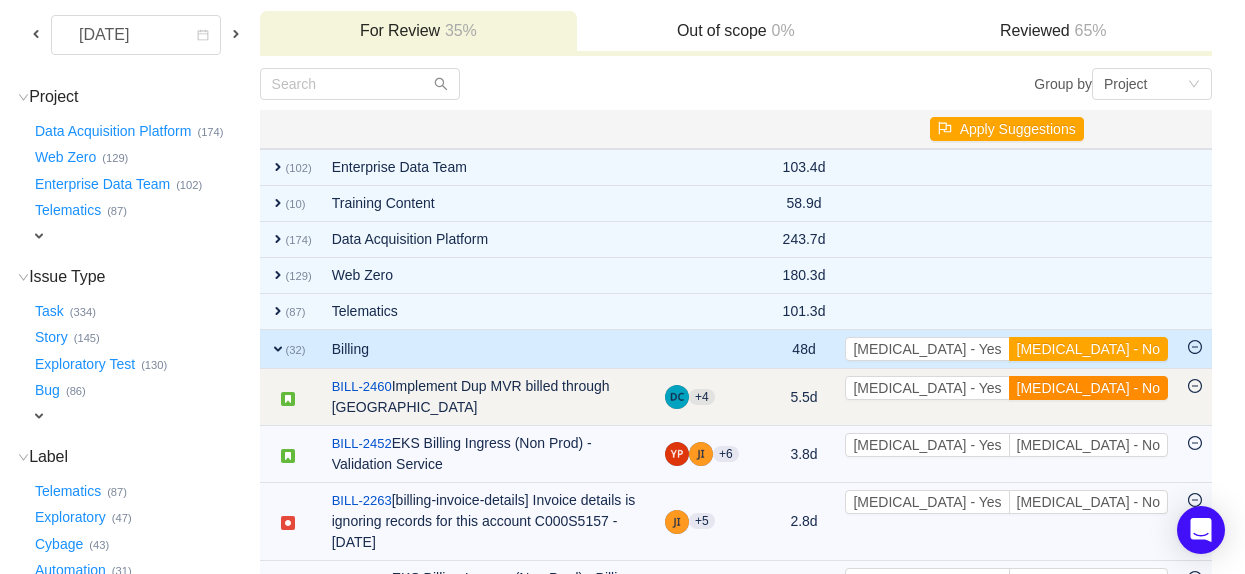 click on "[MEDICAL_DATA] - No" at bounding box center [1088, 388] 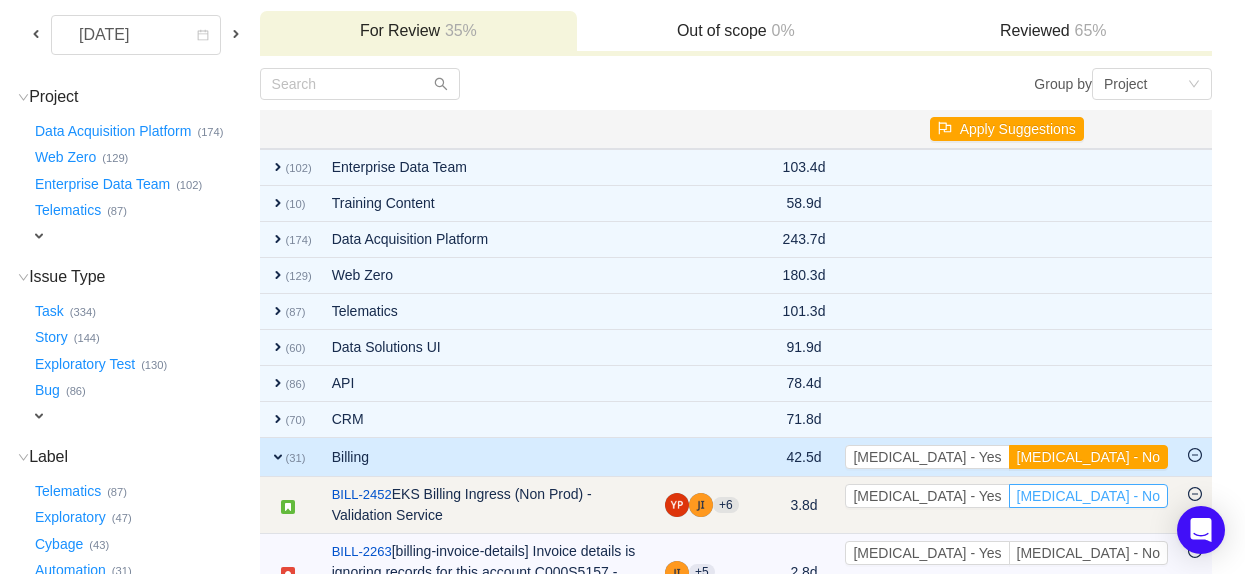 click on "[MEDICAL_DATA] - No" at bounding box center (1088, 496) 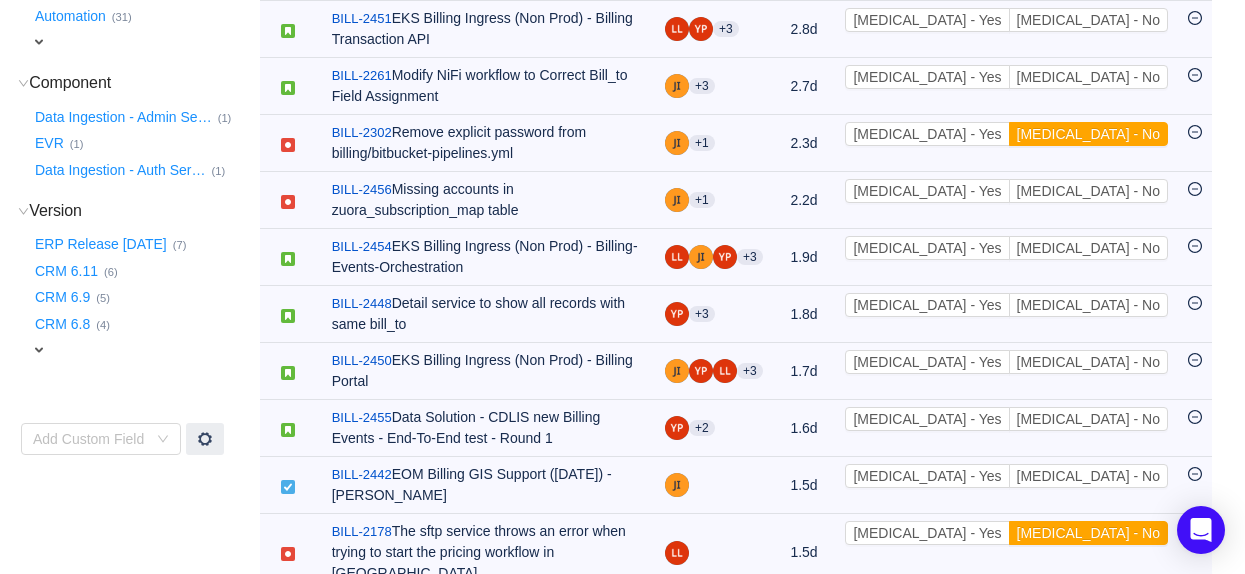 scroll, scrollTop: 732, scrollLeft: 0, axis: vertical 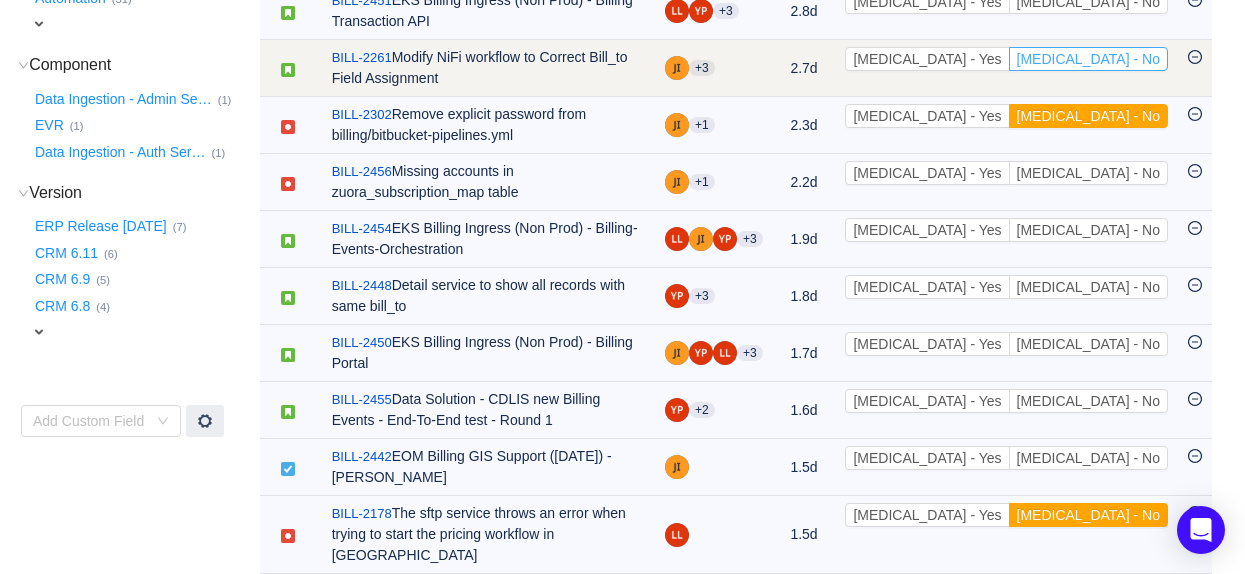 click on "[MEDICAL_DATA] - No" at bounding box center [1088, 59] 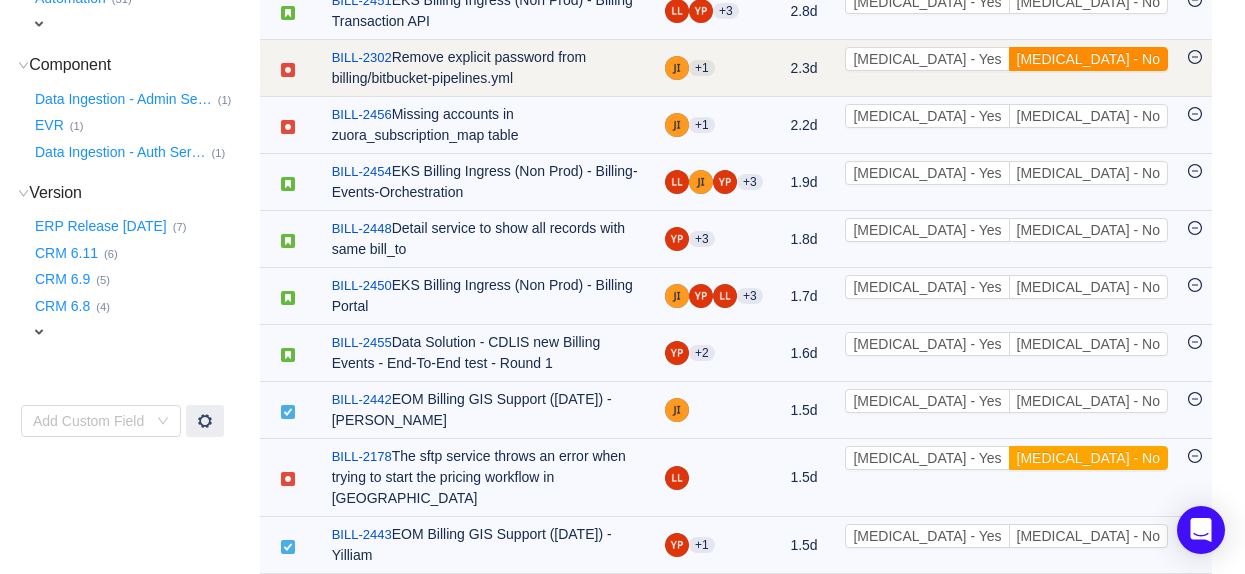 click on "[MEDICAL_DATA] - No" at bounding box center (1088, 59) 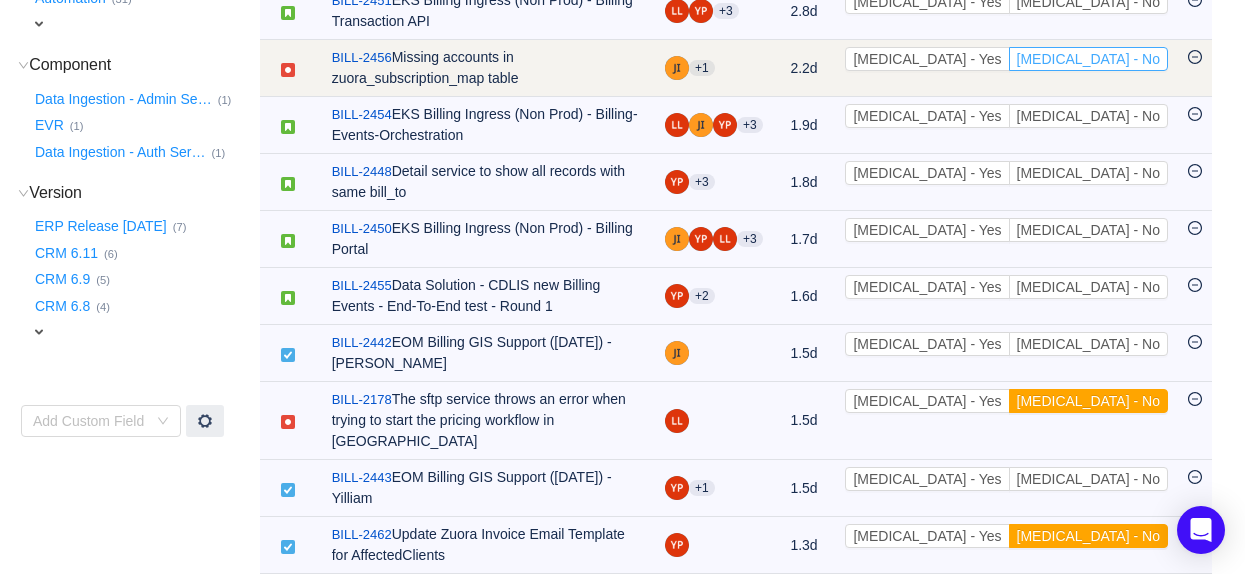 click on "[MEDICAL_DATA] - No" at bounding box center [1088, 59] 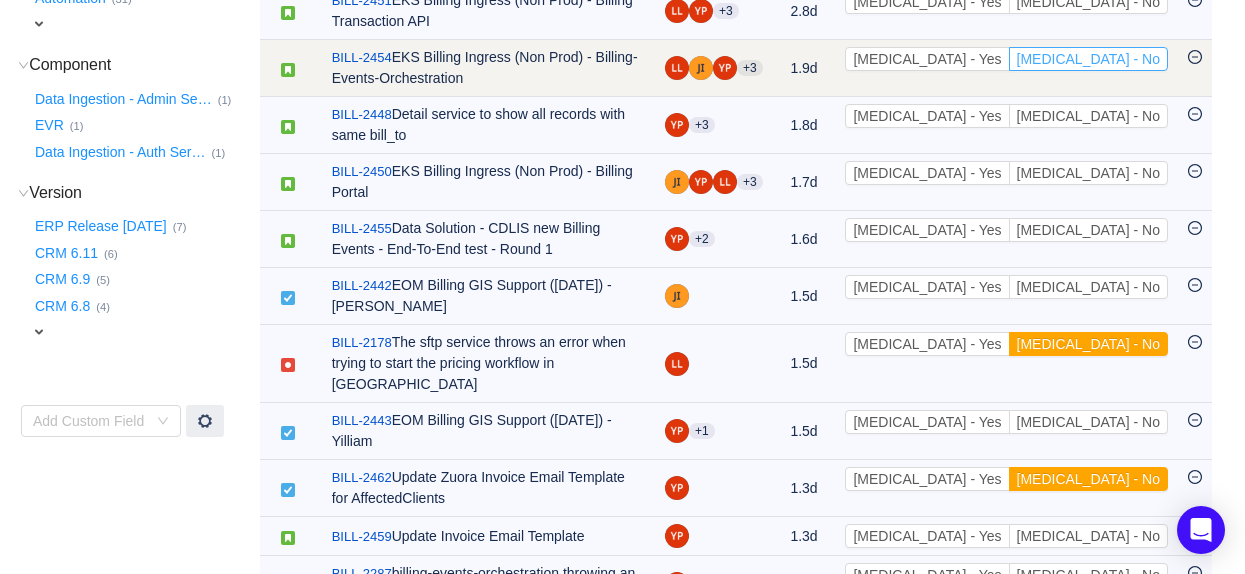click on "[MEDICAL_DATA] - No" at bounding box center (1088, 59) 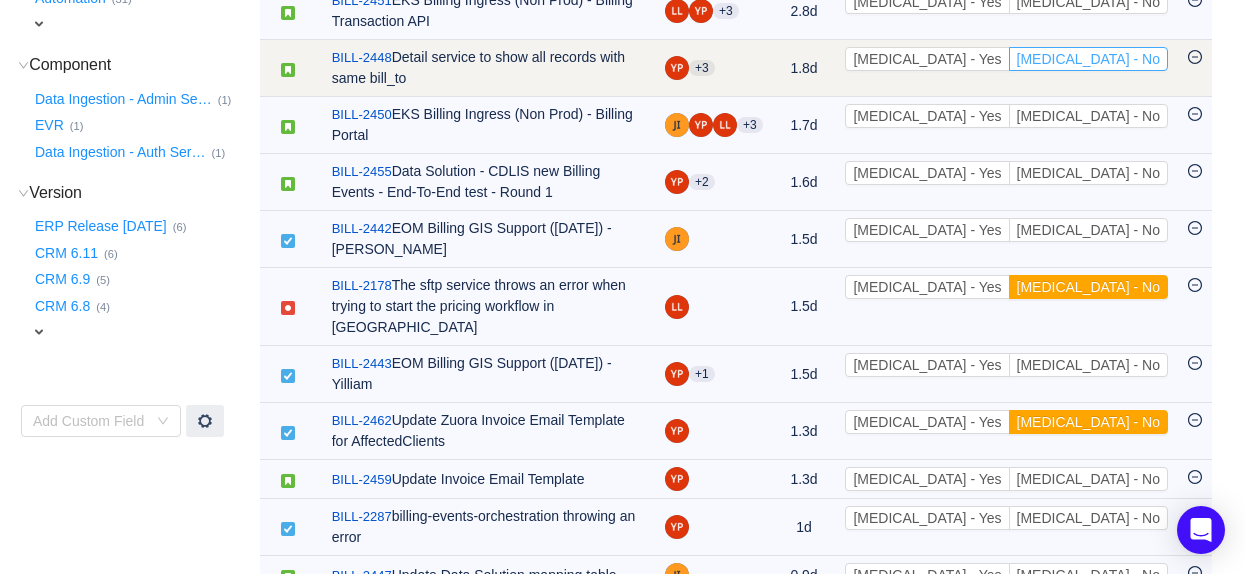 click on "[MEDICAL_DATA] - No" at bounding box center [1088, 59] 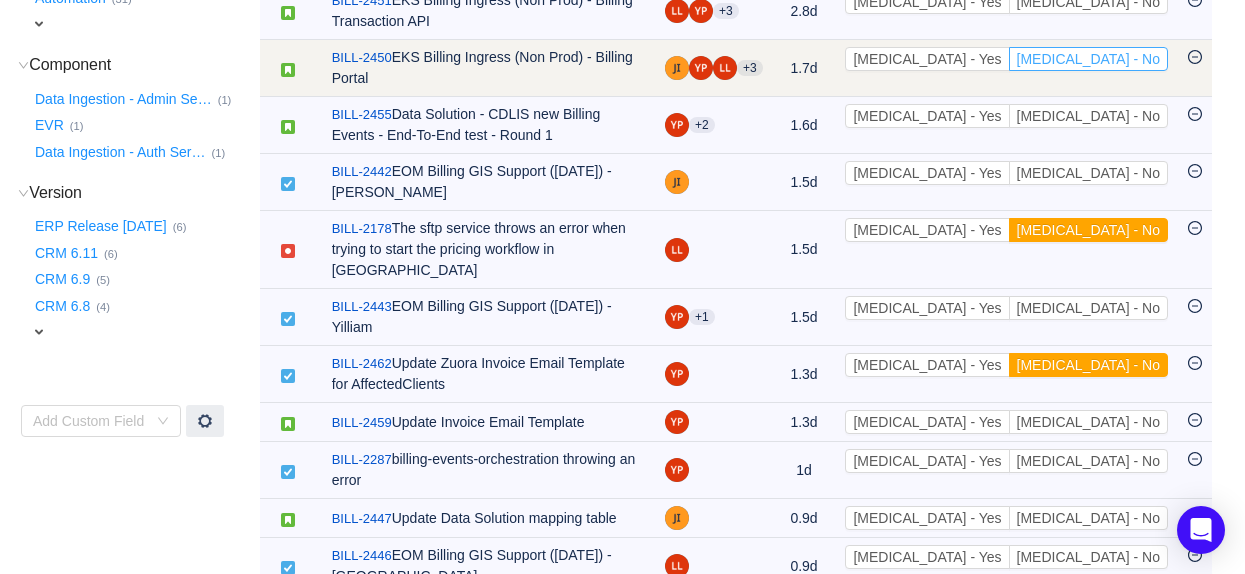 click on "[MEDICAL_DATA] - No" at bounding box center [1088, 59] 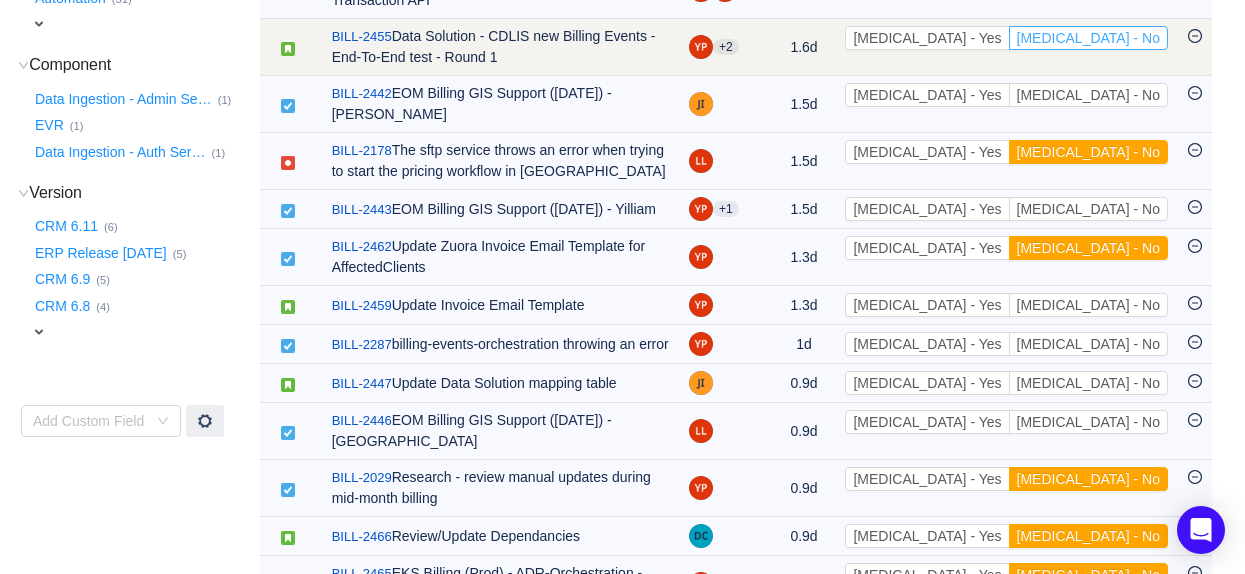 click on "[MEDICAL_DATA] - No" at bounding box center (1088, 38) 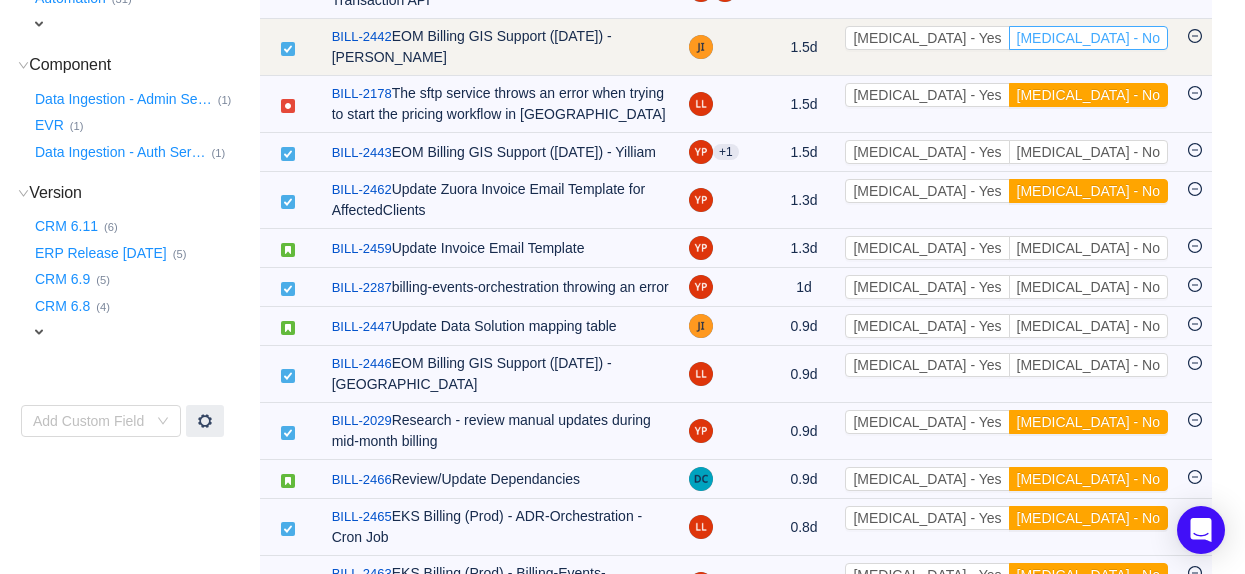 click on "[MEDICAL_DATA] - No" at bounding box center [1088, 38] 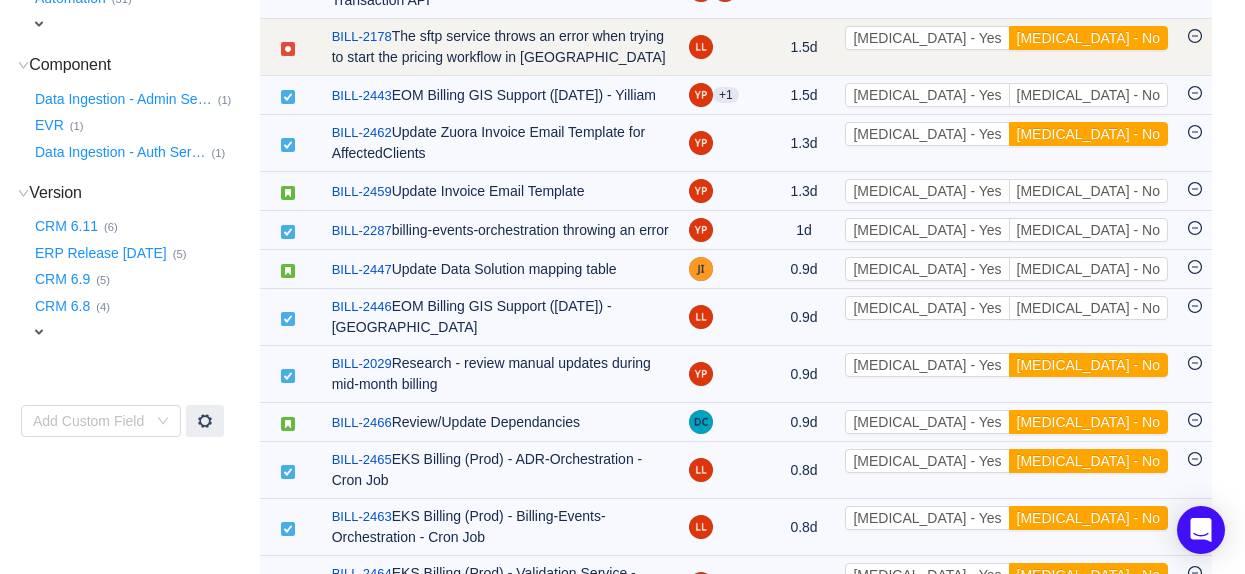 click on "[MEDICAL_DATA] - Yes [MEDICAL_DATA] - No Out of scope" at bounding box center [1006, 47] 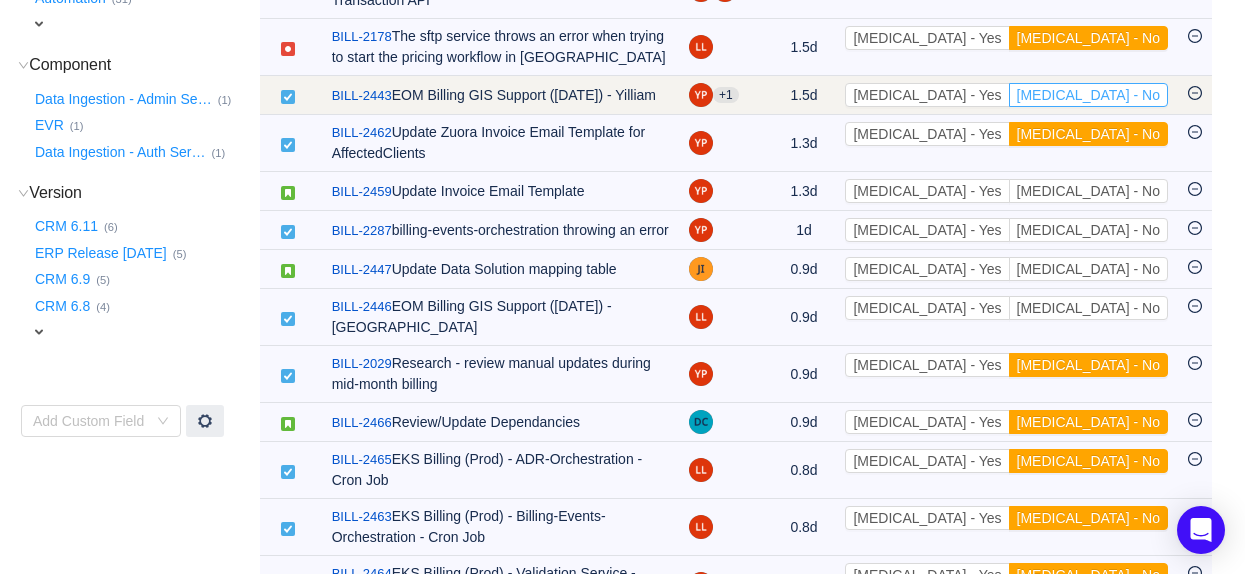 click on "[MEDICAL_DATA] - No" at bounding box center [1088, 95] 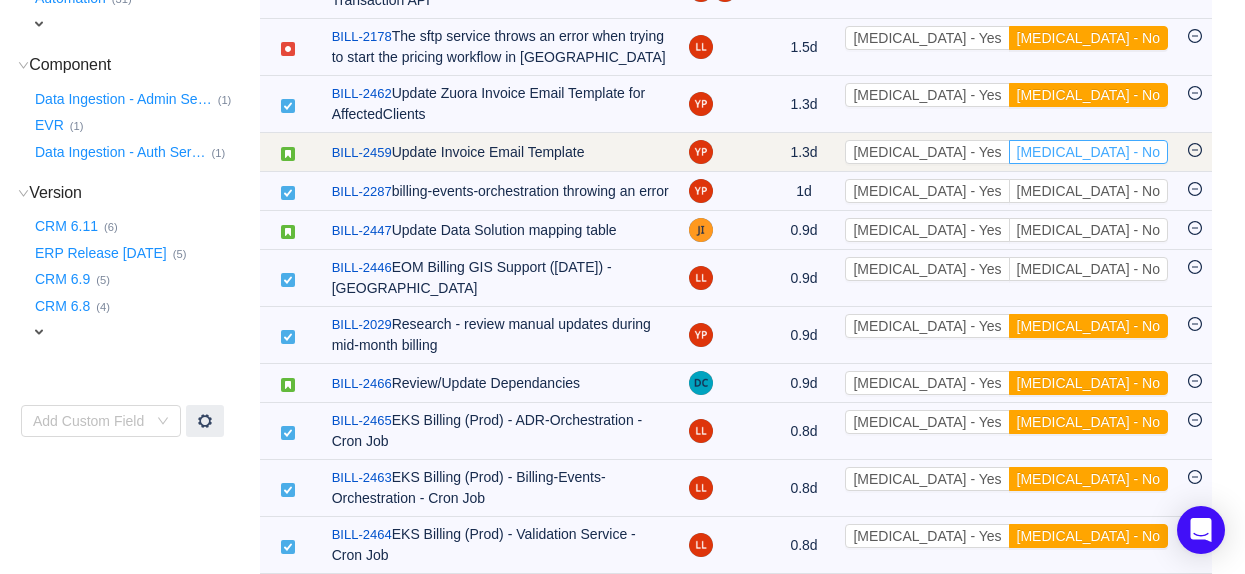 click on "[MEDICAL_DATA] - No" at bounding box center (1088, 152) 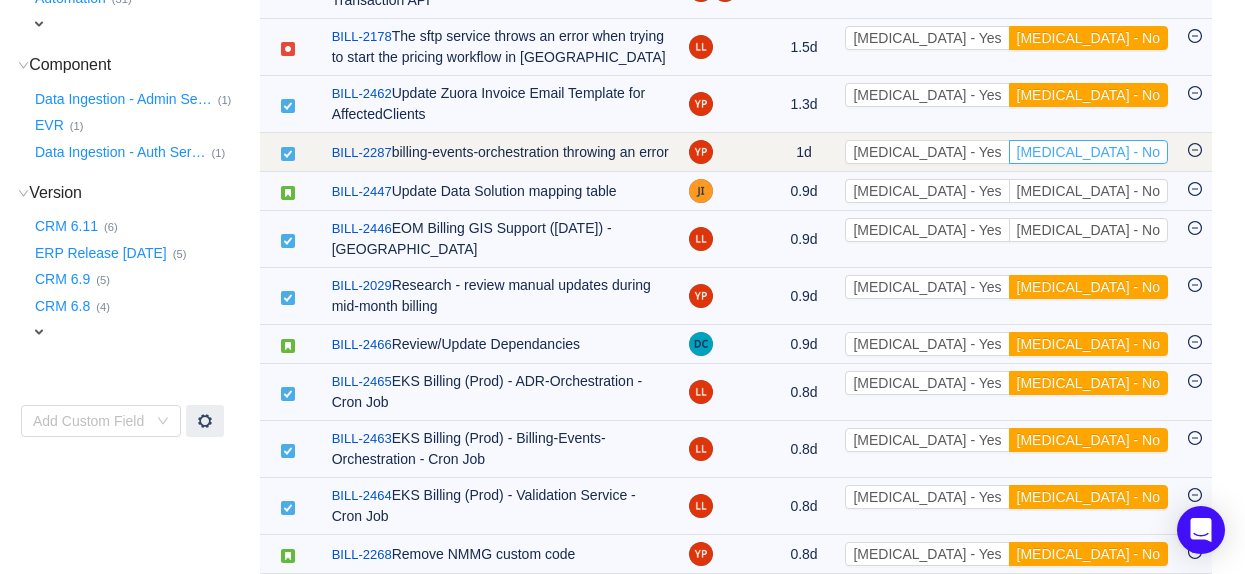 click on "[MEDICAL_DATA] - No" at bounding box center (1088, 152) 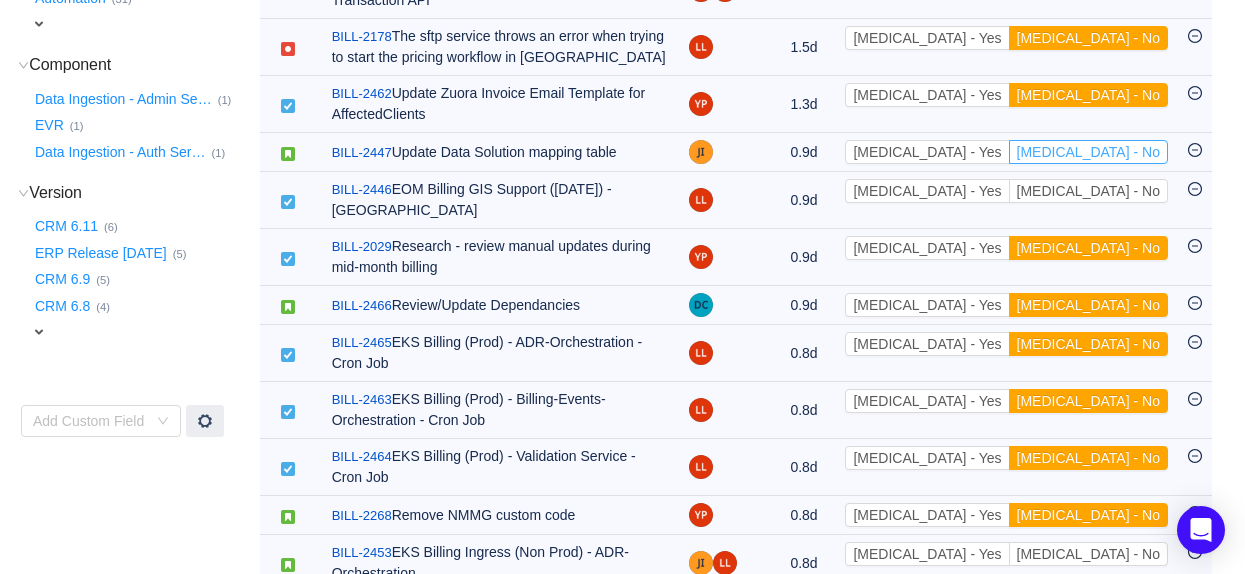 click on "[MEDICAL_DATA] - No" at bounding box center [1088, 152] 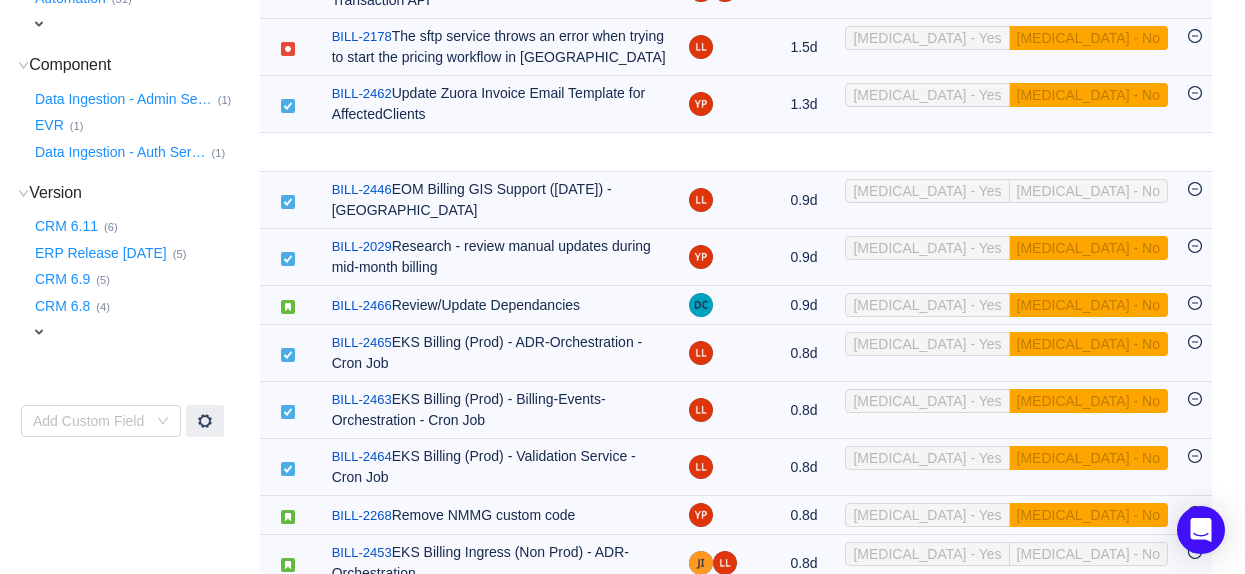click on "[MEDICAL_DATA] - No" at bounding box center (1088, 191) 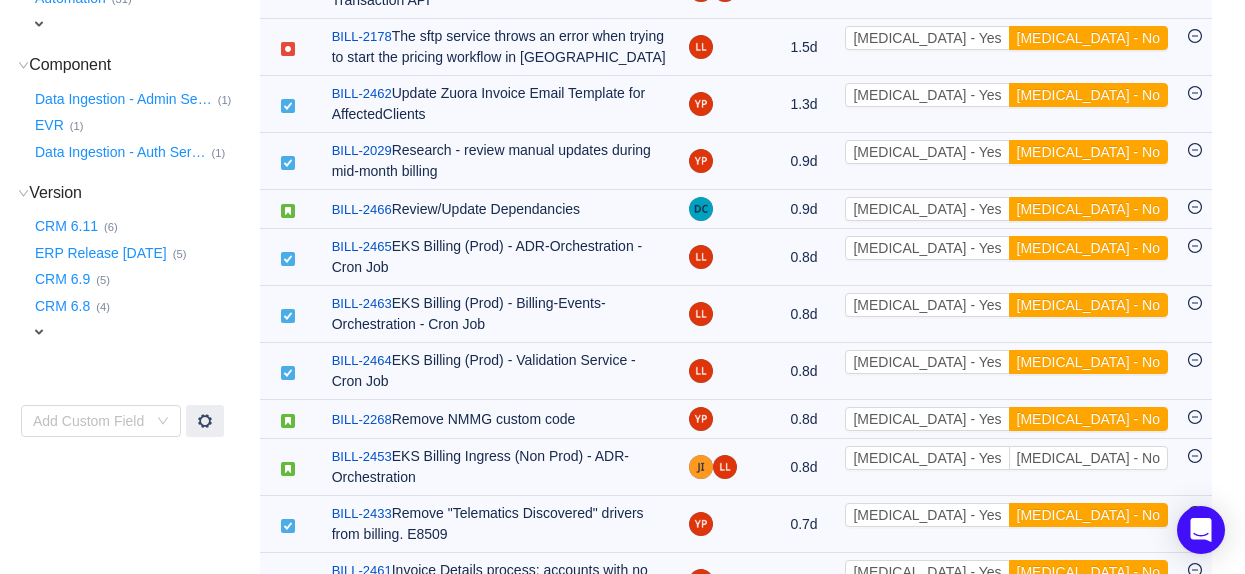 click on "[MEDICAL_DATA] - No" at bounding box center (1088, 152) 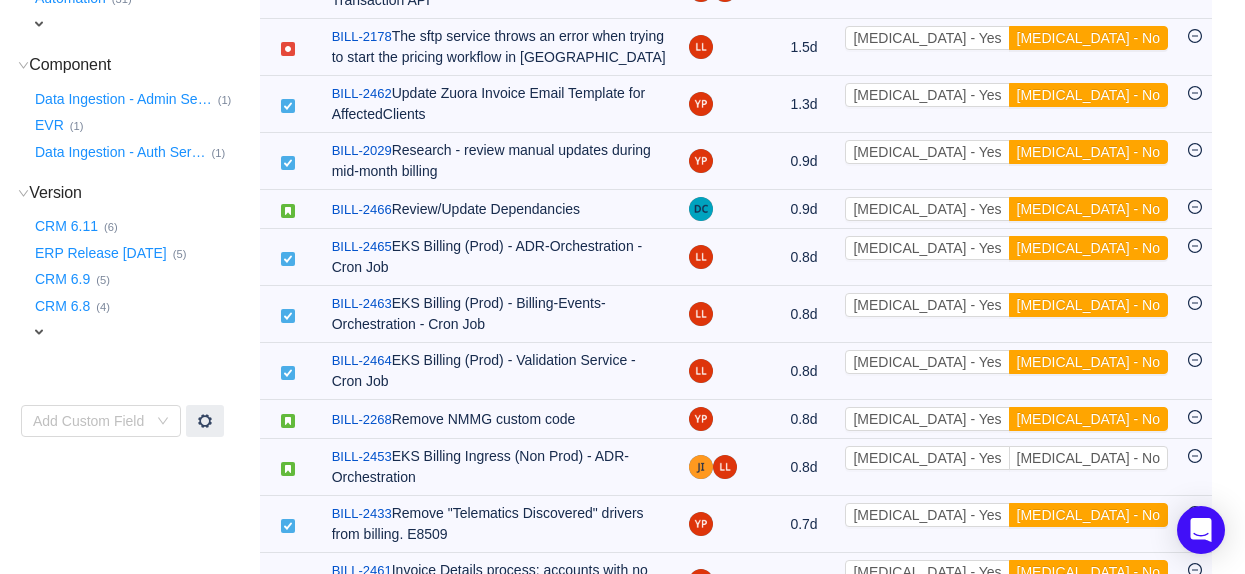 click on "[MEDICAL_DATA] - No" at bounding box center [1088, 209] 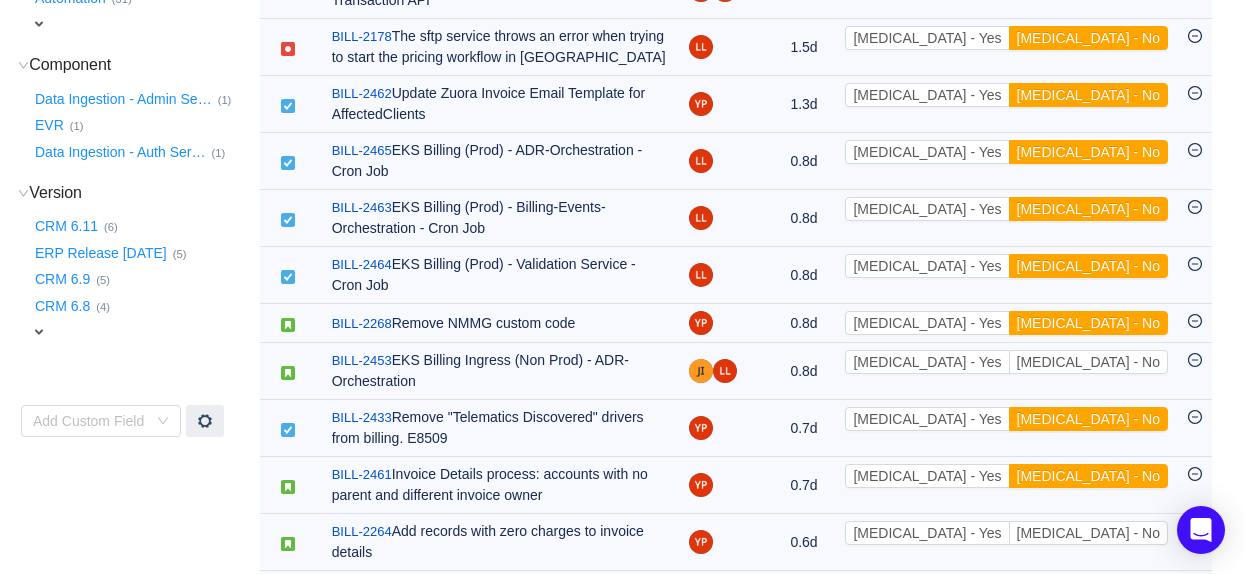 scroll, scrollTop: 720, scrollLeft: 0, axis: vertical 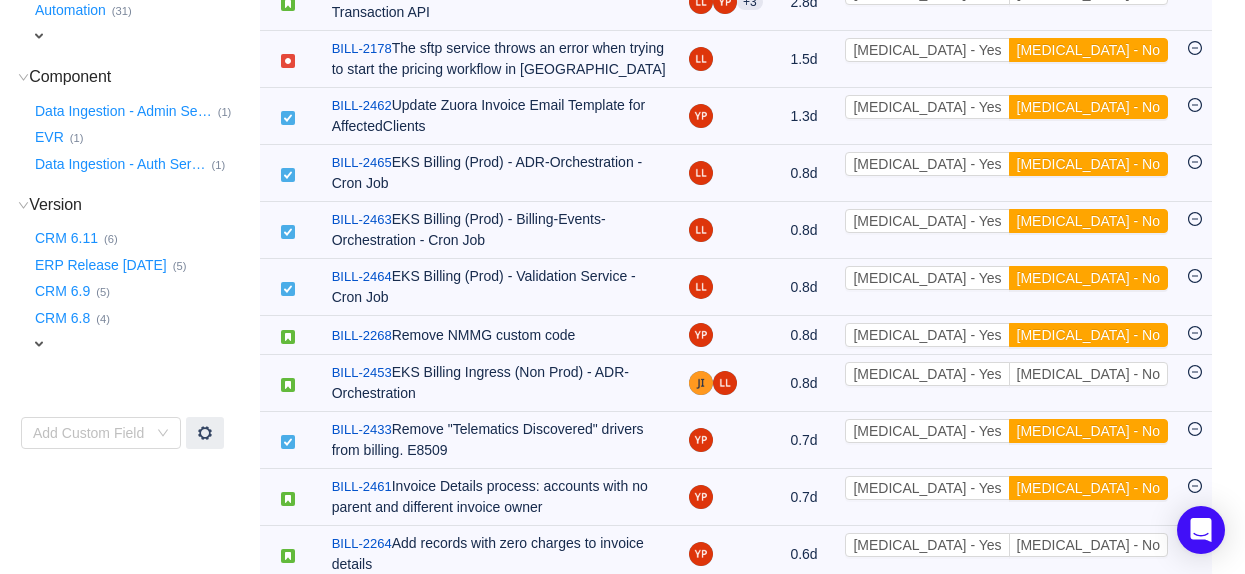 click on "[MEDICAL_DATA] - No" at bounding box center (1088, 164) 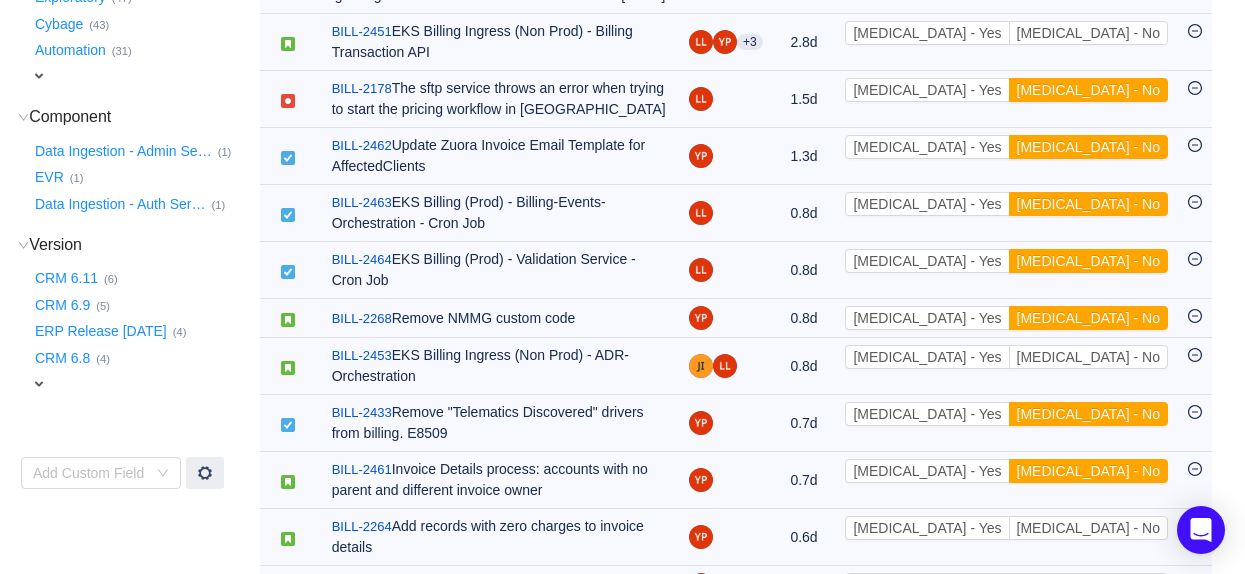 click on "[MEDICAL_DATA] - No" at bounding box center (1088, 147) 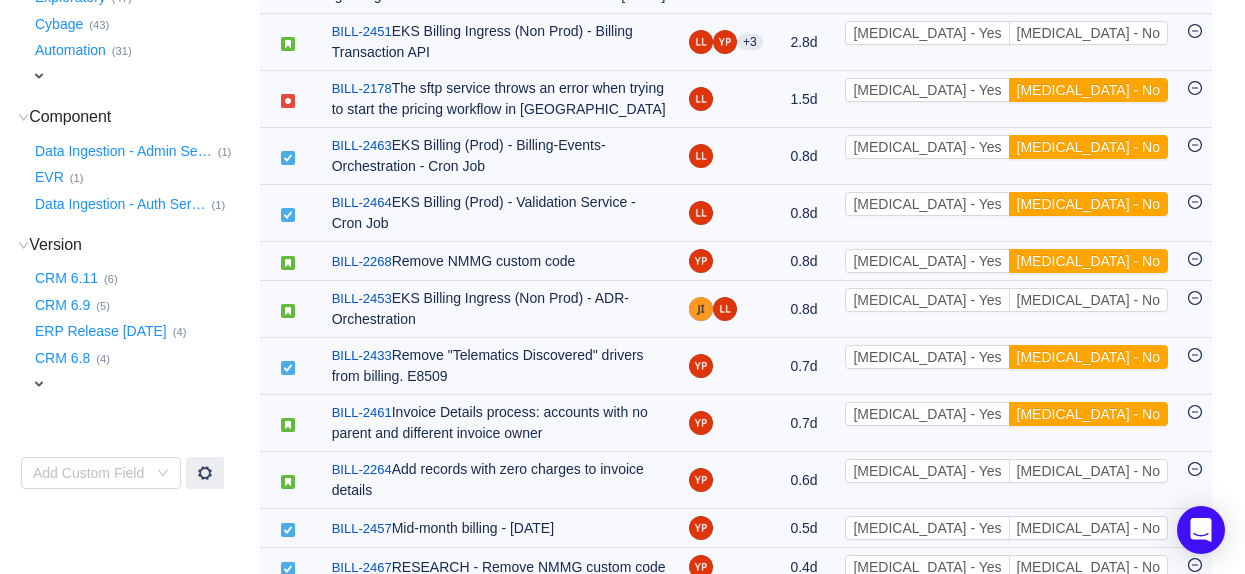 scroll, scrollTop: 641, scrollLeft: 0, axis: vertical 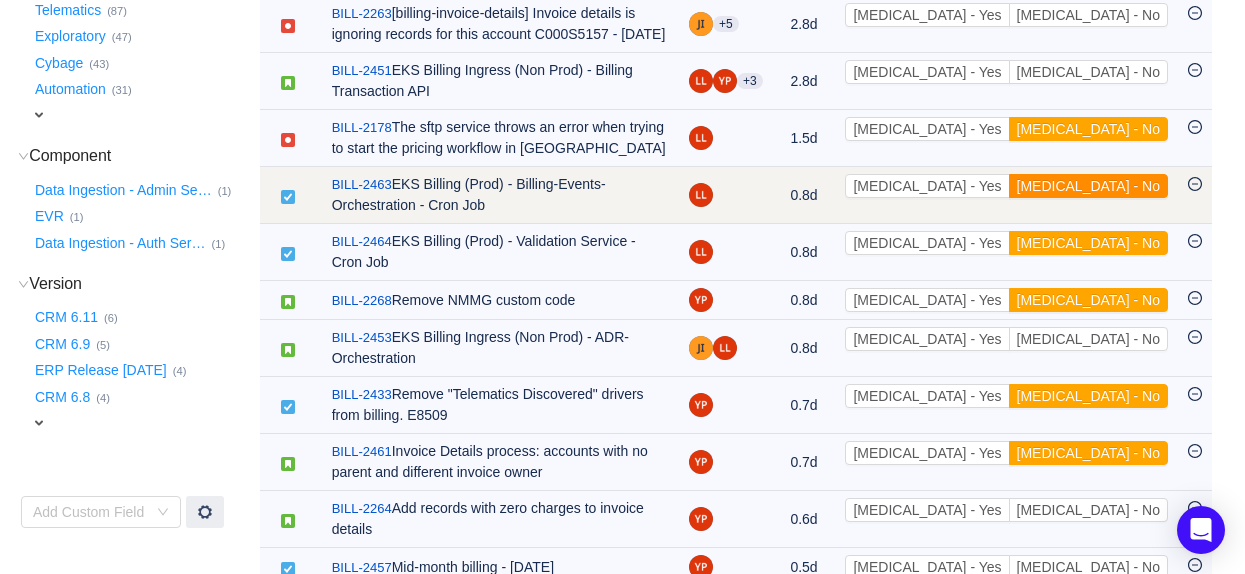 click on "[MEDICAL_DATA] - No" at bounding box center [1088, 186] 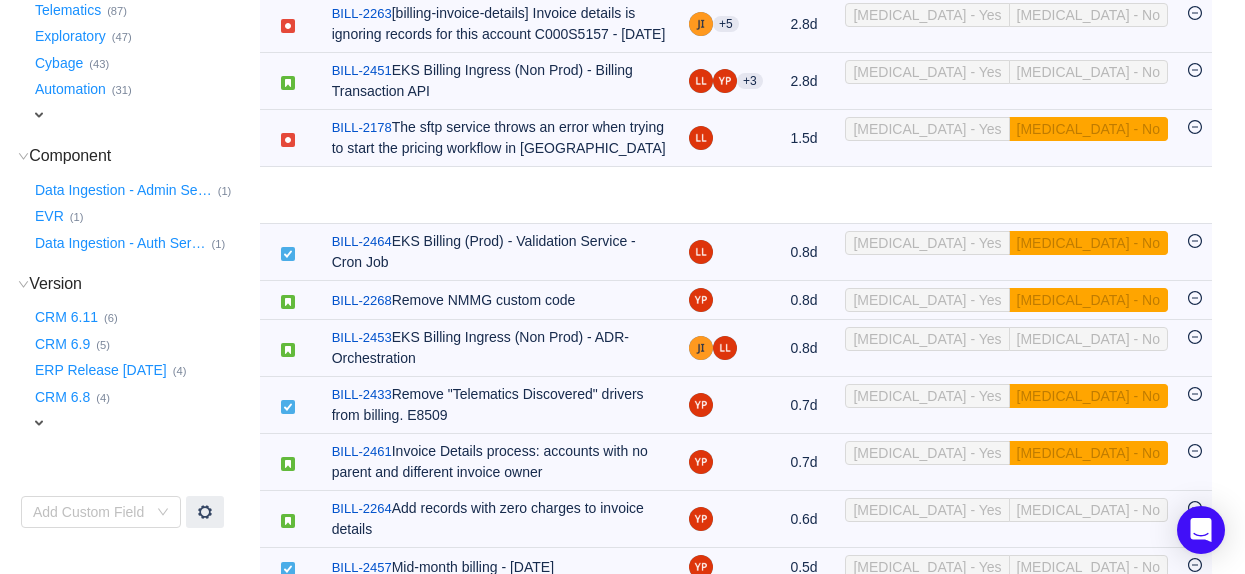 click on "Apply Suggestions expand (102)  Enterprise Data Team   103.4d  [MEDICAL_DATA] - Yes [MEDICAL_DATA] - No Out of scope expand (10)  Training Content   58.9d  [MEDICAL_DATA] - Yes [MEDICAL_DATA] - No Out of scope expand (174)  Data Acquisition Platform   243.7d  [MEDICAL_DATA] - Yes [MEDICAL_DATA] - No Out of scope expand (129)  Web Zero   180.3d  [MEDICAL_DATA] - Yes [MEDICAL_DATA] - No Out of scope expand (87)  Telematics   101.3d  [MEDICAL_DATA] - Yes [MEDICAL_DATA] - No Out of scope expand (60)  Data Solutions UI   91.9d  [MEDICAL_DATA] - Yes [MEDICAL_DATA] - No Out of scope expand (86)  API   78.4d  [MEDICAL_DATA] - Yes [MEDICAL_DATA] - No Out of scope expand (70)  CRM   71.8d  [MEDICAL_DATA] - Yes [MEDICAL_DATA] - No Out of scope expand (13)  Billing   13.6d  [MEDICAL_DATA] - Yes [MEDICAL_DATA] - No Out of scope  /  BILL-2263  [billing-invoice-details] Invoice details is ignoring records for this account C000S5157 - [DATE]   +5   2.8d  [MEDICAL_DATA] - Yes [MEDICAL_DATA] - No Out of scope  /  BILL-2451  EKS Billing Ingress (Non Prod) - Billing Transaction API   +3   2.8d  [MEDICAL_DATA] - Yes [MEDICAL_DATA] - No Out of scope  /  BILL-2178  1.5d  [MEDICAL_DATA] - Yes [MEDICAL_DATA] - No Out of scope  /  BILL-2463" at bounding box center [736, 156] 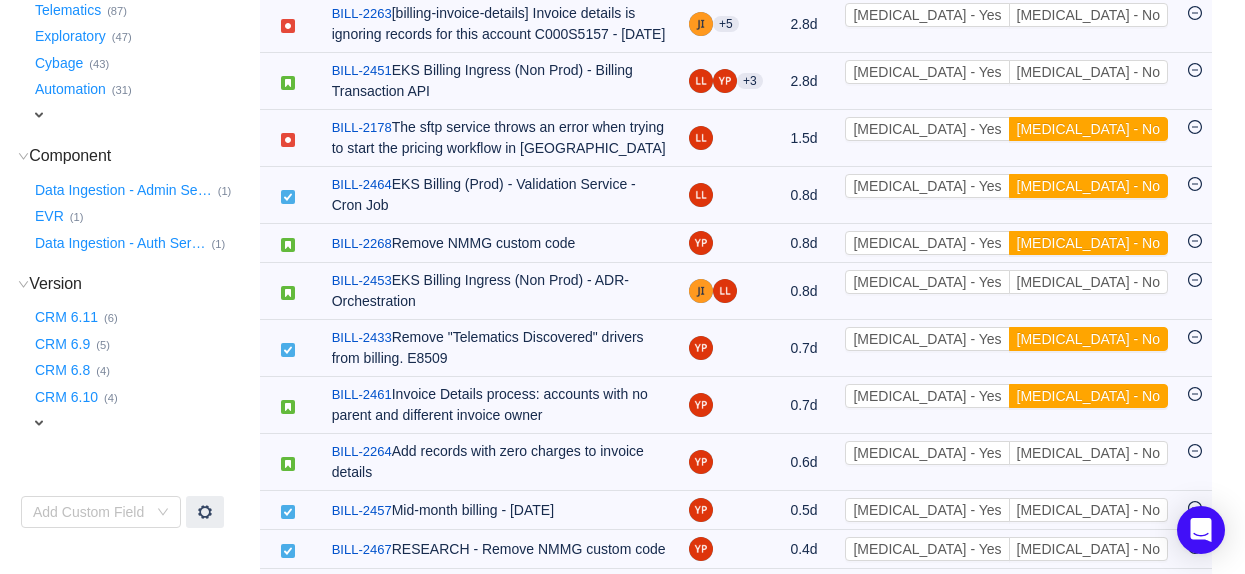 scroll, scrollTop: 614, scrollLeft: 0, axis: vertical 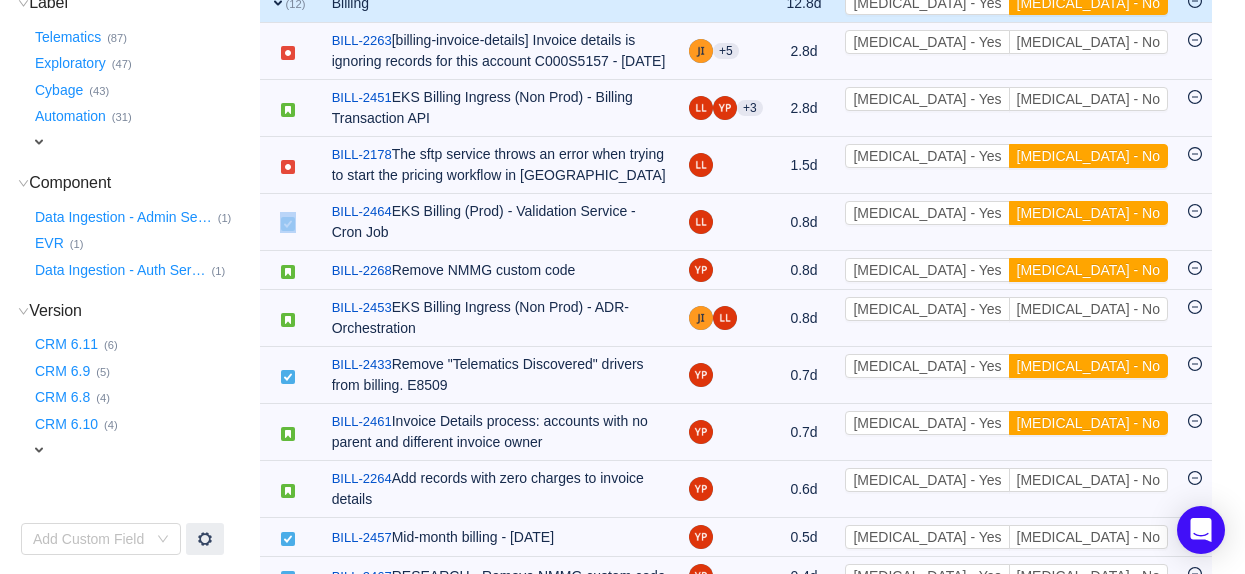 click on "[MEDICAL_DATA] - Yes [MEDICAL_DATA] - No Out of scope" at bounding box center (1006, 165) 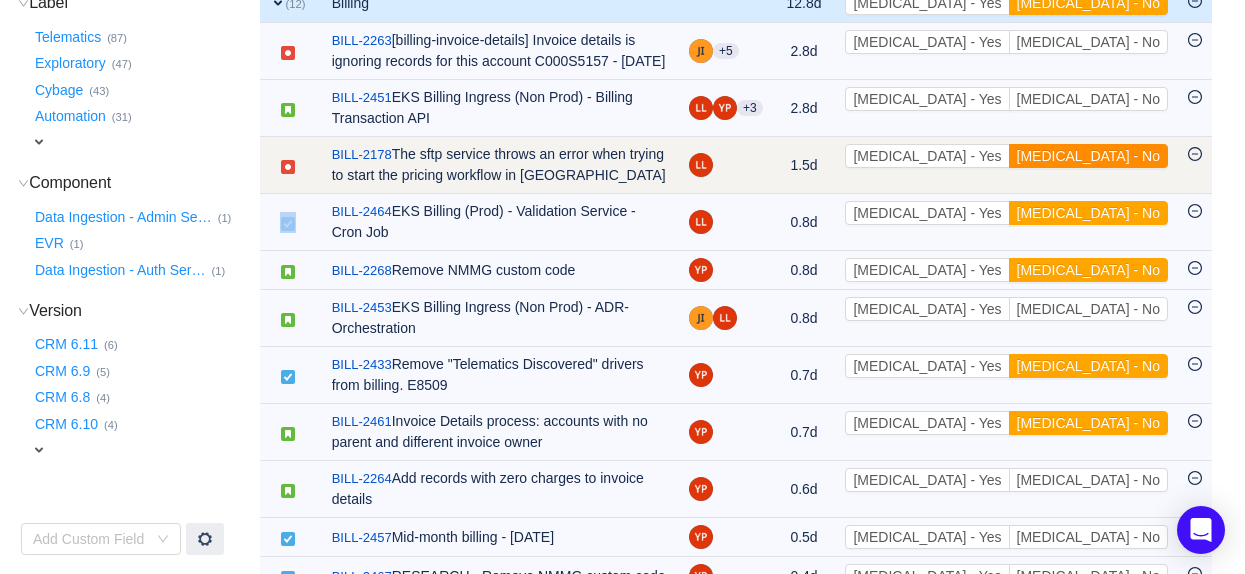 click on "[MEDICAL_DATA] - No" at bounding box center (1088, 156) 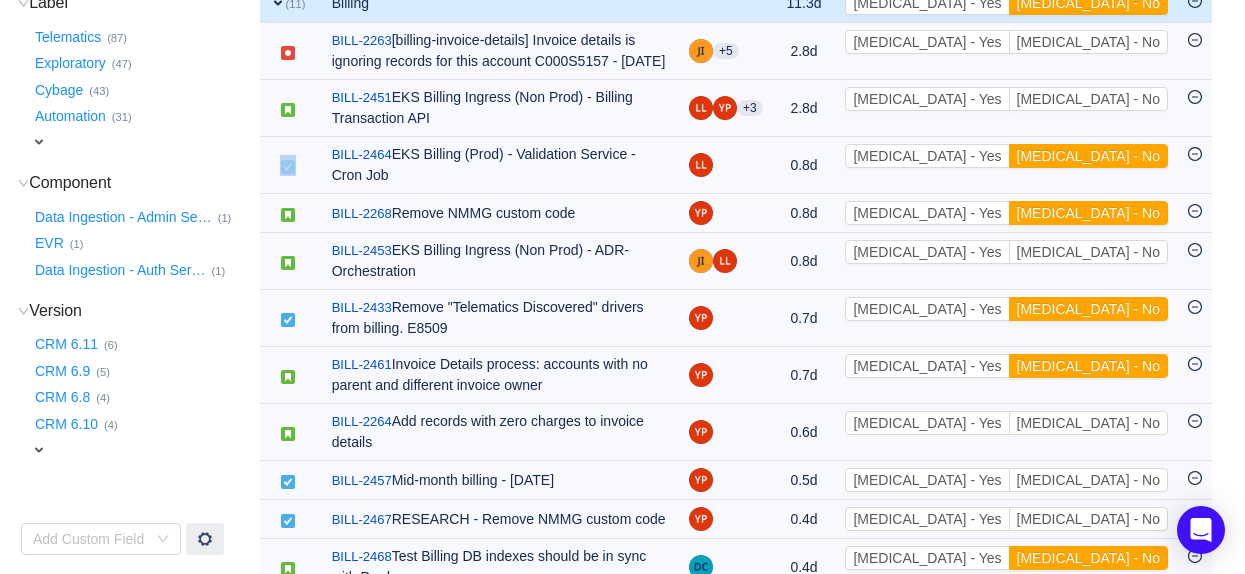 click on "[MEDICAL_DATA] - No" at bounding box center (1088, 156) 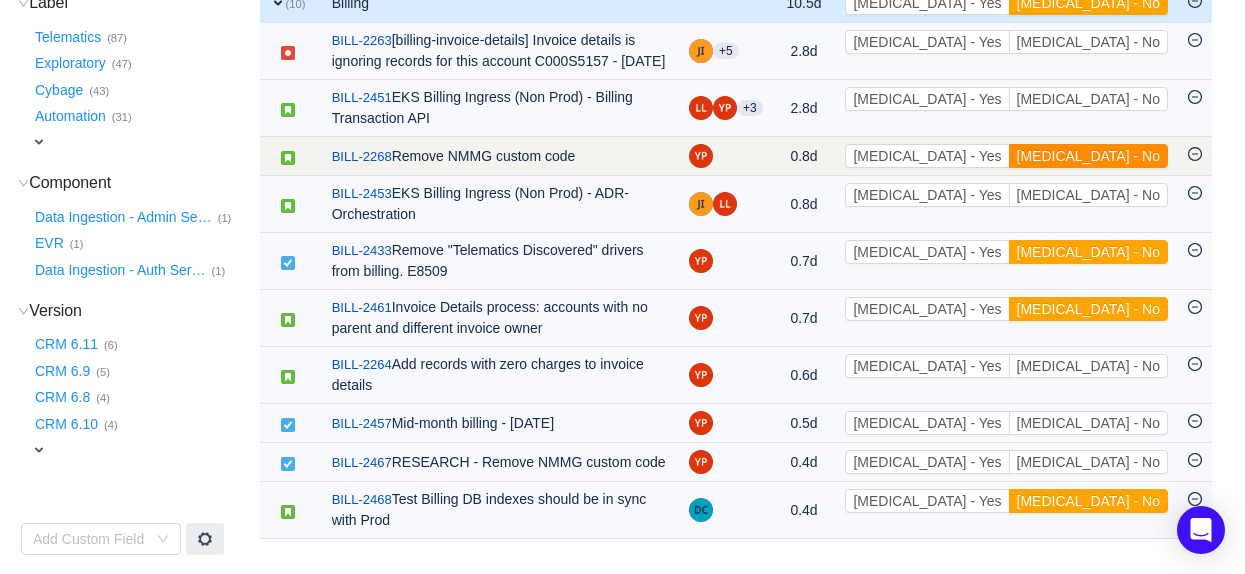 click on "[MEDICAL_DATA] - No" at bounding box center (1088, 156) 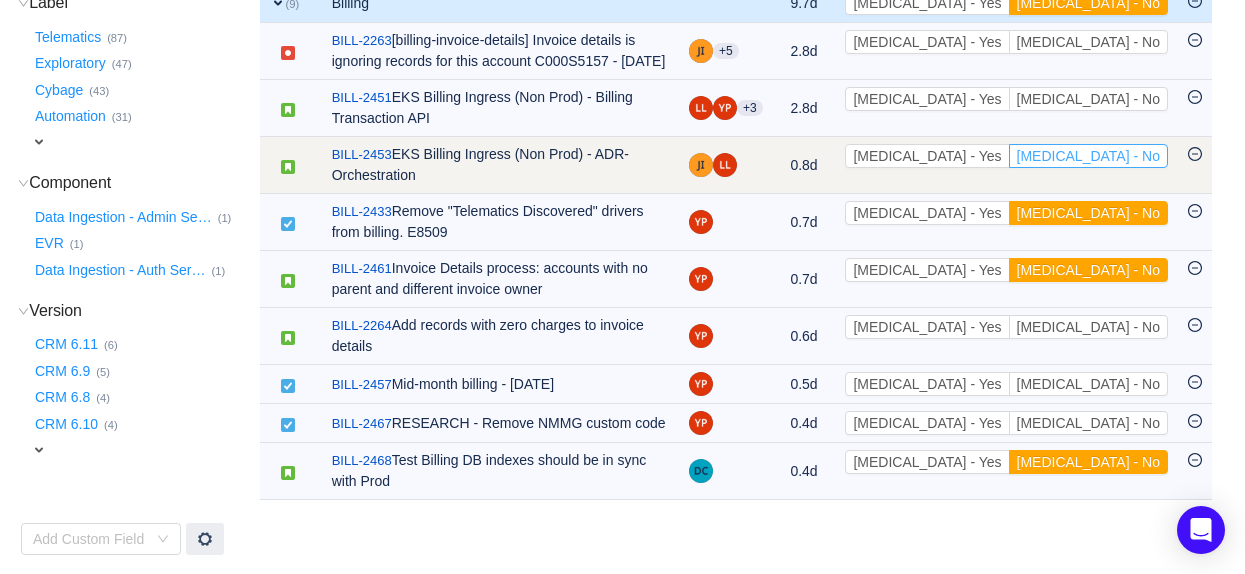click on "[MEDICAL_DATA] - No" at bounding box center (1088, 156) 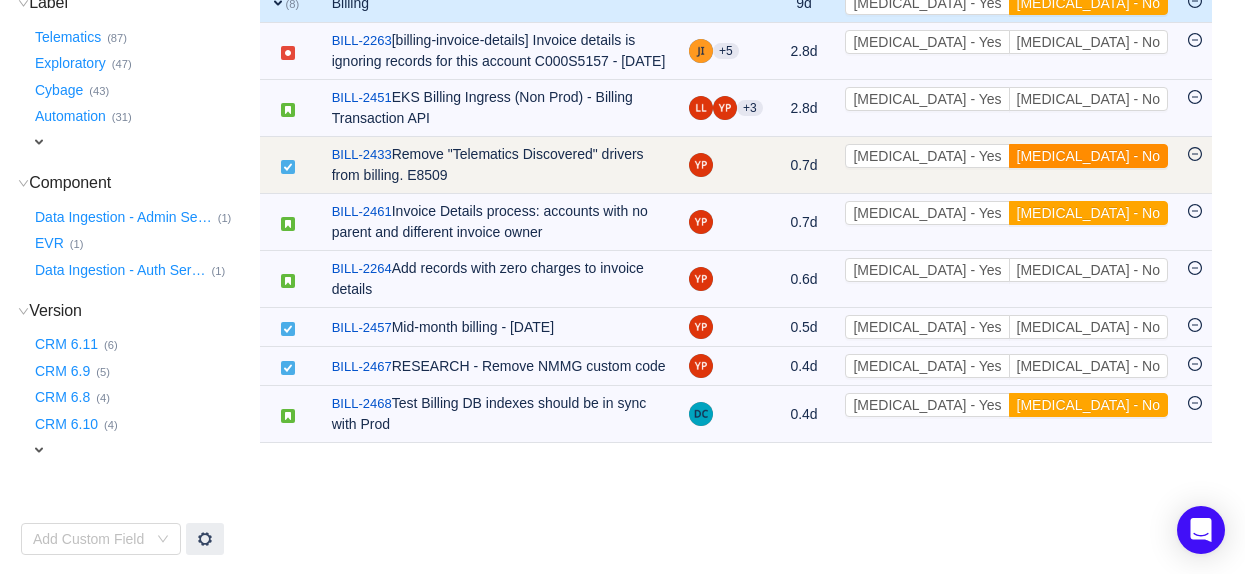 click on "[MEDICAL_DATA] - No" at bounding box center (1088, 156) 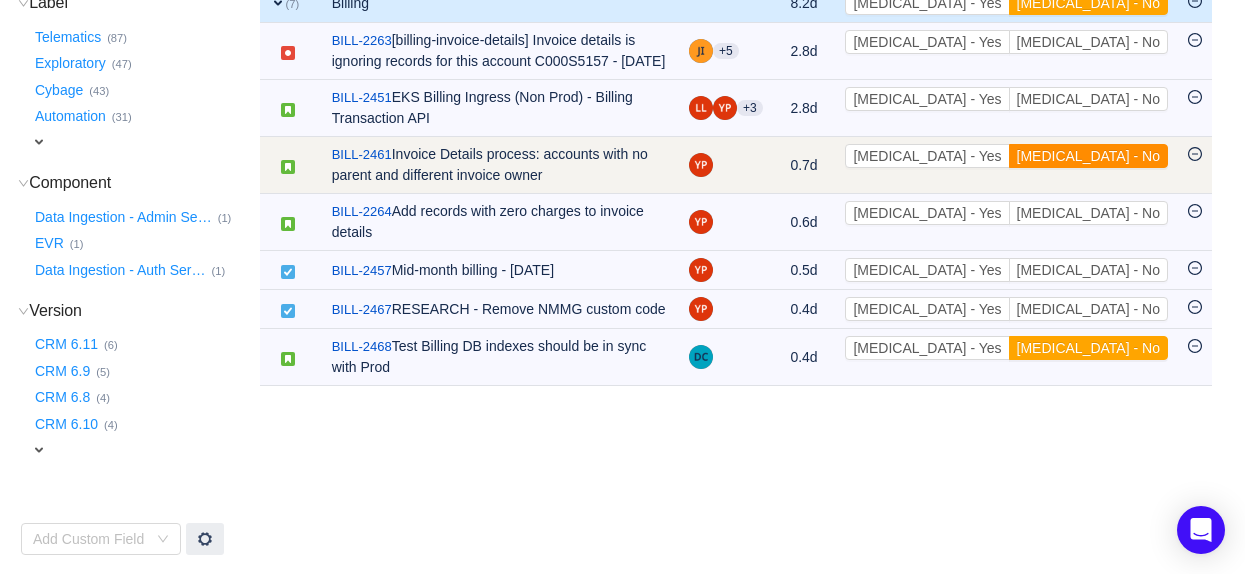 click on "[MEDICAL_DATA] - No" at bounding box center [1088, 156] 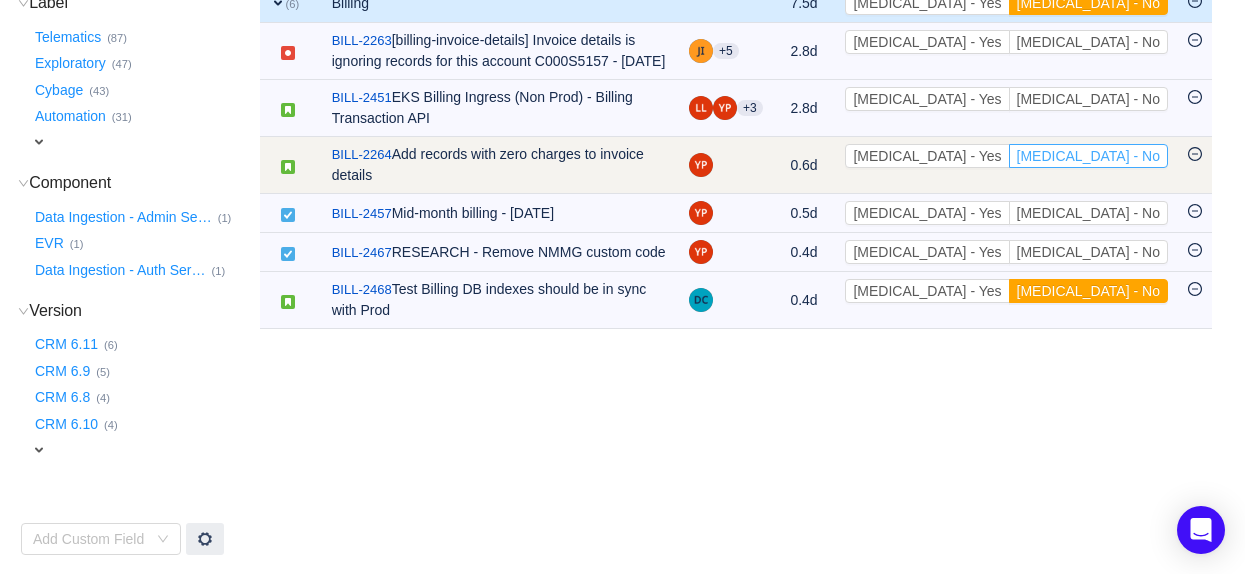 click on "[MEDICAL_DATA] - No" at bounding box center [1088, 156] 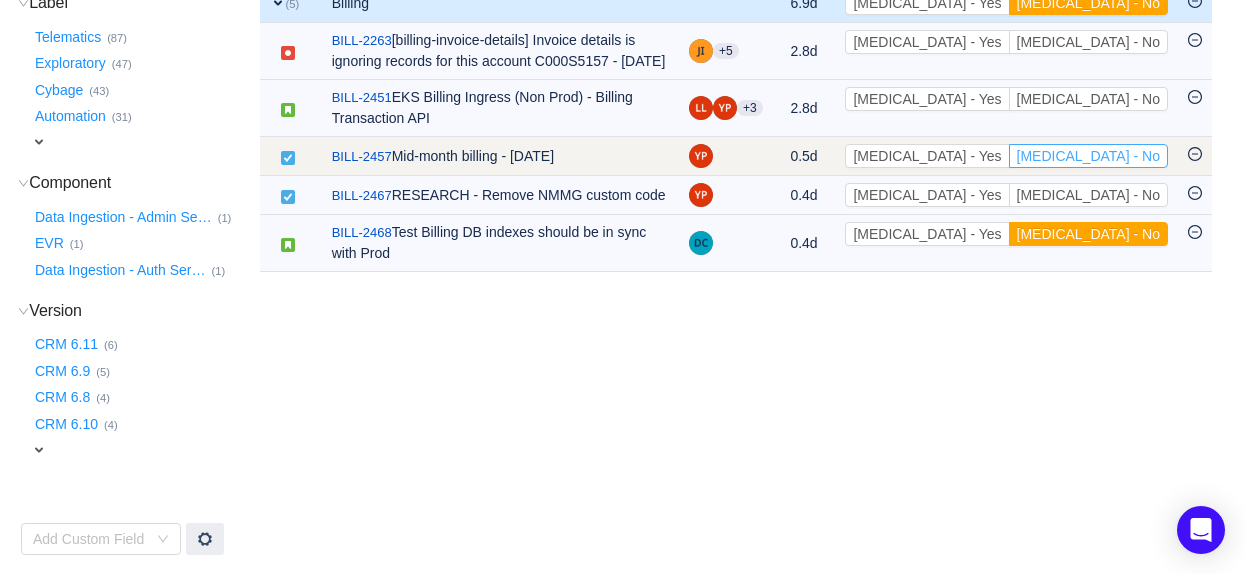click on "[MEDICAL_DATA] - No" at bounding box center (1088, 156) 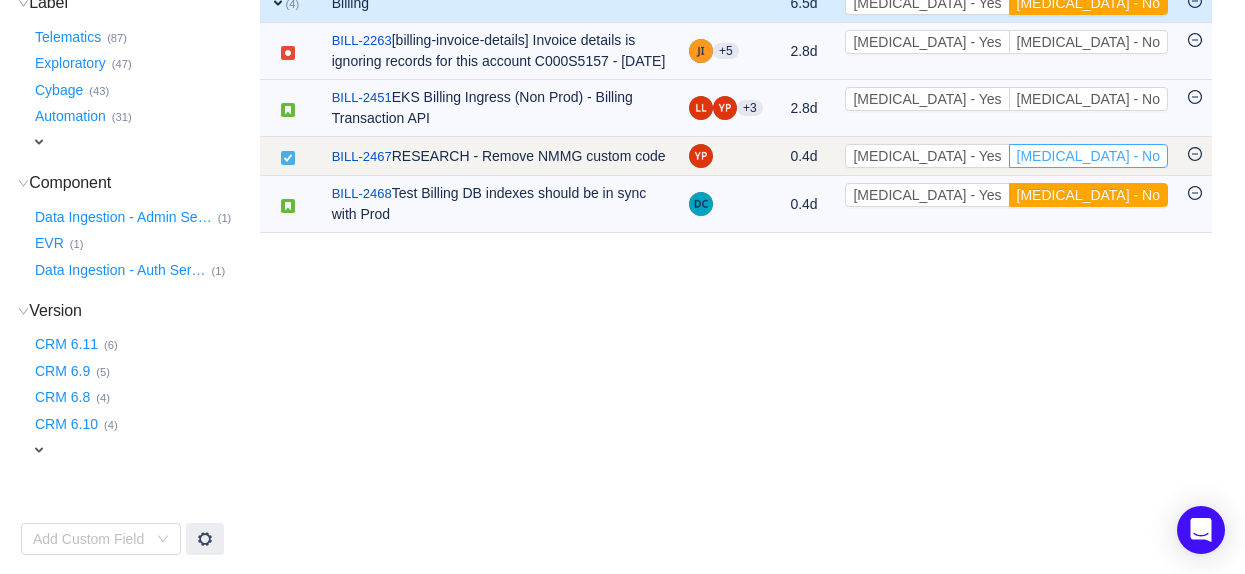 click on "[MEDICAL_DATA] - No" at bounding box center [1088, 156] 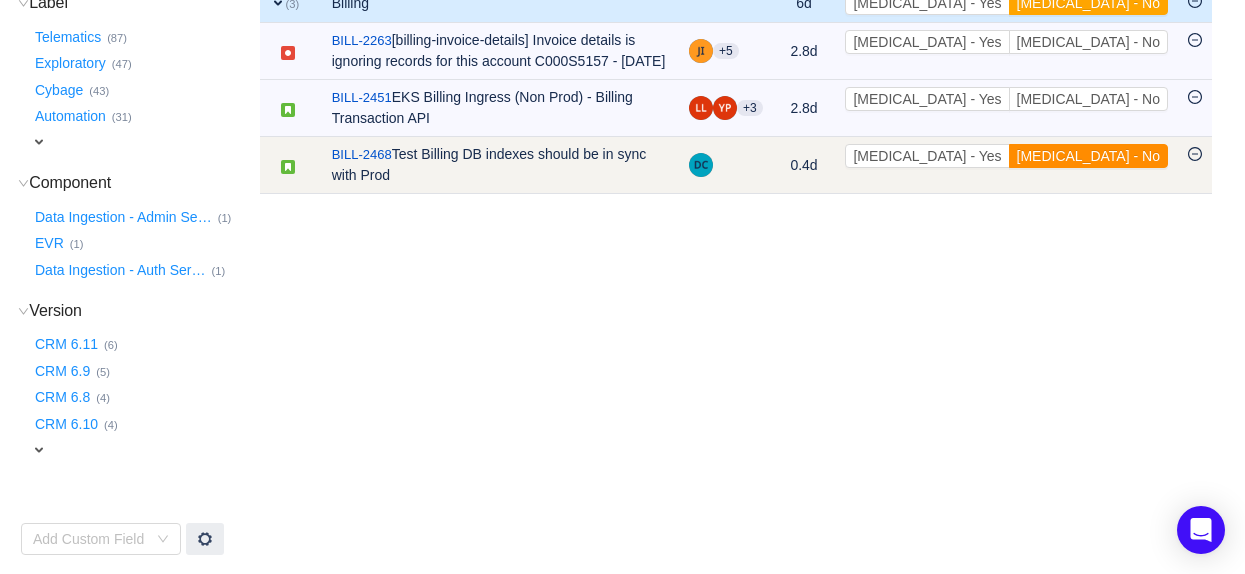 click on "[MEDICAL_DATA] - No" at bounding box center [1088, 156] 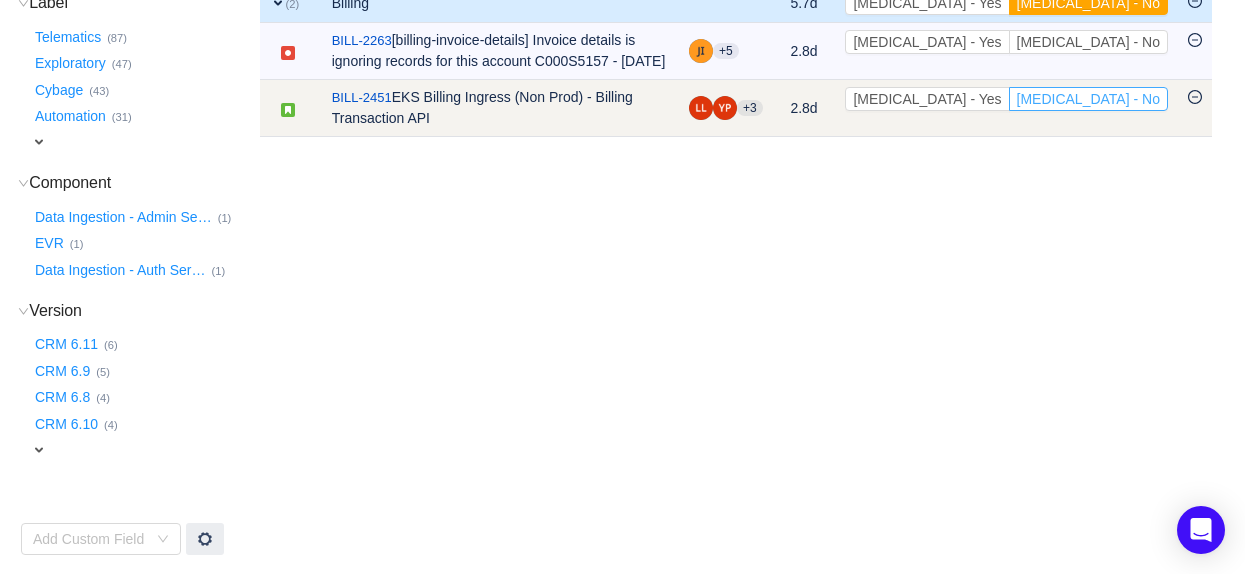 click on "[MEDICAL_DATA] - No" at bounding box center [1088, 99] 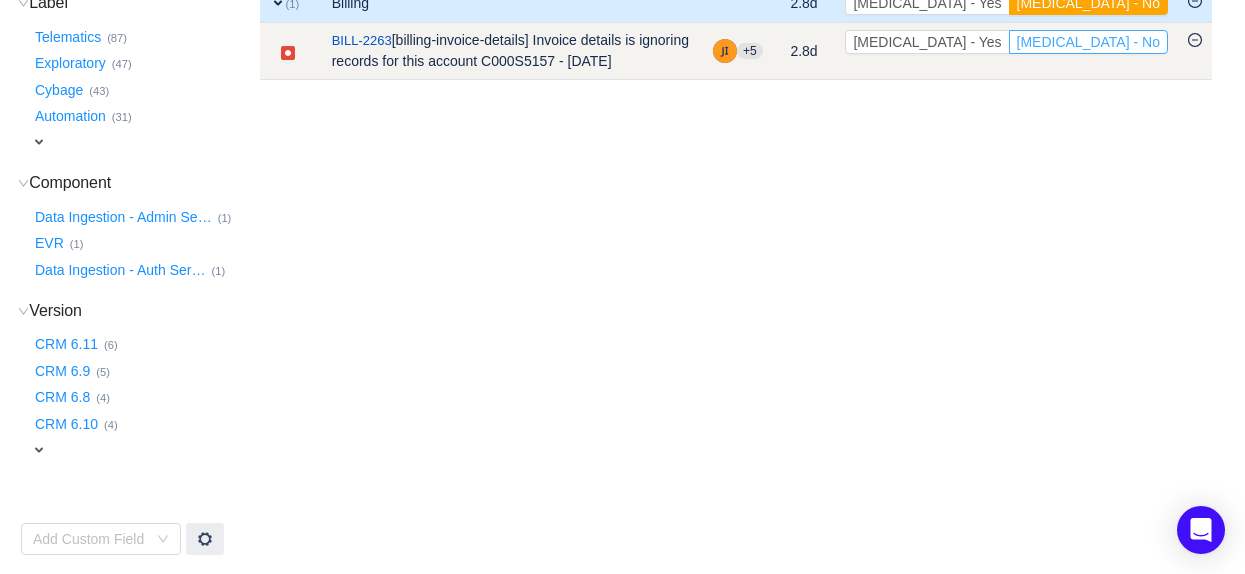 click on "[MEDICAL_DATA] - No" at bounding box center [1088, 42] 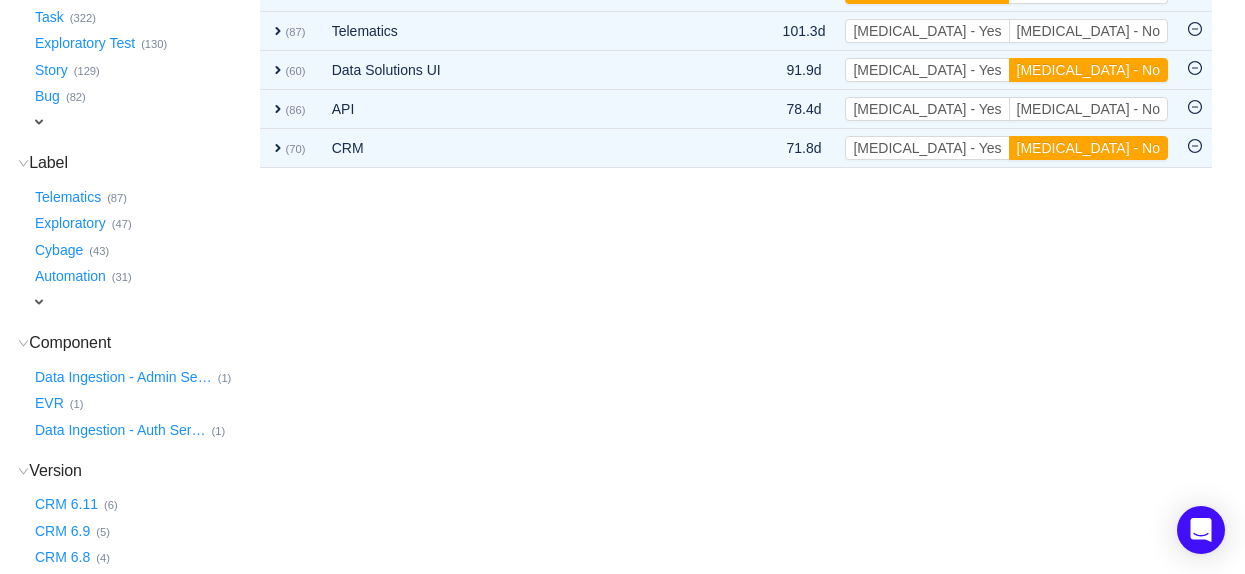 scroll, scrollTop: 414, scrollLeft: 0, axis: vertical 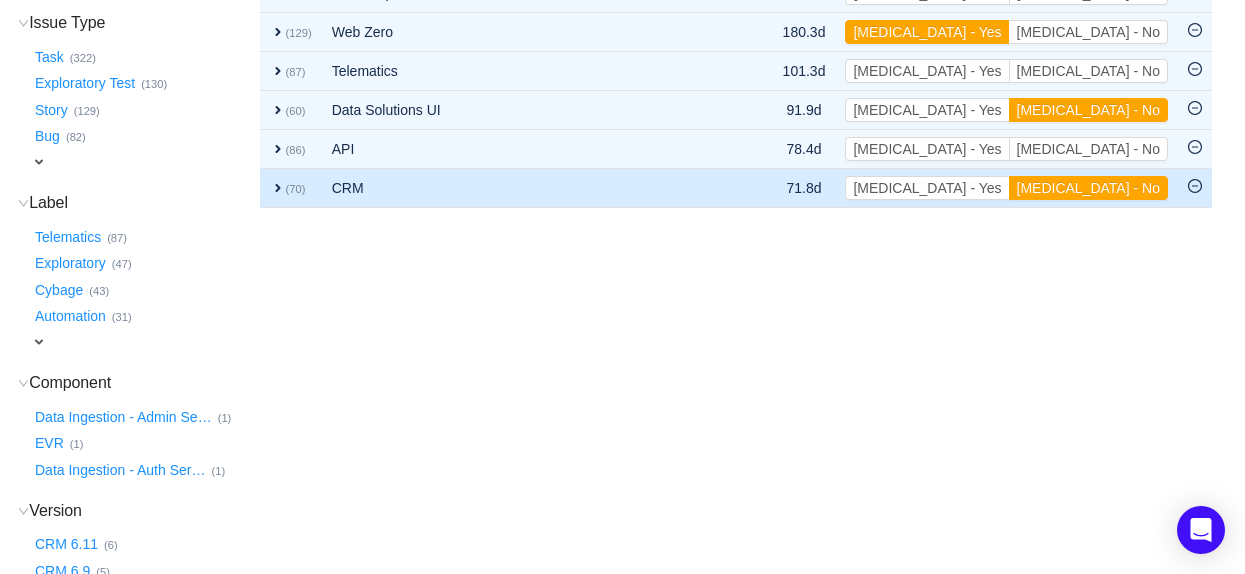 click on "expand" at bounding box center [278, 188] 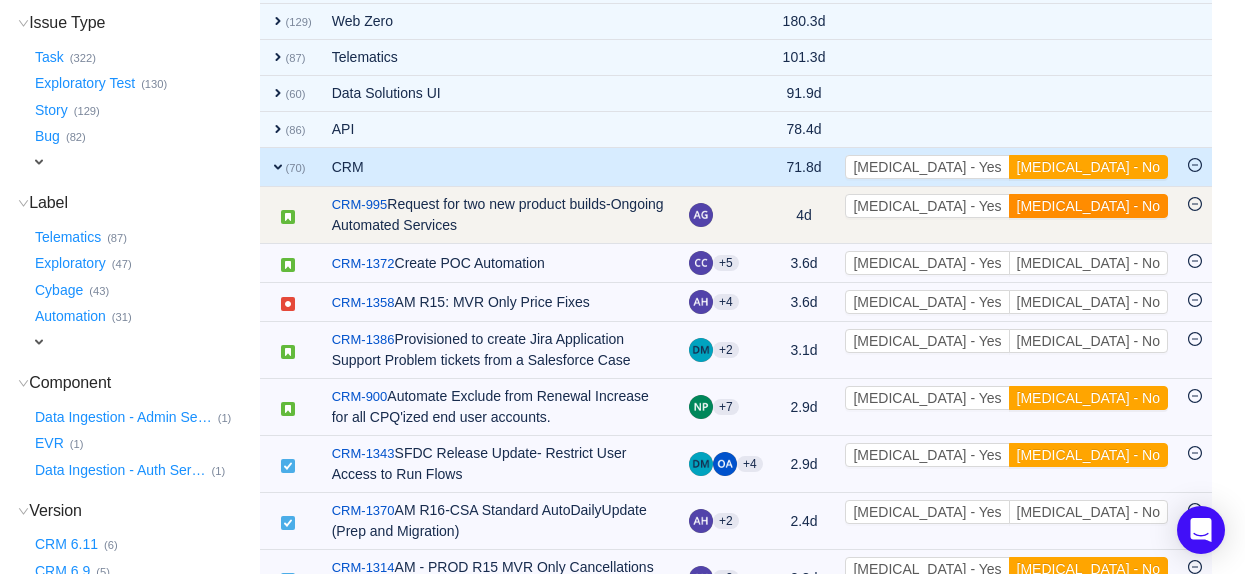 click on "[MEDICAL_DATA] - No" at bounding box center (1088, 206) 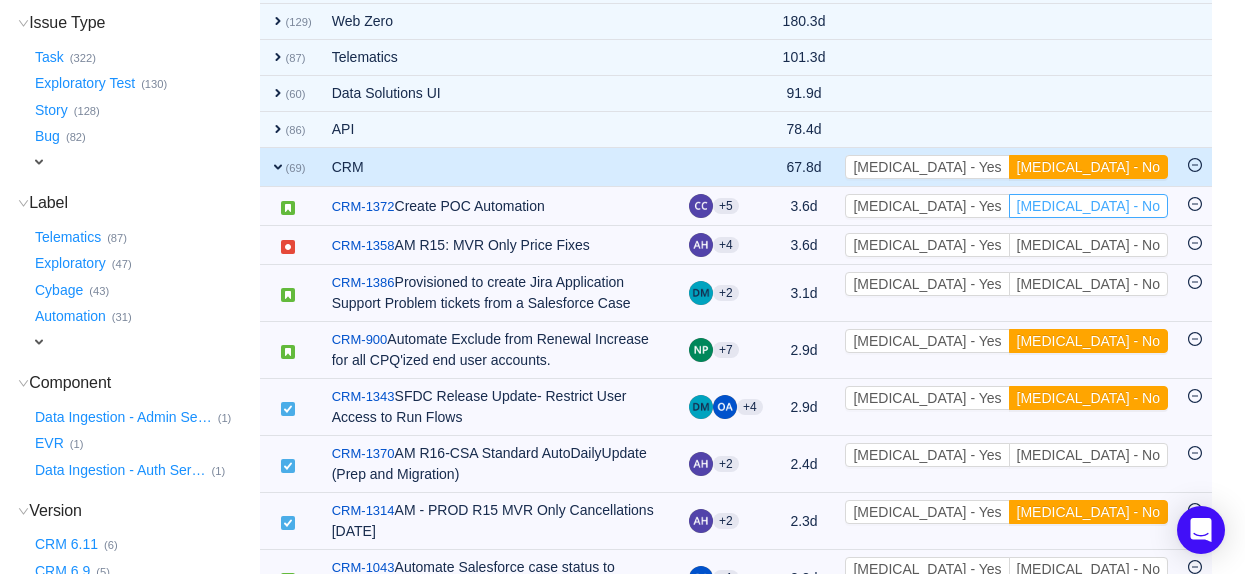 click on "[MEDICAL_DATA] - No" at bounding box center (1088, 206) 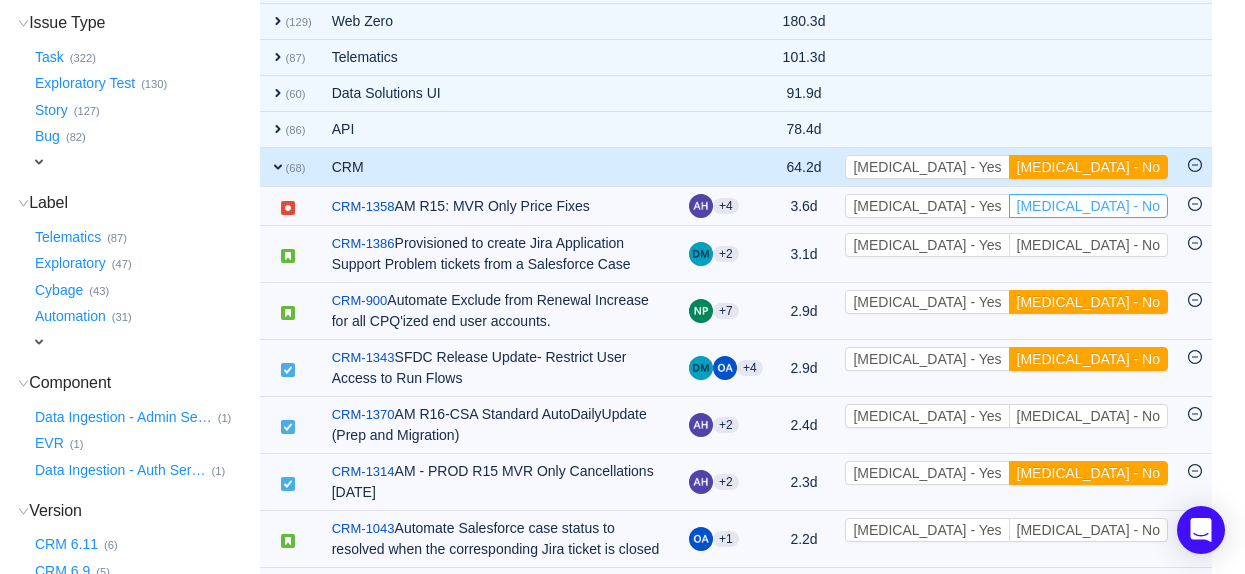 click on "[MEDICAL_DATA] - No" at bounding box center (1088, 206) 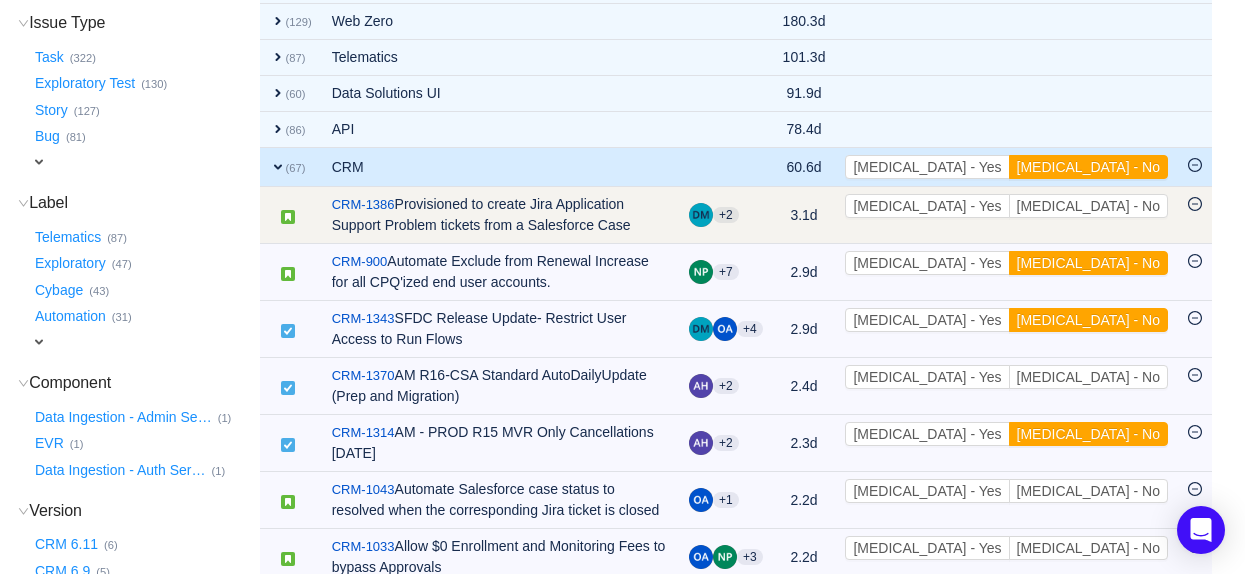 click on "[MEDICAL_DATA] - Yes [MEDICAL_DATA] - No Out of scope" at bounding box center [1006, 215] 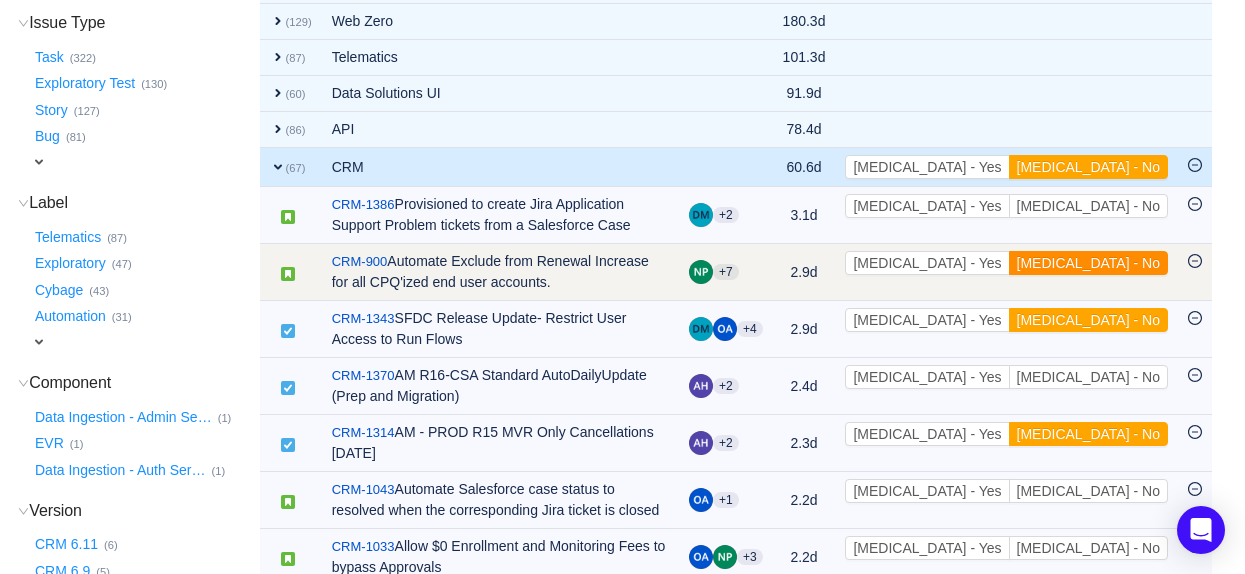 click on "[MEDICAL_DATA] - No" at bounding box center (1088, 263) 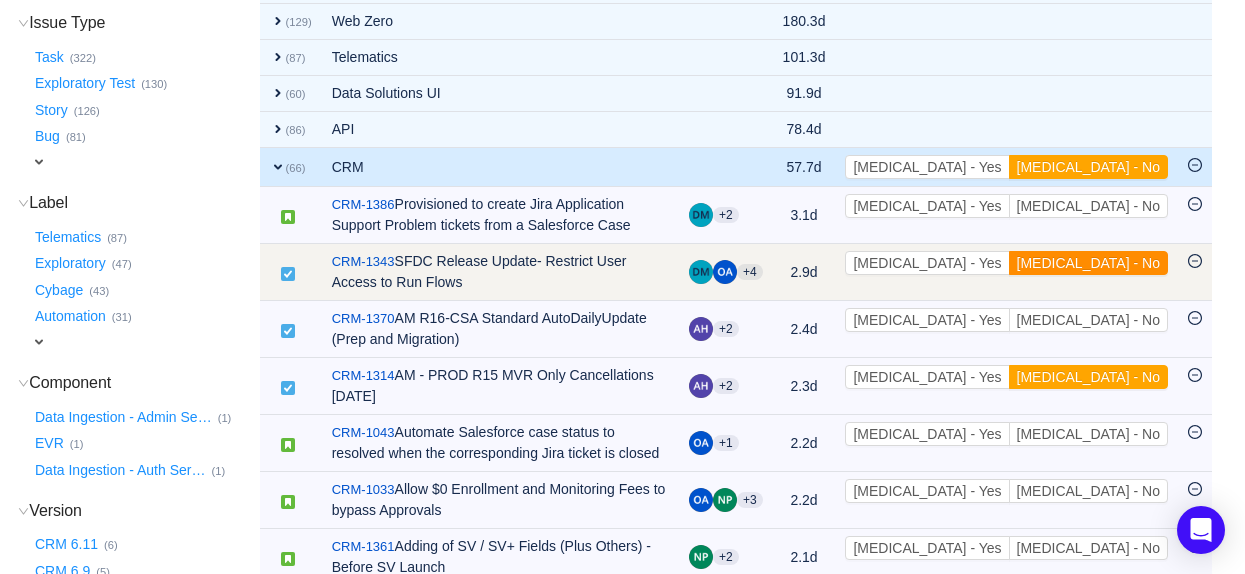 click on "[MEDICAL_DATA] - No" at bounding box center (1088, 263) 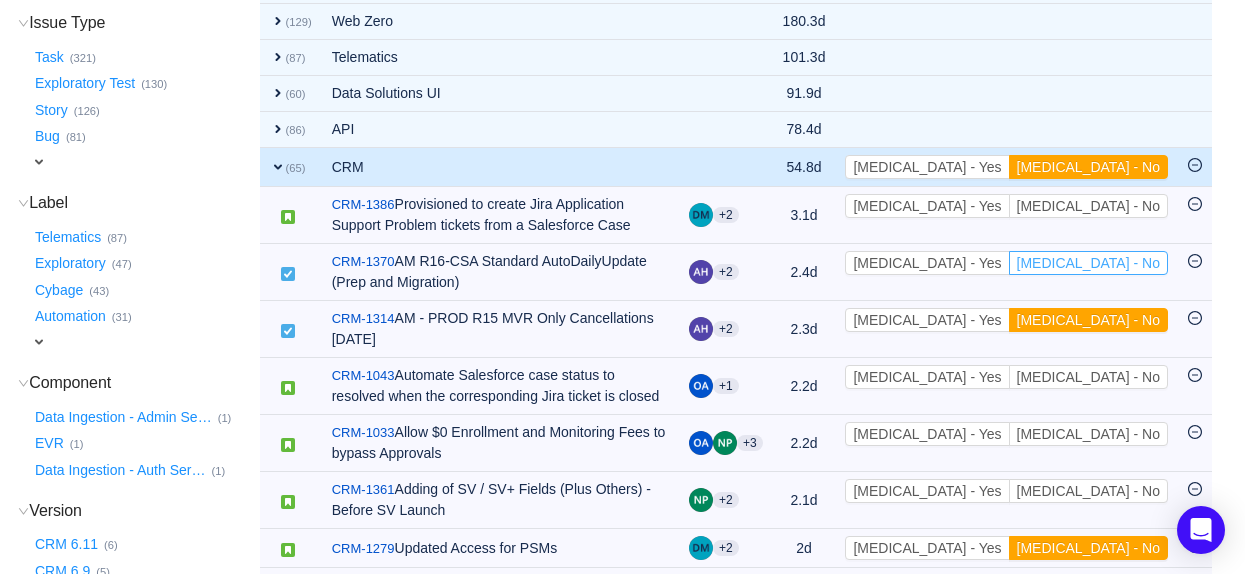 click on "[MEDICAL_DATA] - No" at bounding box center (1088, 263) 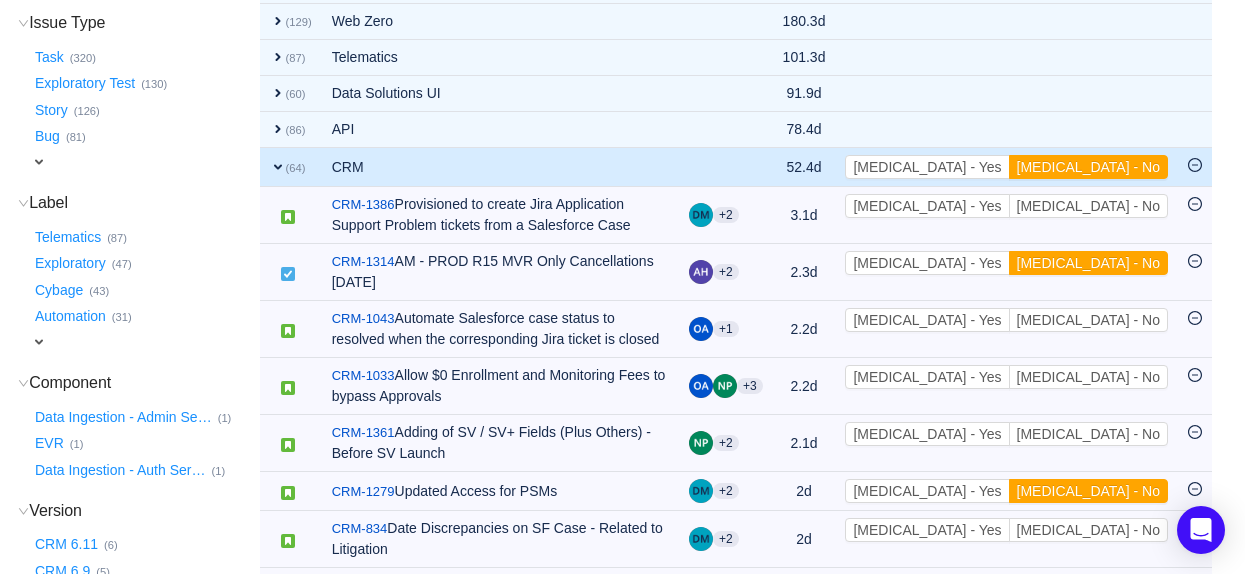 click on "[MEDICAL_DATA] - No" at bounding box center [1088, 263] 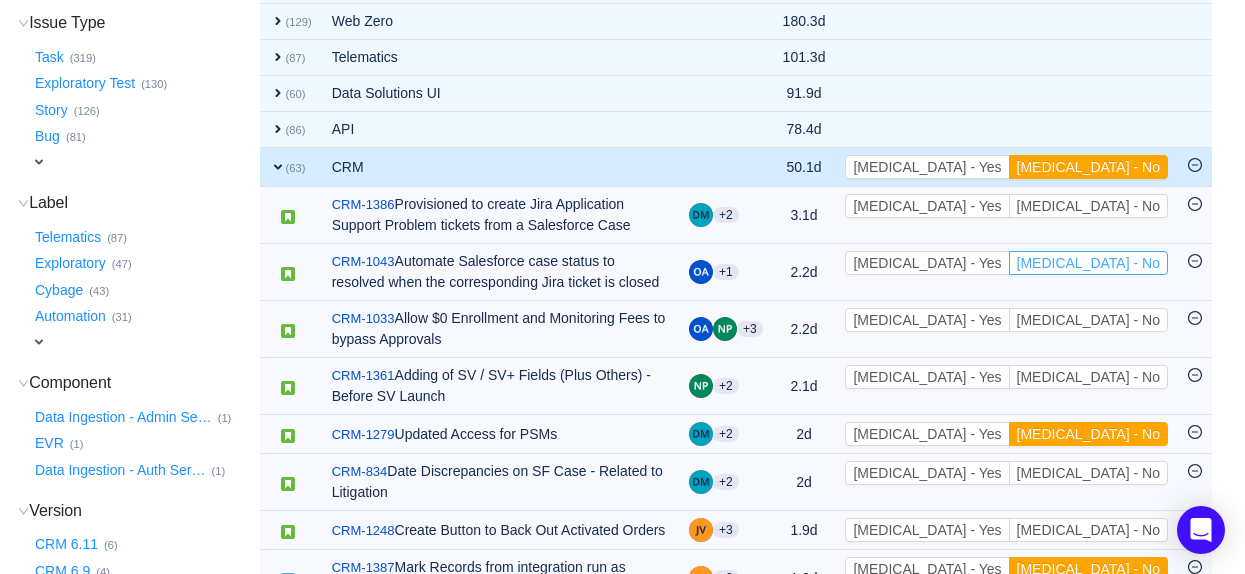 click on "[MEDICAL_DATA] - No" at bounding box center [1088, 263] 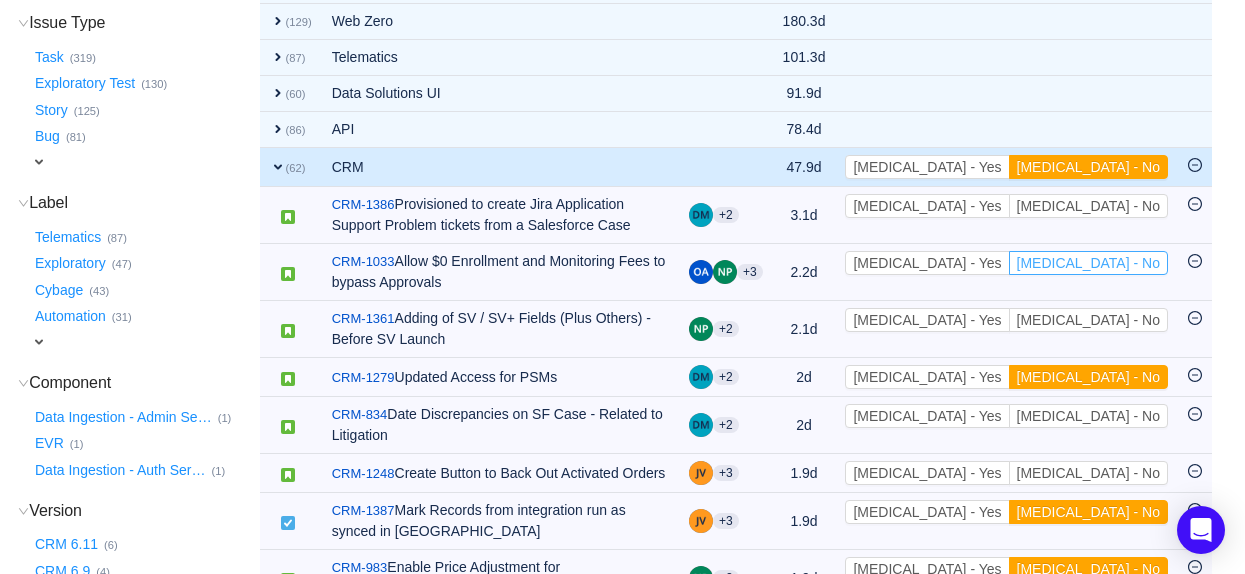 click on "[MEDICAL_DATA] - No" at bounding box center [1088, 263] 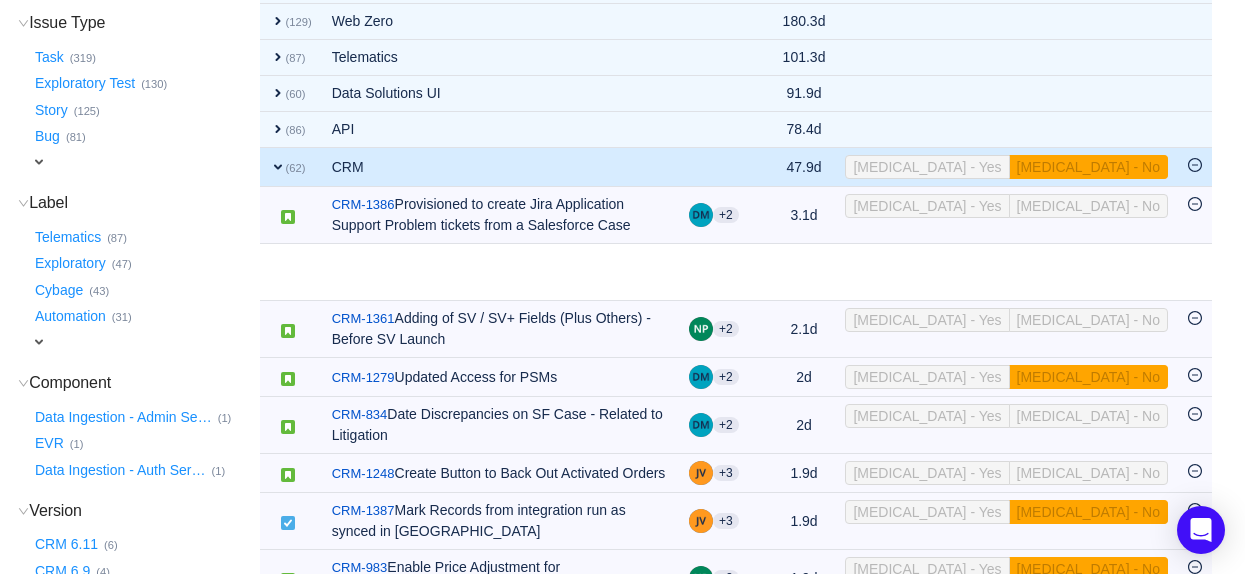 click on "[MEDICAL_DATA] - No" at bounding box center [1088, 320] 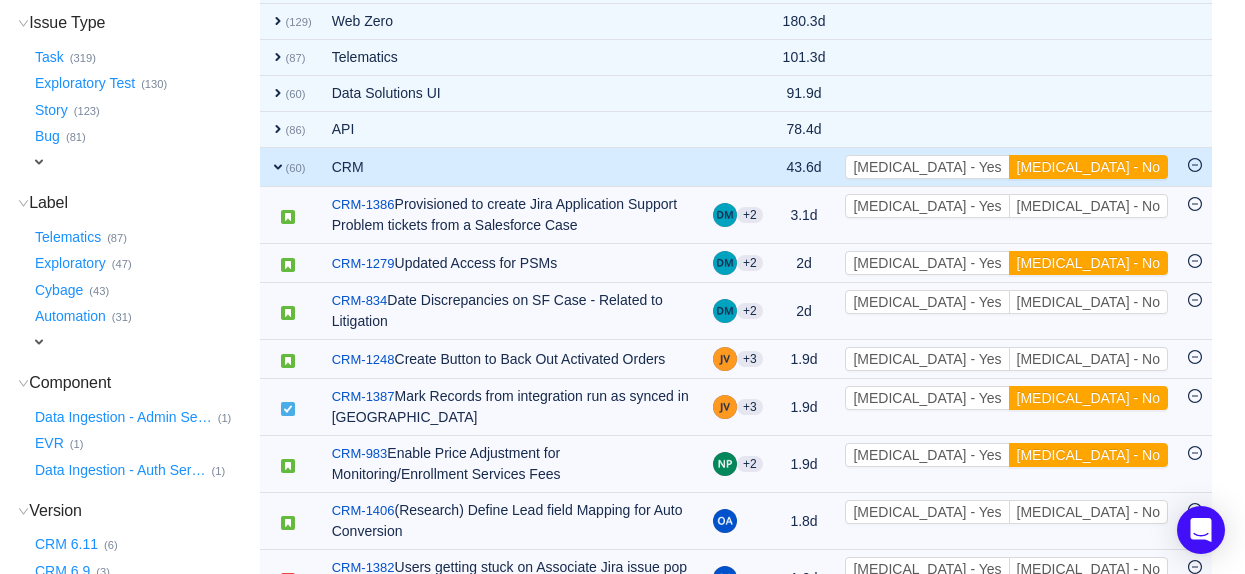 click on "[MEDICAL_DATA] - No" at bounding box center [1088, 263] 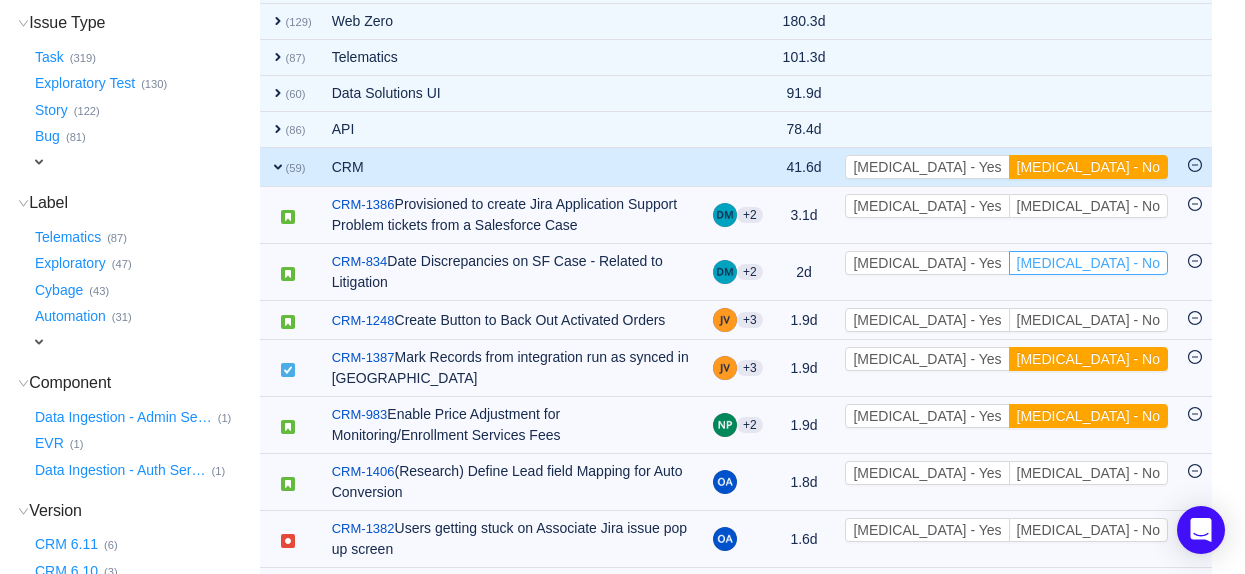 click on "[MEDICAL_DATA] - No" at bounding box center (1088, 263) 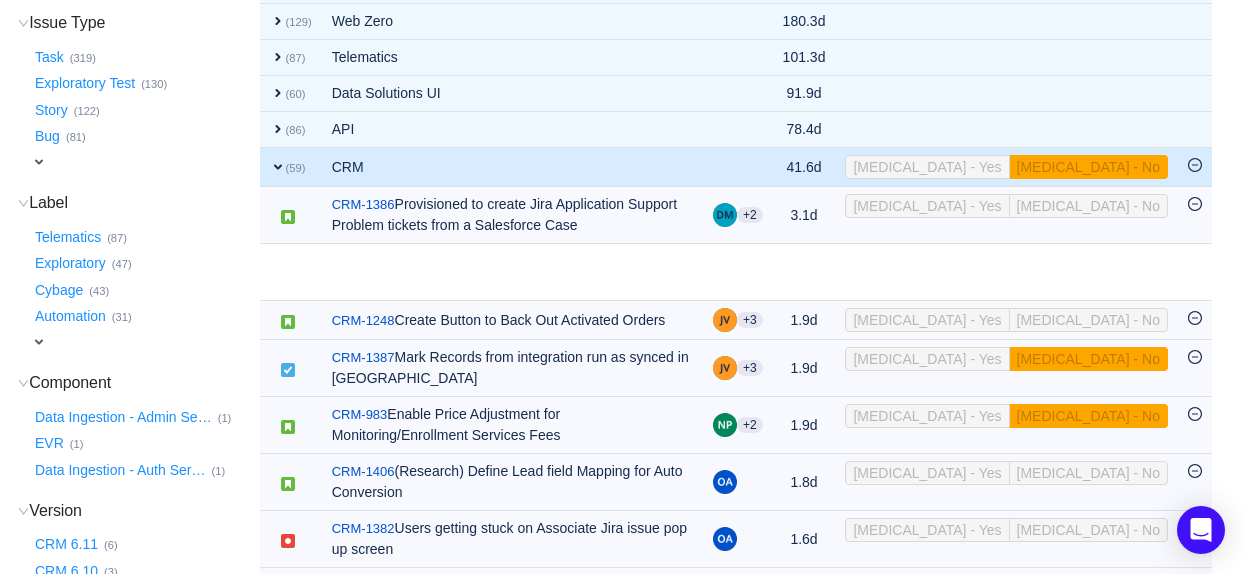 click on "[MEDICAL_DATA] - No" at bounding box center [1088, 320] 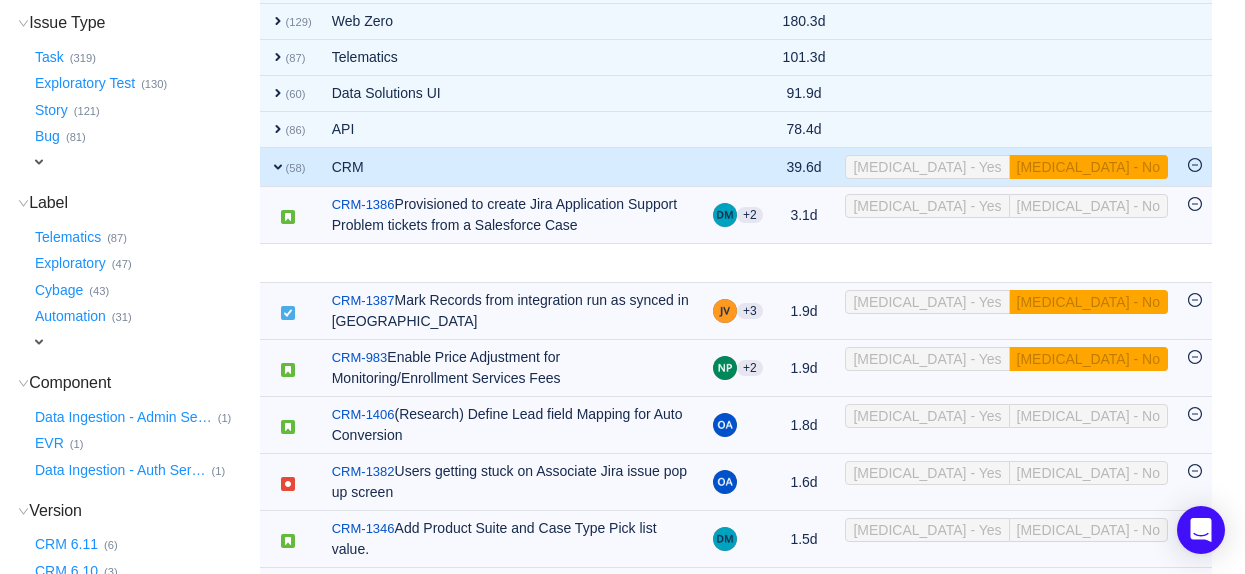 click on "[MEDICAL_DATA] - No" at bounding box center (1088, 302) 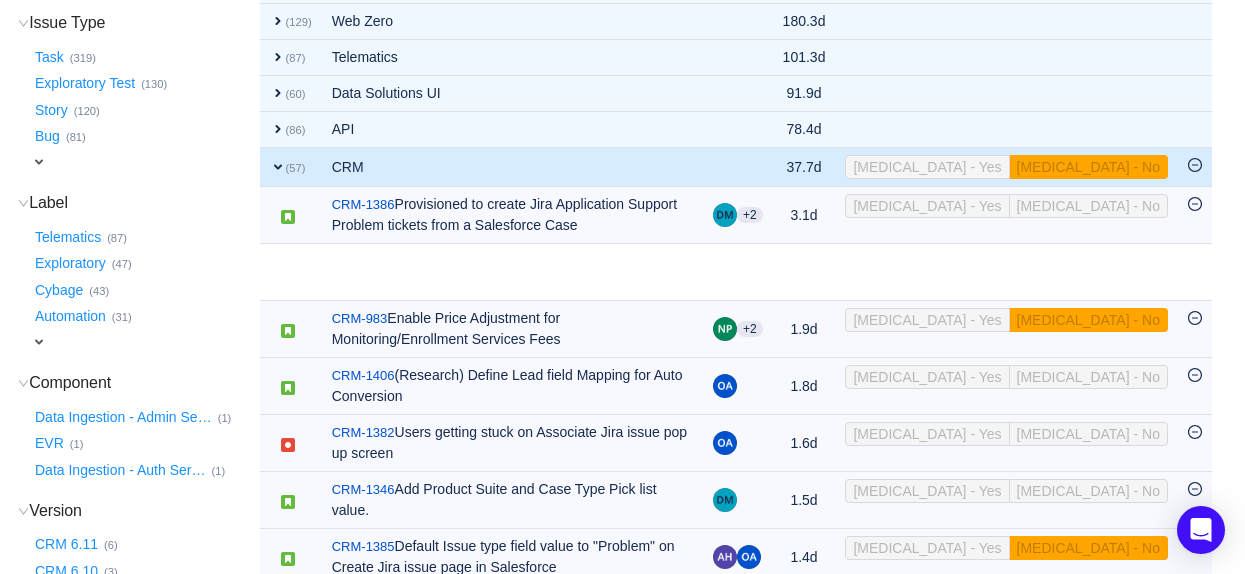 click on "[MEDICAL_DATA] - No" at bounding box center (1088, 320) 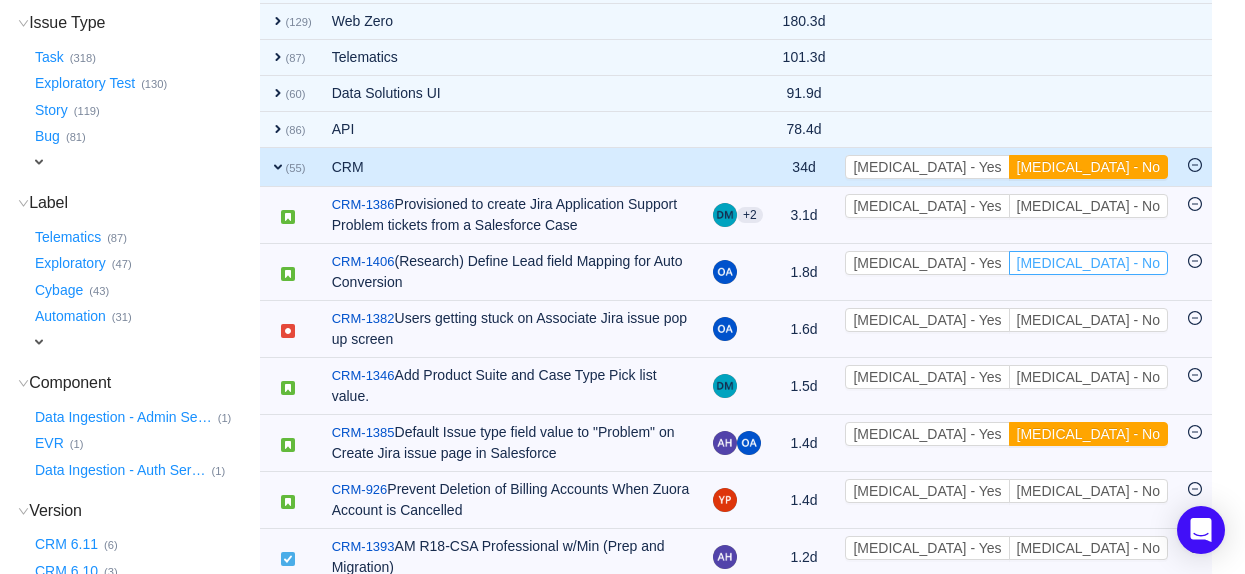 click on "[MEDICAL_DATA] - No" at bounding box center (1088, 263) 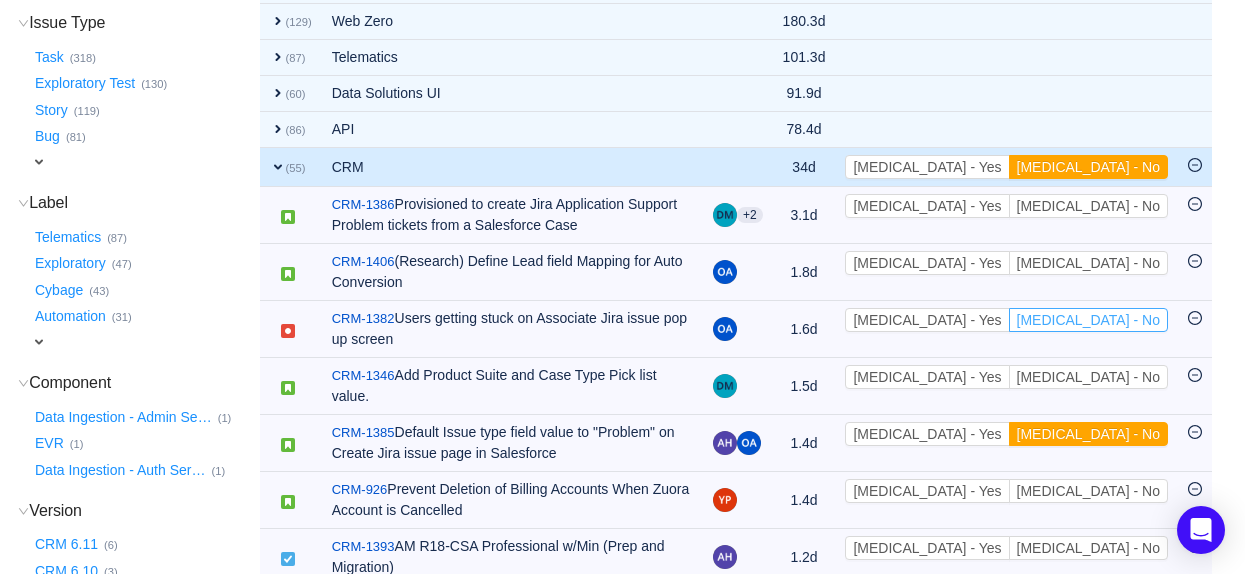 click on "[MEDICAL_DATA] - No" at bounding box center (1088, 320) 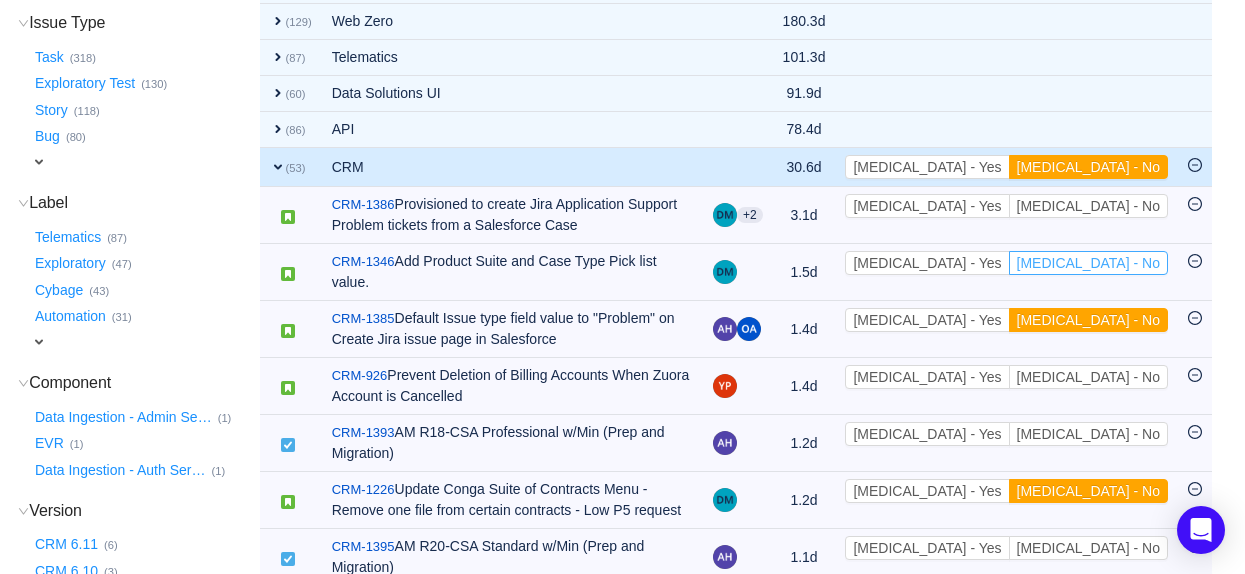 click on "[MEDICAL_DATA] - No" at bounding box center (1088, 263) 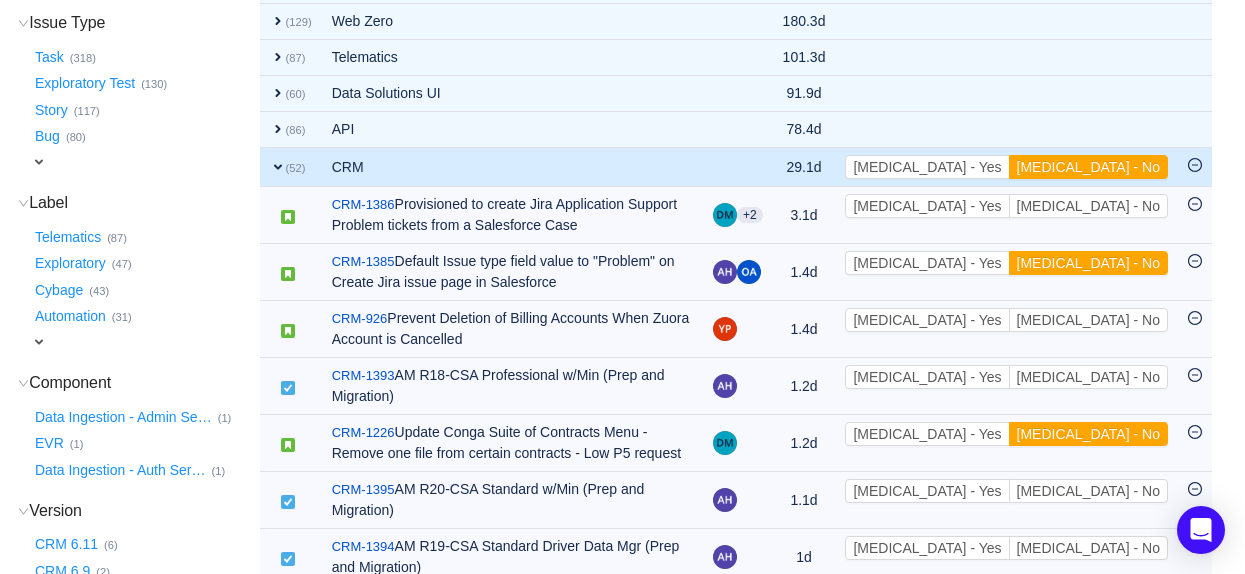 click on "[MEDICAL_DATA] - No" at bounding box center (1088, 263) 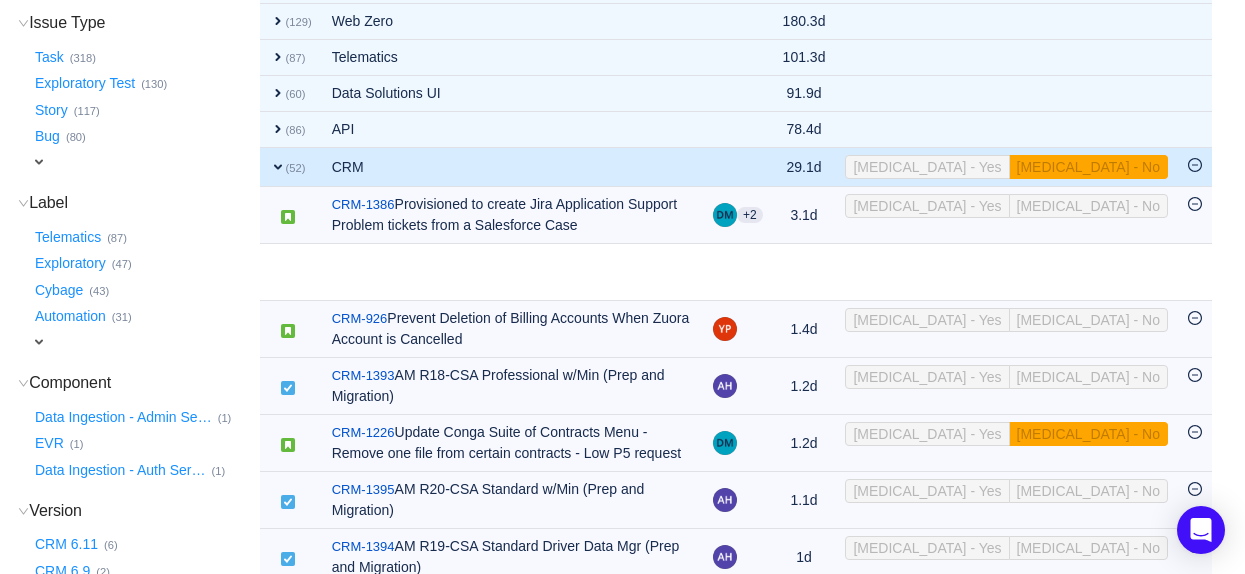 click on "[MEDICAL_DATA] - No" at bounding box center [1088, 320] 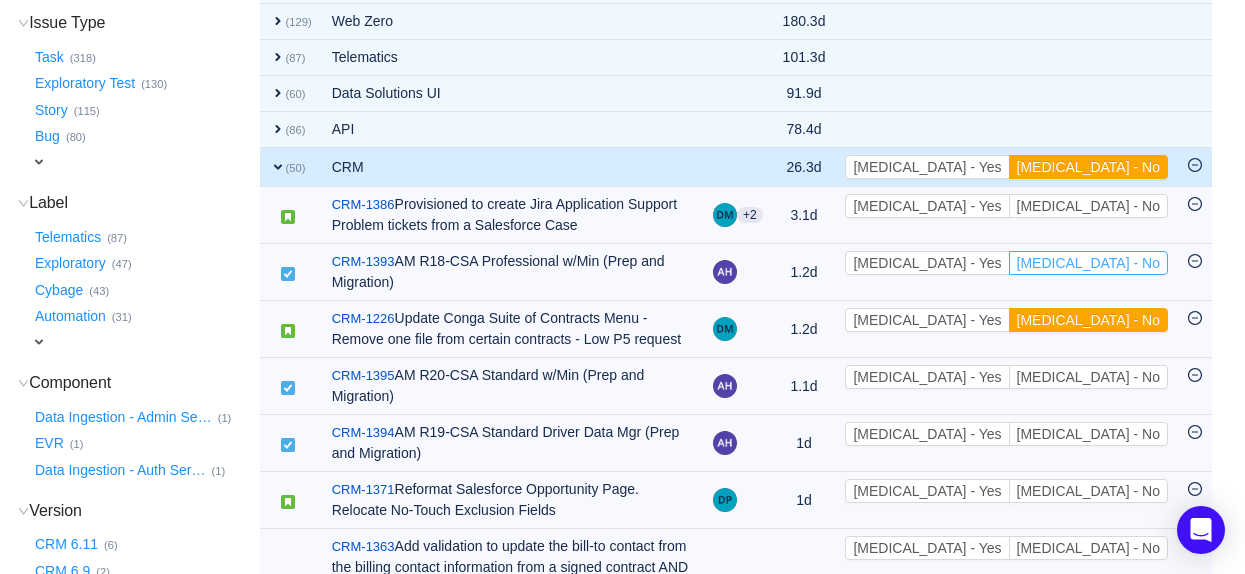 click on "[MEDICAL_DATA] - No" at bounding box center (1088, 263) 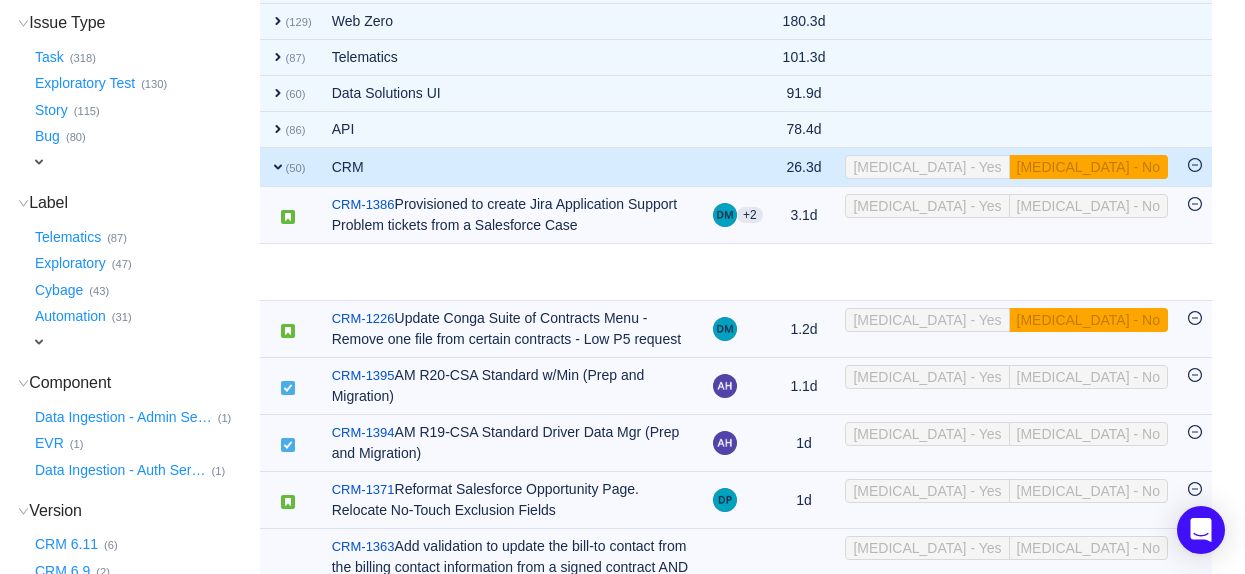 click on "[MEDICAL_DATA] - No" at bounding box center (1088, 320) 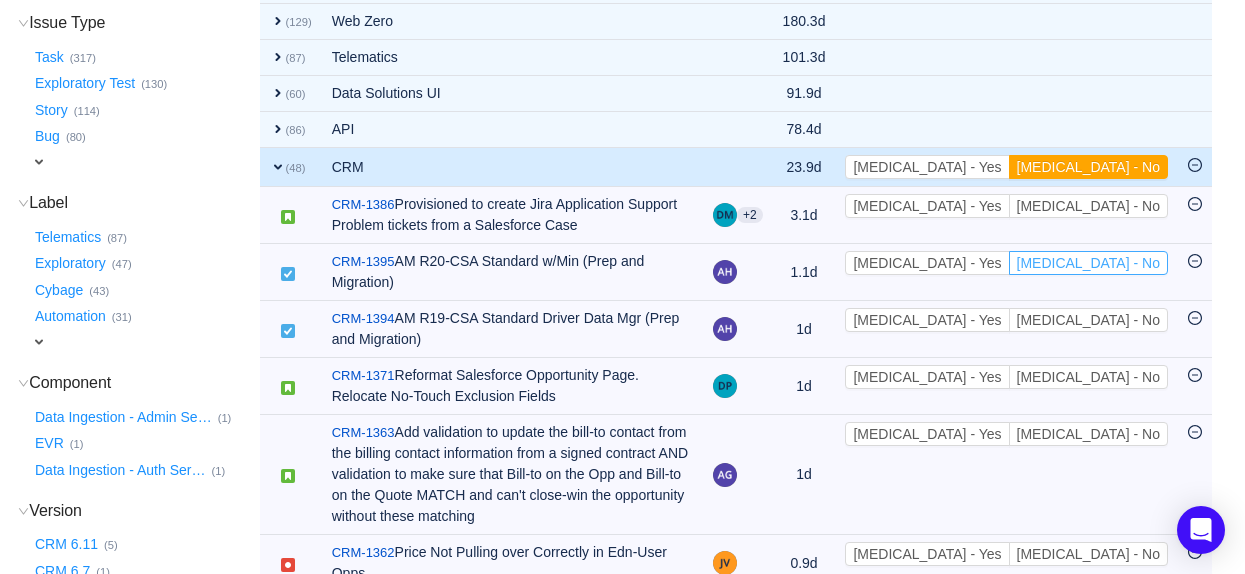 click on "[MEDICAL_DATA] - No" at bounding box center [1088, 263] 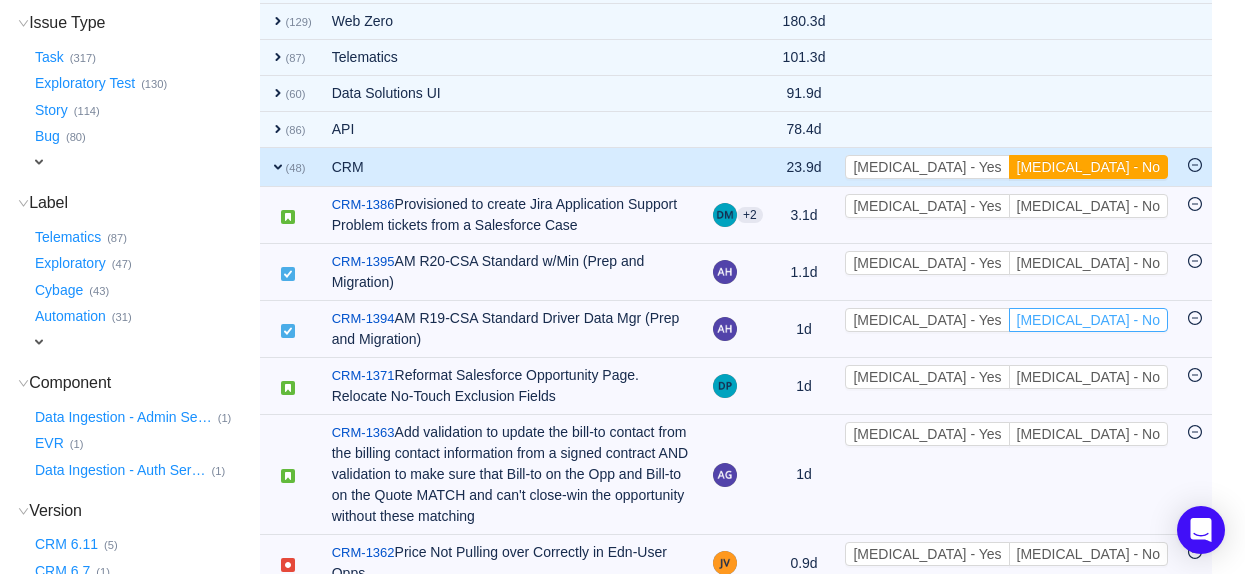 click on "[MEDICAL_DATA] - No" at bounding box center [1088, 320] 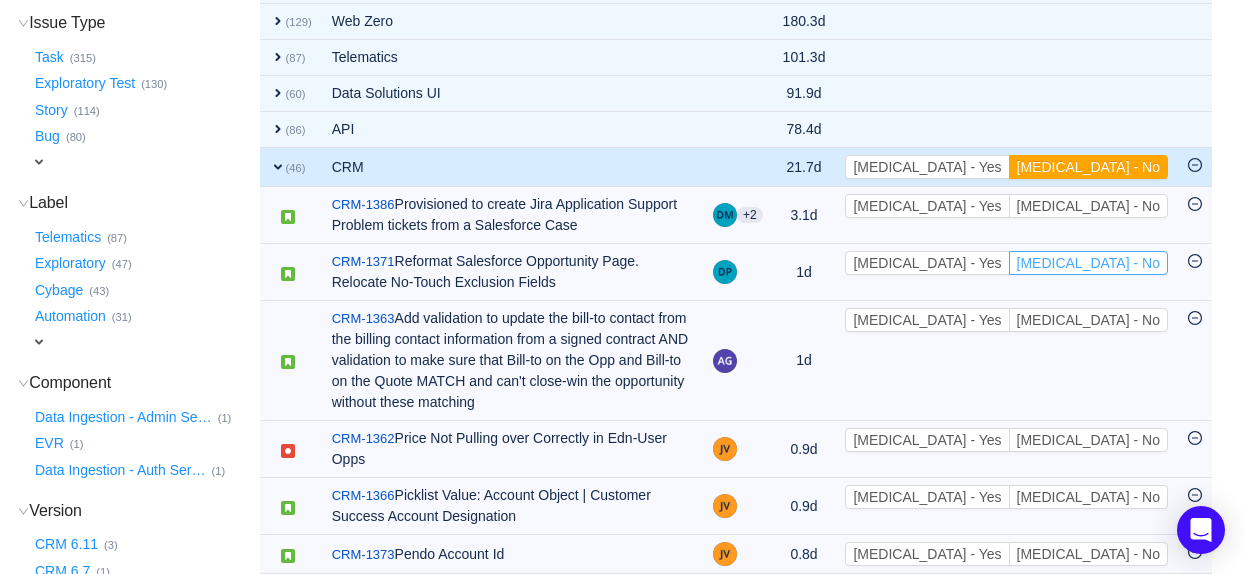 click on "[MEDICAL_DATA] - No" at bounding box center (1088, 263) 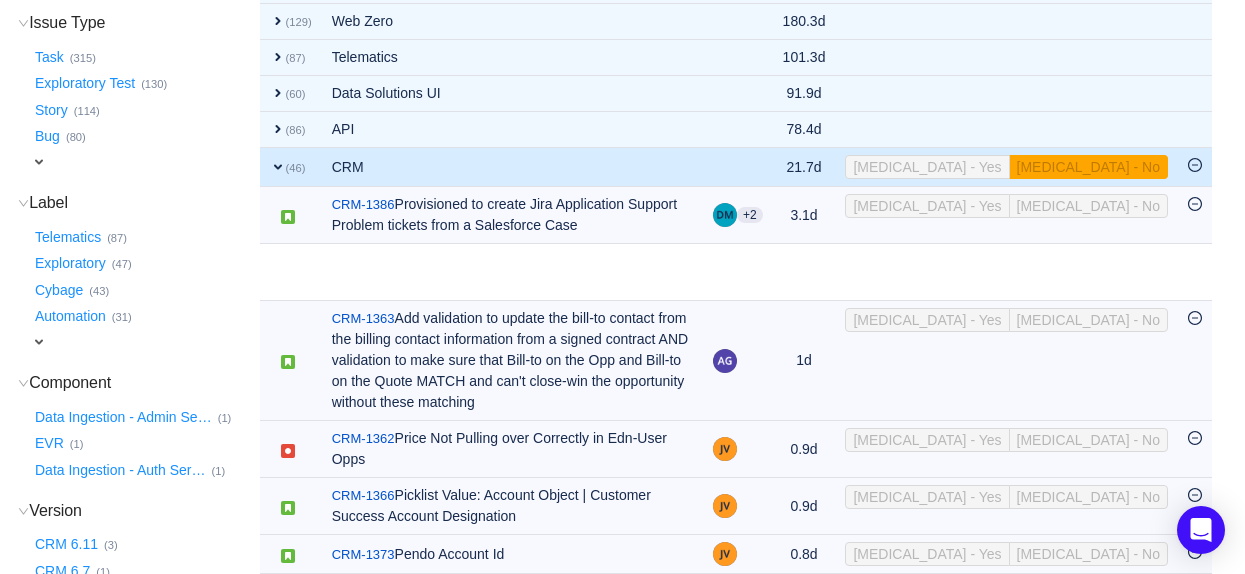 click on "[MEDICAL_DATA] - No" at bounding box center (1088, 320) 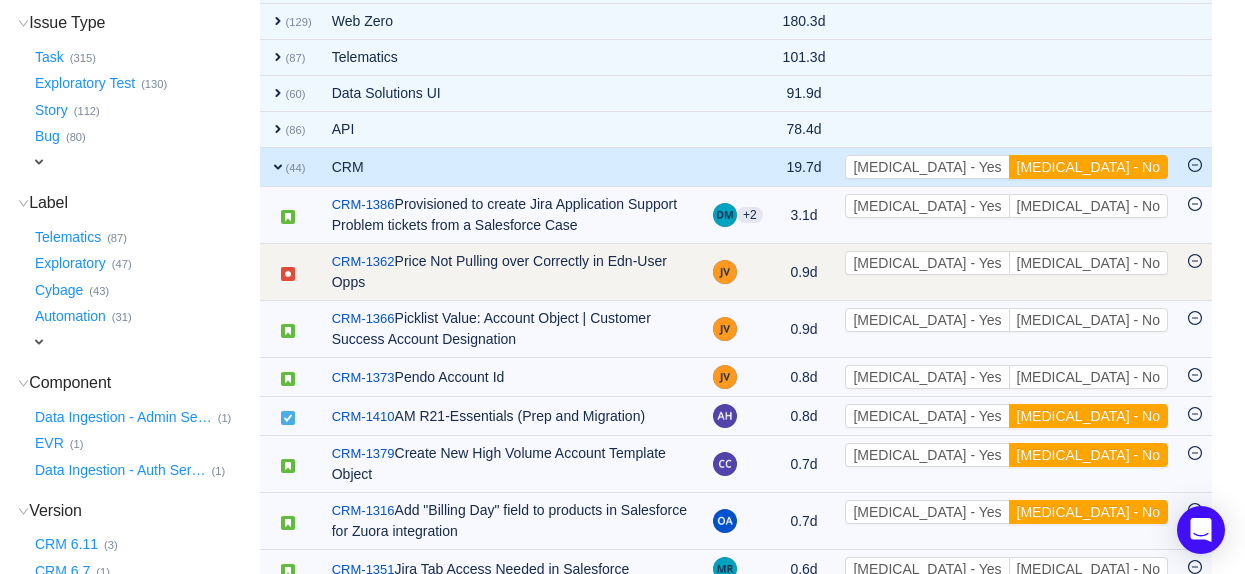 click on "[MEDICAL_DATA] - Yes [MEDICAL_DATA] - No Out of scope" at bounding box center (1006, 272) 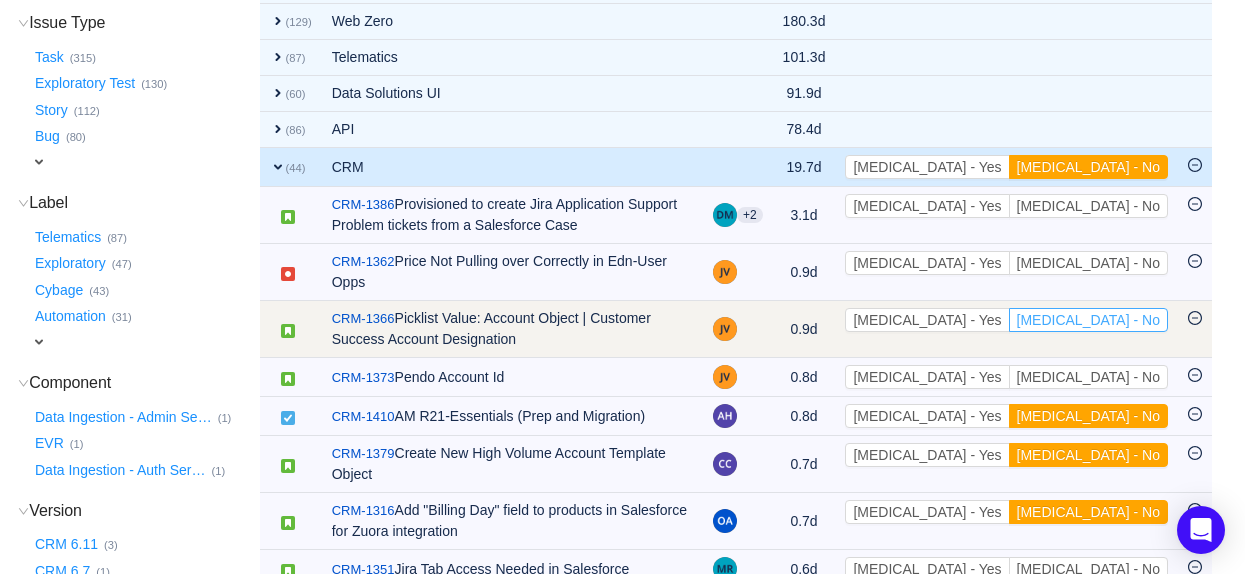 click on "[MEDICAL_DATA] - No" at bounding box center (1088, 320) 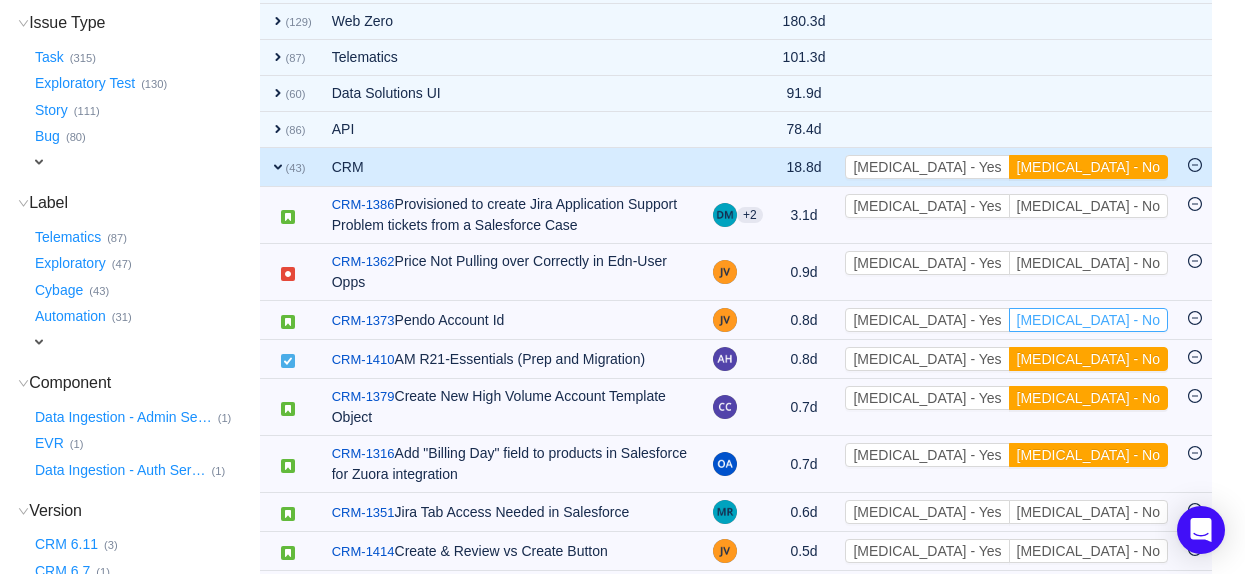 click on "[MEDICAL_DATA] - No" at bounding box center (1088, 320) 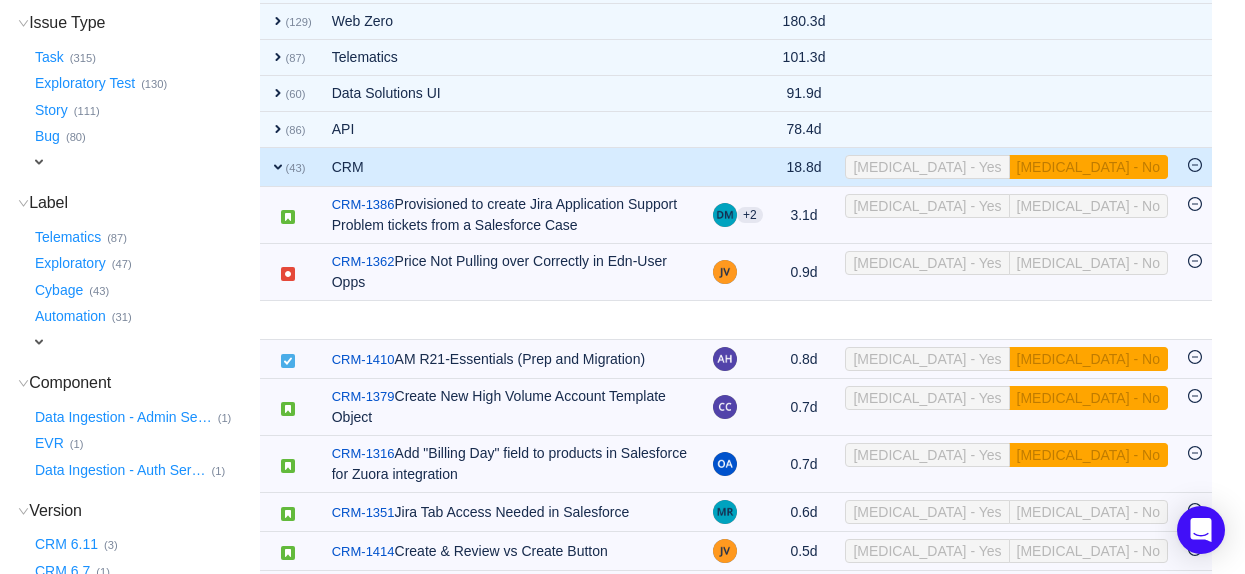 click on "[MEDICAL_DATA] - No" at bounding box center (1088, 359) 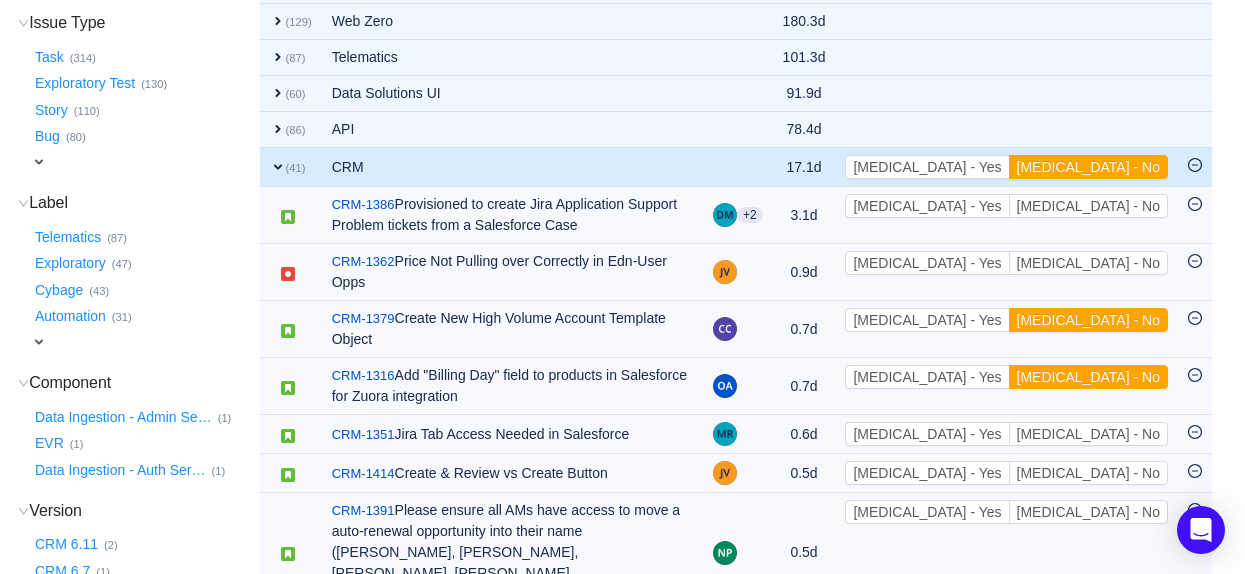 click on "[MEDICAL_DATA] - No" at bounding box center (1088, 320) 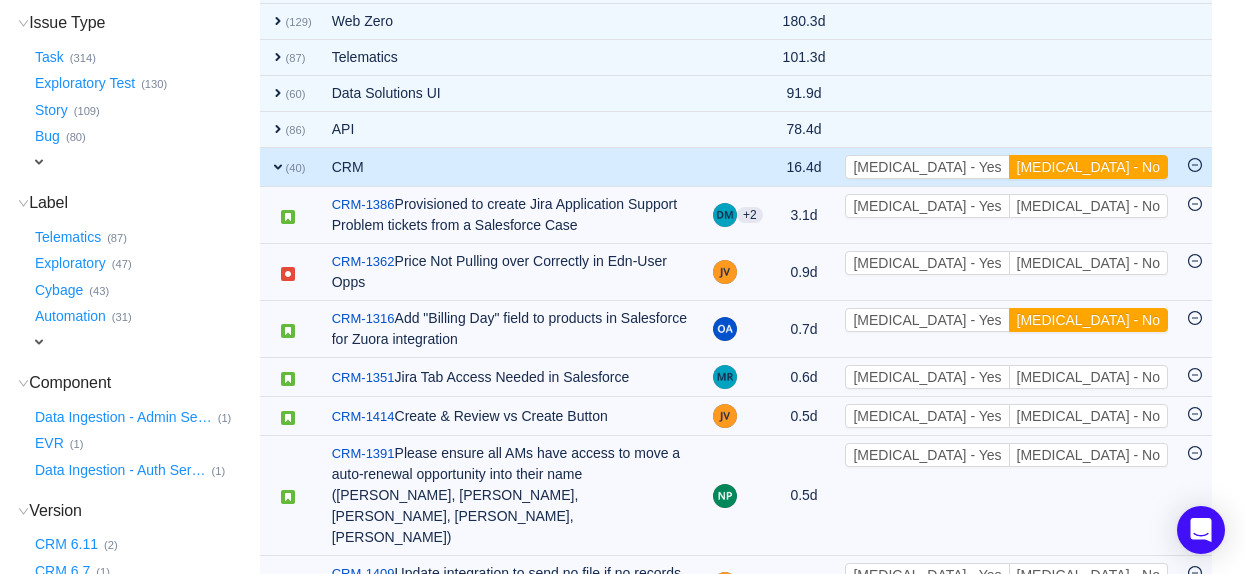 click on "[MEDICAL_DATA] - No" at bounding box center (1088, 320) 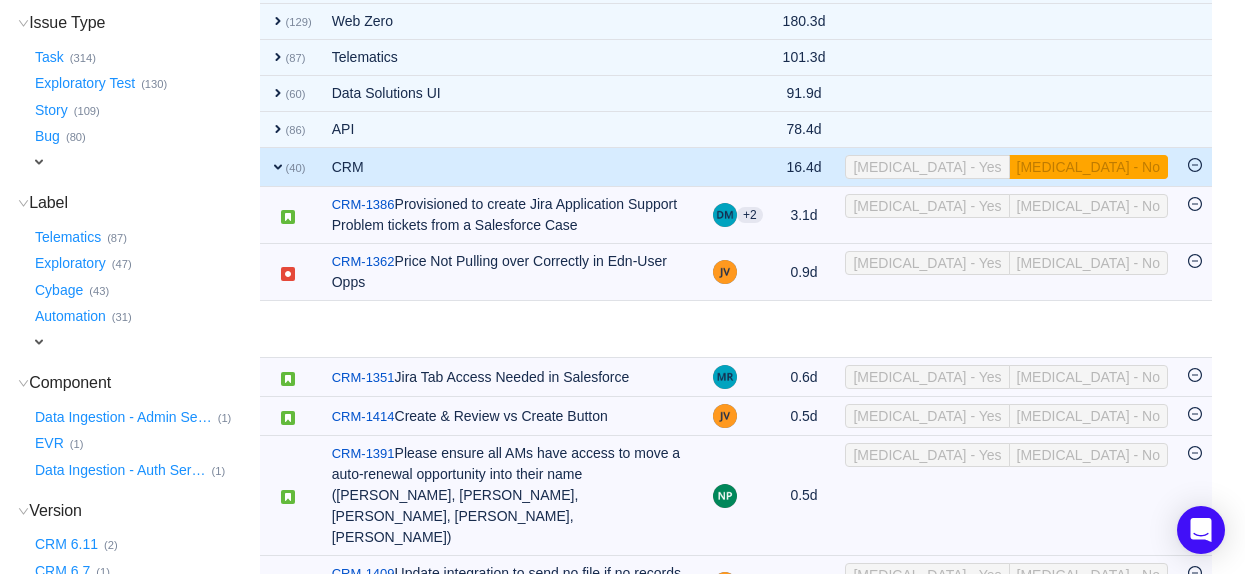 click on "Apply Suggestions expand (102)  Enterprise Data Team   103.4d  [MEDICAL_DATA] - Yes [MEDICAL_DATA] - No Out of scope expand (10)  Training Content   58.9d  [MEDICAL_DATA] - Yes [MEDICAL_DATA] - No Out of scope expand (174)  Data Acquisition Platform   243.7d  [MEDICAL_DATA] - Yes [MEDICAL_DATA] - No Out of scope expand (129)  Web Zero   180.3d  [MEDICAL_DATA] - Yes [MEDICAL_DATA] - No Out of scope expand (87)  Telematics   101.3d  [MEDICAL_DATA] - Yes [MEDICAL_DATA] - No Out of scope expand (60)  Data Solutions UI   91.9d  [MEDICAL_DATA] - Yes [MEDICAL_DATA] - No Out of scope expand (86)  API   78.4d  [MEDICAL_DATA] - Yes [MEDICAL_DATA] - No Out of scope expand (40)  CRM   16.4d  [MEDICAL_DATA] - Yes [MEDICAL_DATA] - No Out of scope  /  CRM-1386  Provisioned to create Jira Application Support Problem tickets from a Salesforce Case   +2   3.1d  [MEDICAL_DATA] - Yes [MEDICAL_DATA] - No Out of scope  /  CRM-1362  Price Not Pulling over Correctly in Edn-User Opps   0.9d  [MEDICAL_DATA] - Yes [MEDICAL_DATA] - No Out of scope  /  CRM-1316  Add "Billing Day" field to products in Salesforce for Zuora integration   0.7d  [MEDICAL_DATA] - Yes [MEDICAL_DATA] - No Out of scope  /  CRM-1351  0.6d  [MEDICAL_DATA] - Yes  /" at bounding box center (736, 1070) 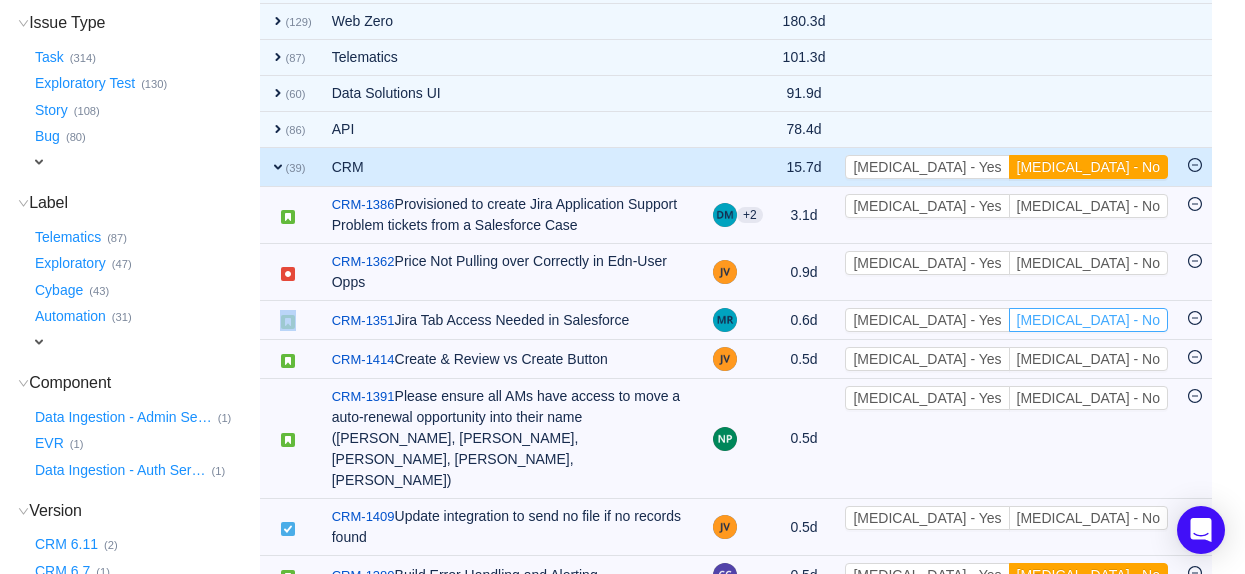 click on "[MEDICAL_DATA] - No" at bounding box center (1088, 320) 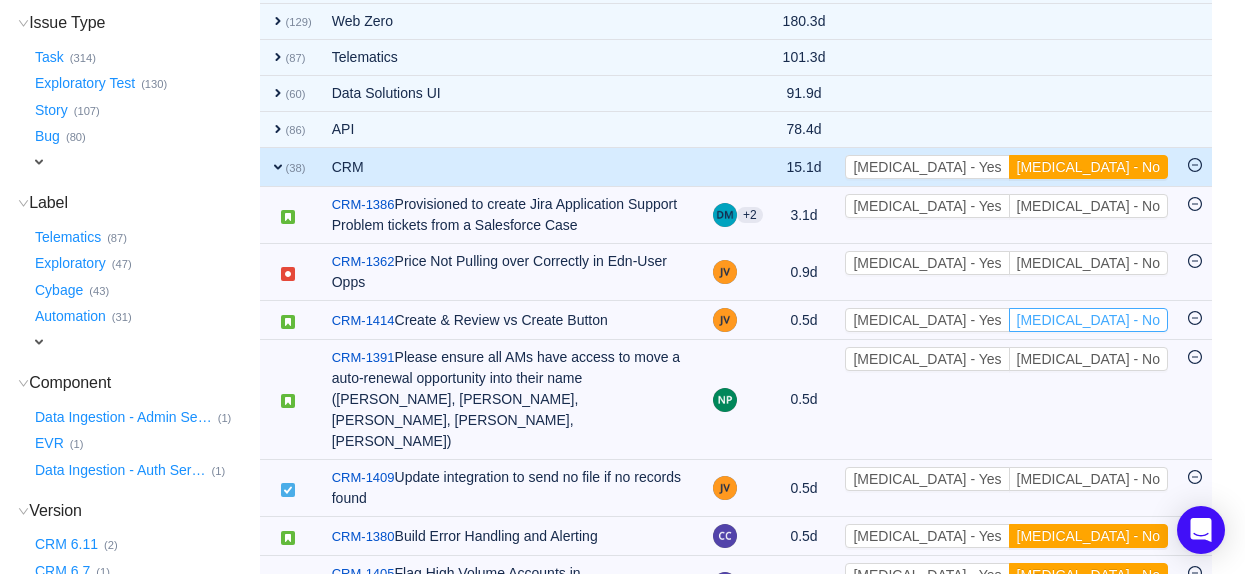 click on "[MEDICAL_DATA] - No" at bounding box center [1088, 320] 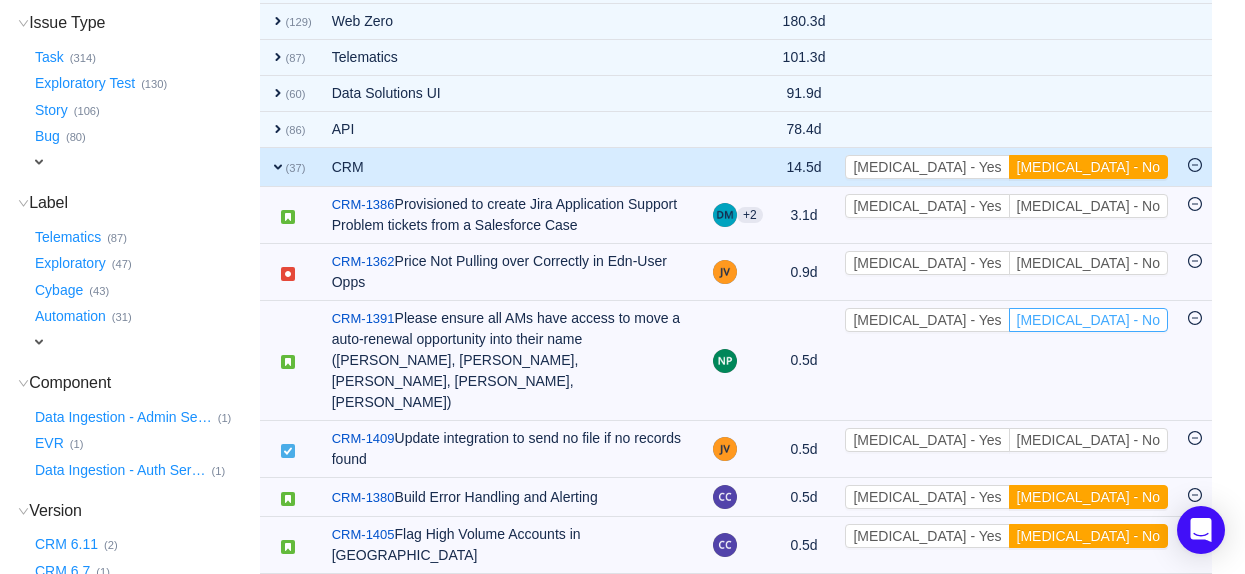 click on "[MEDICAL_DATA] - No" at bounding box center (1088, 320) 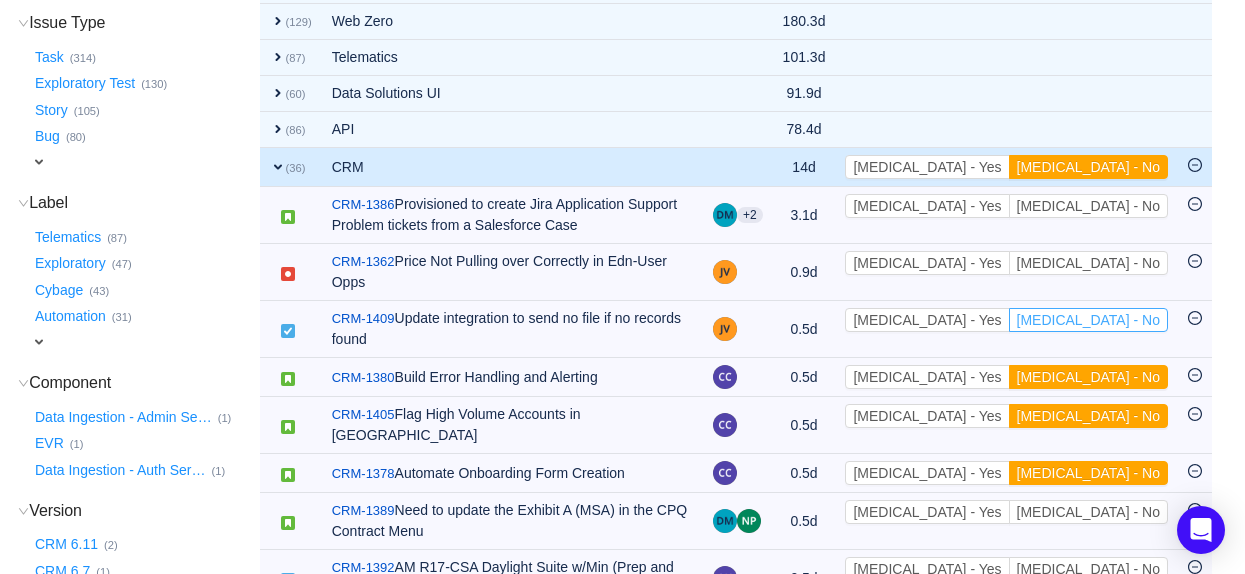 click on "[MEDICAL_DATA] - No" at bounding box center (1088, 320) 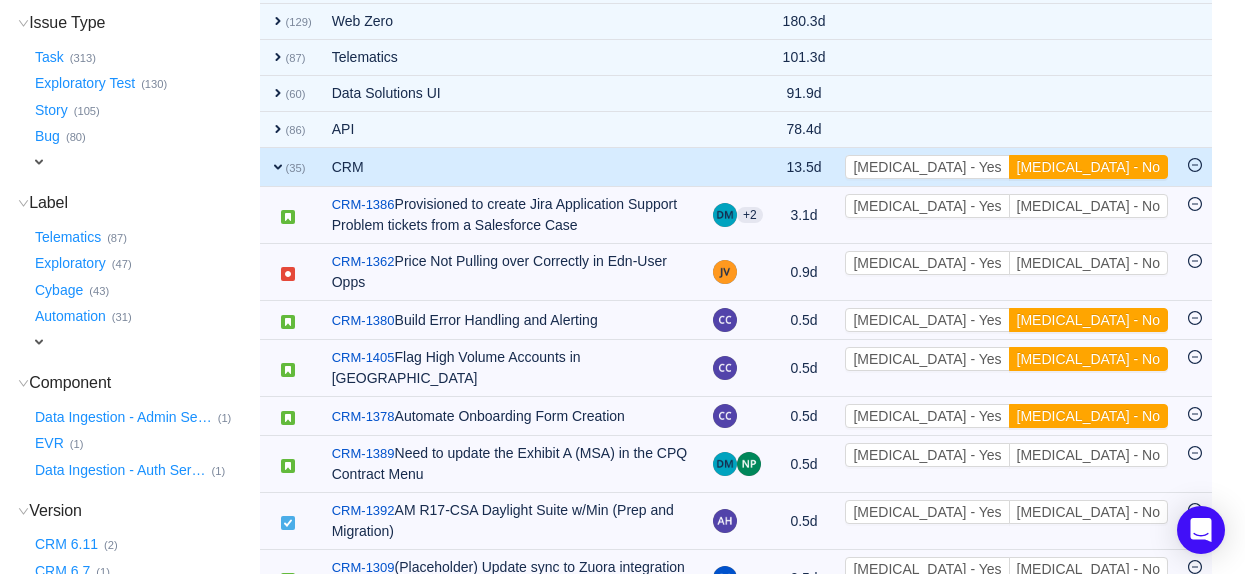 click on "[MEDICAL_DATA] - No" at bounding box center (1088, 320) 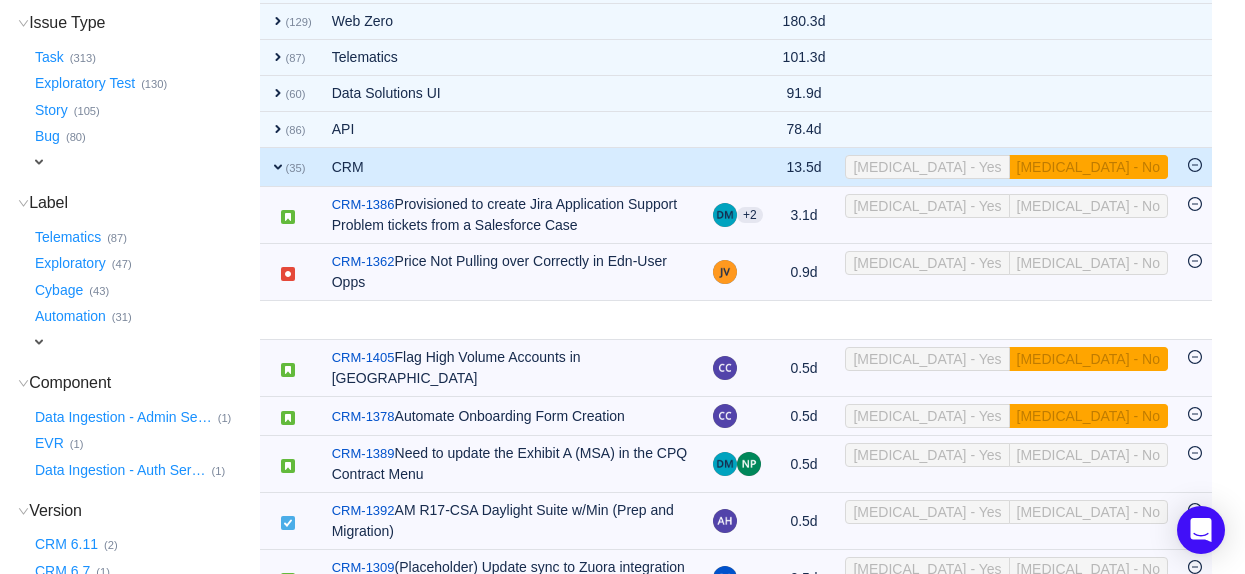 click on "[MEDICAL_DATA] - No" at bounding box center [1088, 359] 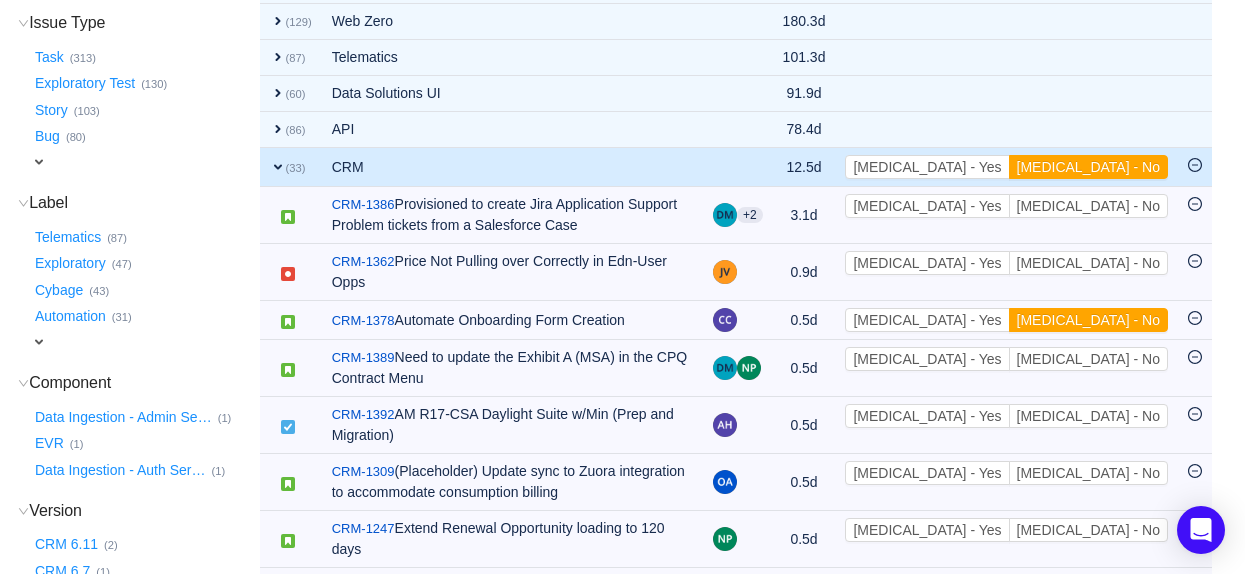 click on "[MEDICAL_DATA] - No" at bounding box center (1088, 320) 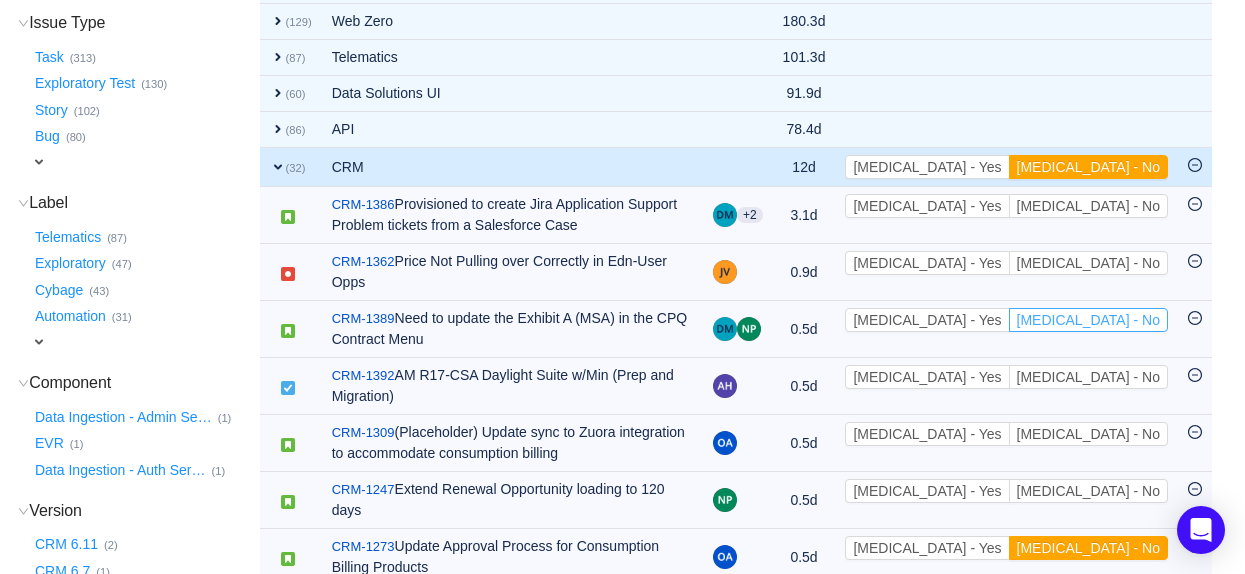 click on "[MEDICAL_DATA] - No" at bounding box center (1088, 320) 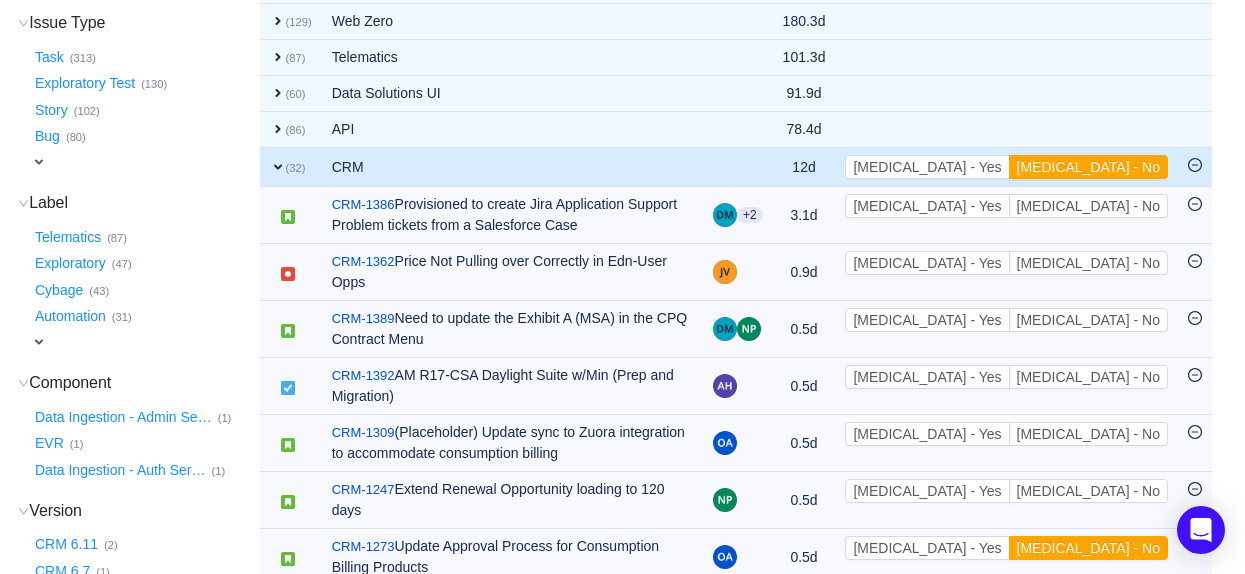 click on "Apply Suggestions expand (102)  Enterprise Data Team   103.4d  [MEDICAL_DATA] - Yes [MEDICAL_DATA] - No Out of scope expand (10)  Training Content   58.9d  [MEDICAL_DATA] - Yes [MEDICAL_DATA] - No Out of scope expand (174)  Data Acquisition Platform   243.7d  [MEDICAL_DATA] - Yes [MEDICAL_DATA] - No Out of scope expand (129)  Web Zero   180.3d  [MEDICAL_DATA] - Yes [MEDICAL_DATA] - No Out of scope expand (87)  Telematics   101.3d  [MEDICAL_DATA] - Yes [MEDICAL_DATA] - No Out of scope expand (60)  Data Solutions UI   91.9d  [MEDICAL_DATA] - Yes [MEDICAL_DATA] - No Out of scope expand (86)  API   78.4d  [MEDICAL_DATA] - Yes [MEDICAL_DATA] - No Out of scope expand (32)  CRM   12d  [MEDICAL_DATA] - Yes [MEDICAL_DATA] - No Out of scope  /  CRM-1386  Provisioned to create Jira Application Support Problem tickets from a Salesforce Case   +2   3.1d  [MEDICAL_DATA] - Yes [MEDICAL_DATA] - No Out of scope  /  CRM-1362  Price Not Pulling over Correctly in Edn-User Opps   0.9d  [MEDICAL_DATA] - Yes [MEDICAL_DATA] - No Out of scope  /  CRM-1389  Need to update the Exhibit A (MSA) in the CPQ Contract Menu   0.5d  [MEDICAL_DATA] - Yes [MEDICAL_DATA] - No Out of scope  /  CRM-1392  0.5d  [MEDICAL_DATA] - Yes [MEDICAL_DATA] - No  /   /" at bounding box center [736, 846] 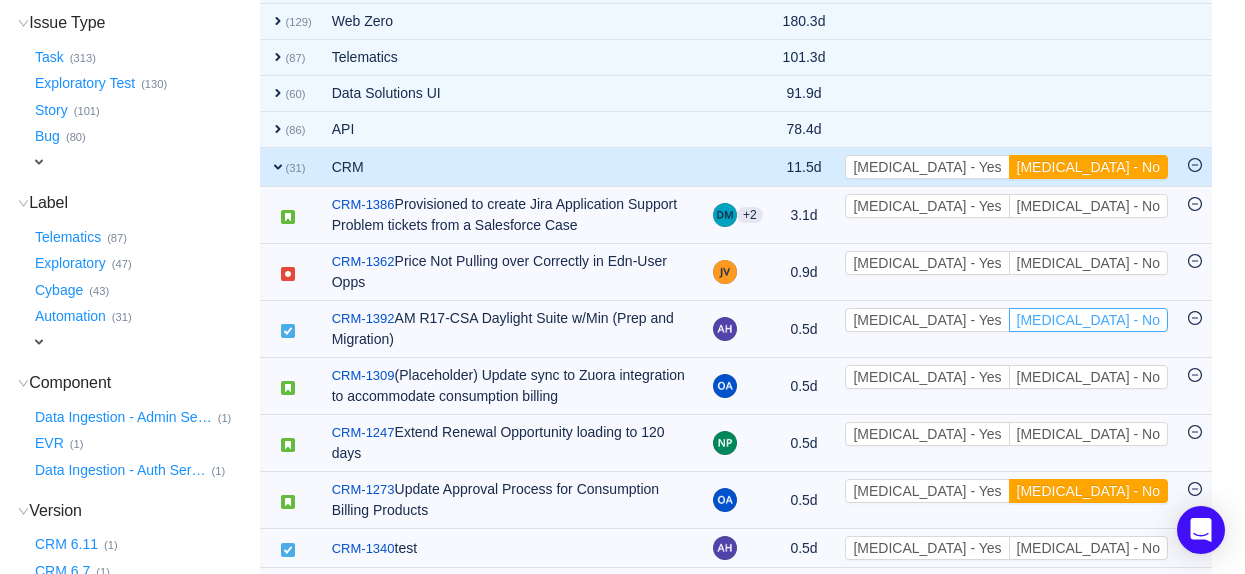 click on "[MEDICAL_DATA] - No" at bounding box center (1088, 320) 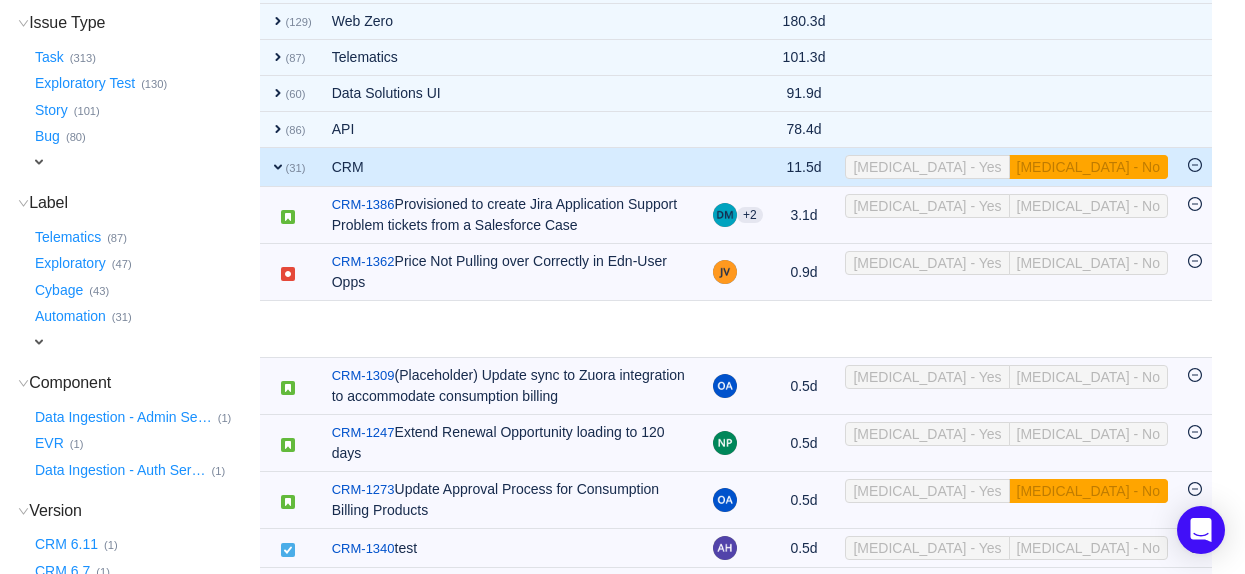 click on "[MEDICAL_DATA] - No" at bounding box center [1088, 377] 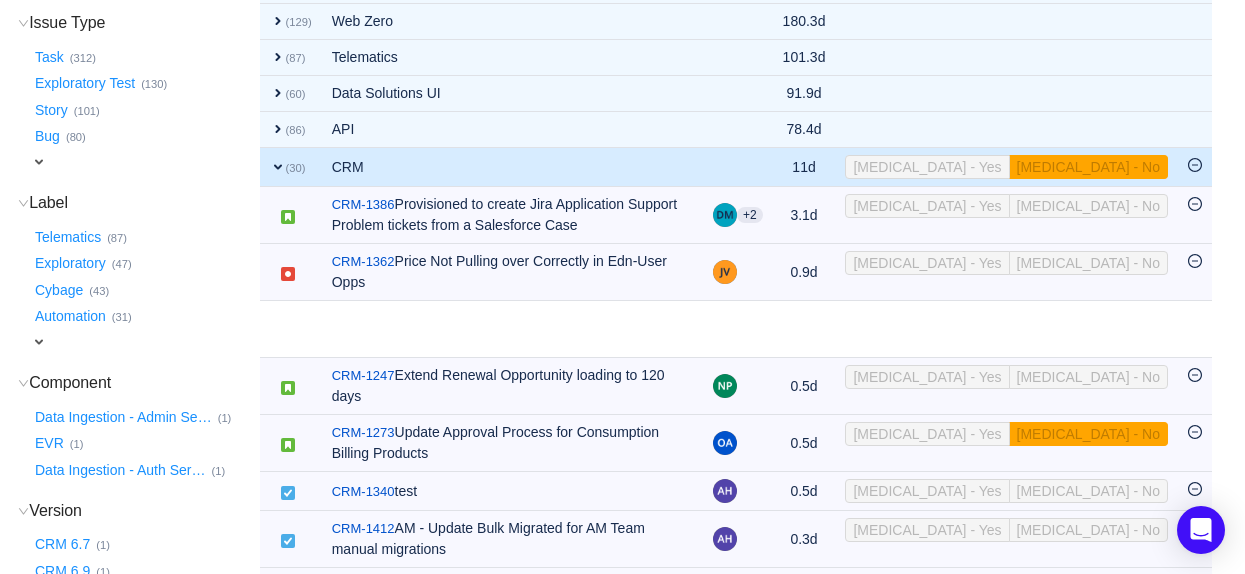 click on "[MEDICAL_DATA] - No" at bounding box center [1088, 377] 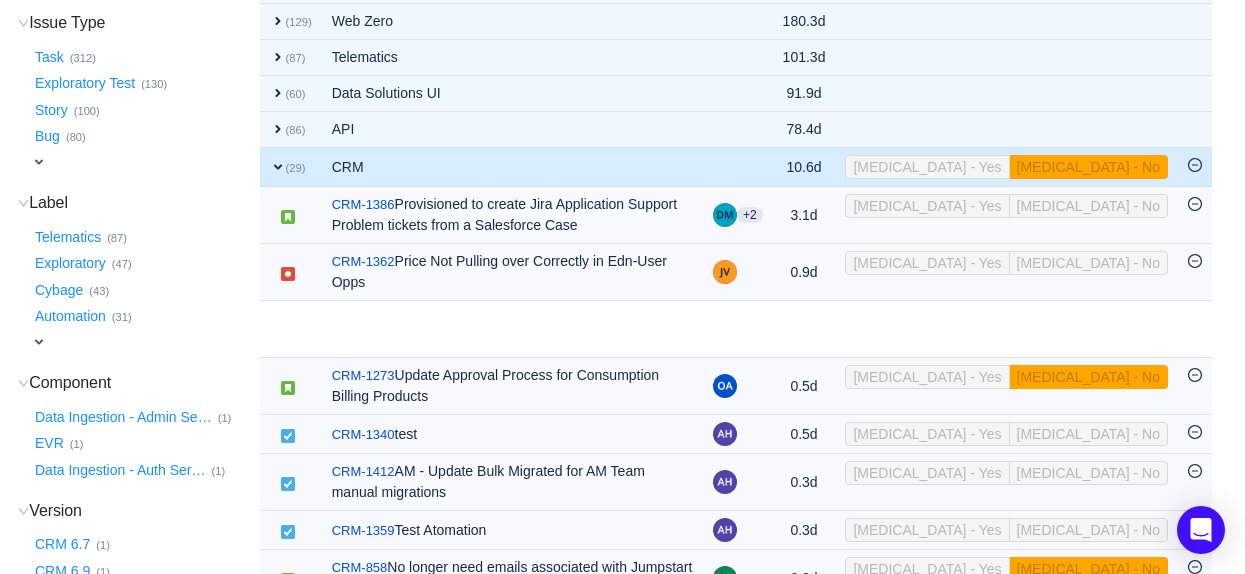 click on "Apply Suggestions expand (102)  Enterprise Data Team   103.4d  [MEDICAL_DATA] - Yes [MEDICAL_DATA] - No Out of scope expand (10)  Training Content   58.9d  [MEDICAL_DATA] - Yes [MEDICAL_DATA] - No Out of scope expand (174)  Data Acquisition Platform   243.7d  [MEDICAL_DATA] - Yes [MEDICAL_DATA] - No Out of scope expand (129)  Web Zero   180.3d  [MEDICAL_DATA] - Yes [MEDICAL_DATA] - No Out of scope expand (87)  Telematics   101.3d  [MEDICAL_DATA] - Yes [MEDICAL_DATA] - No Out of scope expand (60)  Data Solutions UI   91.9d  [MEDICAL_DATA] - Yes [MEDICAL_DATA] - No Out of scope expand (86)  API   78.4d  [MEDICAL_DATA] - Yes [MEDICAL_DATA] - No Out of scope expand (29)  CRM   10.6d  [MEDICAL_DATA] - Yes [MEDICAL_DATA] - No Out of scope  /  CRM-1386  Provisioned to create Jira Application Support Problem tickets from a Salesforce Case   +2   3.1d  [MEDICAL_DATA] - Yes [MEDICAL_DATA] - No Out of scope  /  CRM-1362  Price Not Pulling over Correctly in Edn-User Opps   0.9d  [MEDICAL_DATA] - Yes [MEDICAL_DATA] - No Out of scope  /  CRM-1247  Extend Renewal Opportunity loading to 120 days   0.5d  [MEDICAL_DATA] - Yes [MEDICAL_DATA] - No Out of scope  /  CRM-1273  0.5d  [MEDICAL_DATA] - Yes [MEDICAL_DATA] - No Out of scope  /   /" at bounding box center [736, 761] 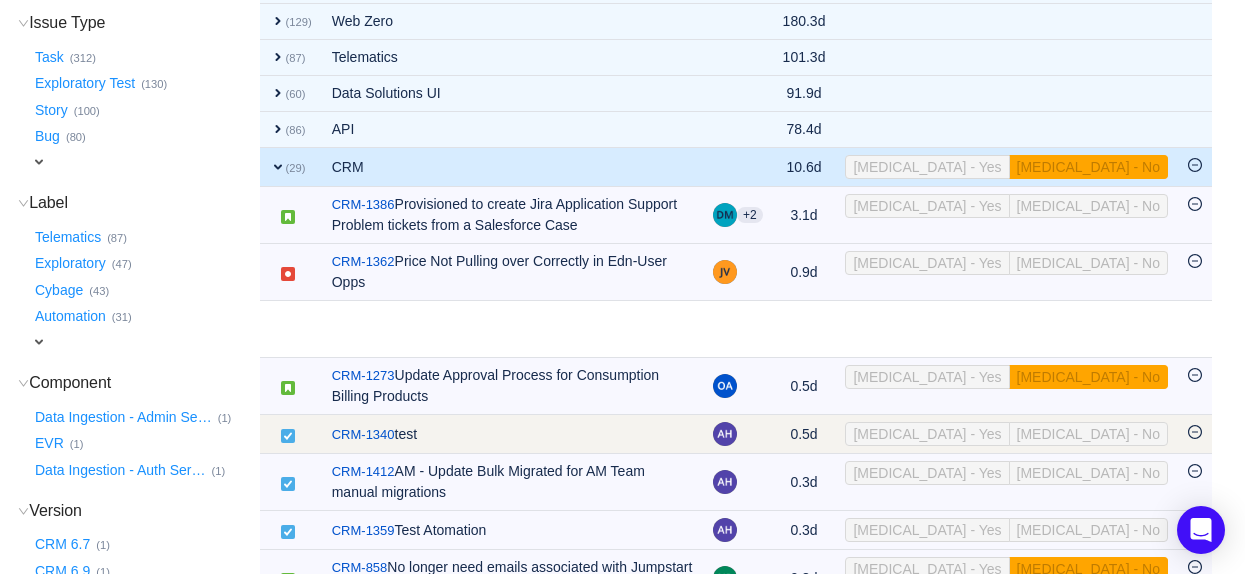 click on "[MEDICAL_DATA] - No" at bounding box center [1088, 473] 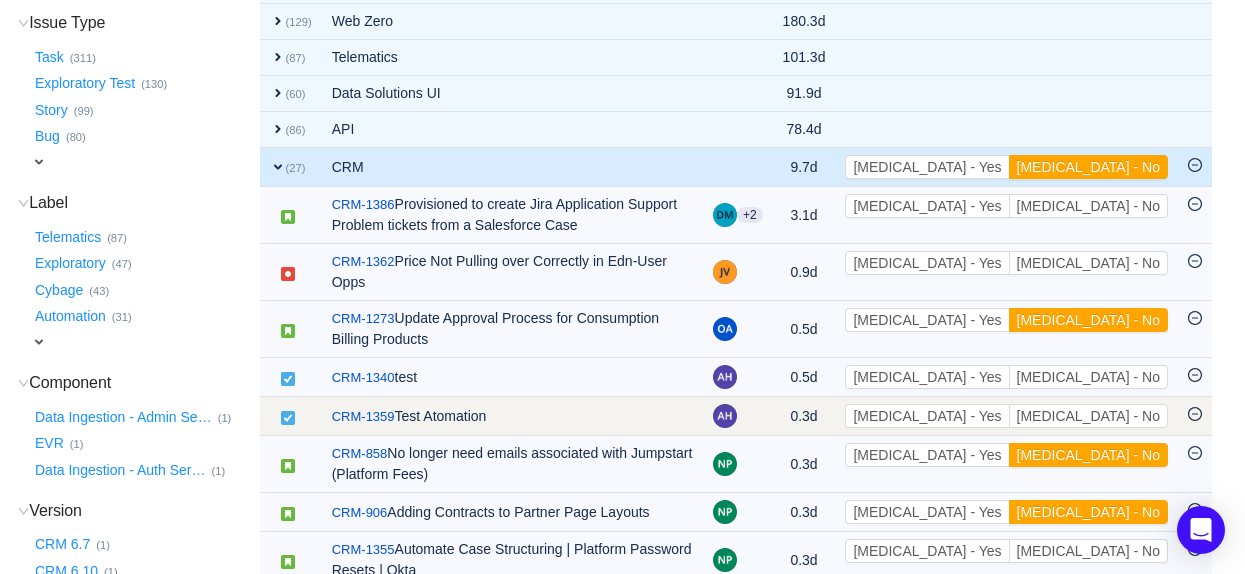 click on "[MEDICAL_DATA] - Yes [MEDICAL_DATA] - No Out of scope" at bounding box center (1006, 416) 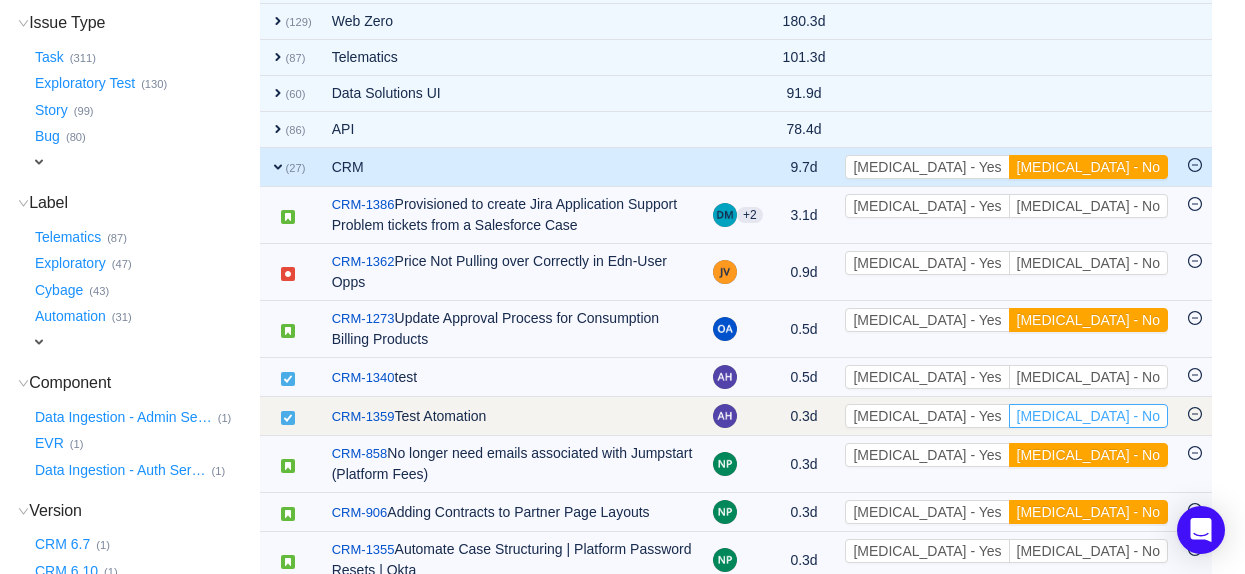 click on "[MEDICAL_DATA] - No" at bounding box center [1088, 416] 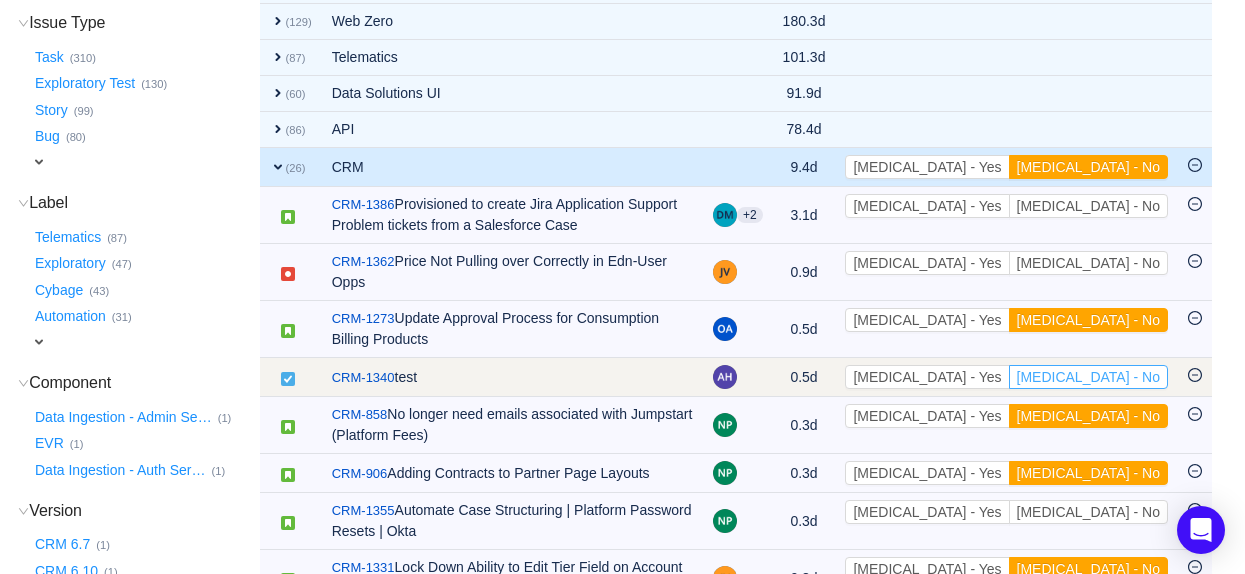 click on "[MEDICAL_DATA] - No" at bounding box center (1088, 377) 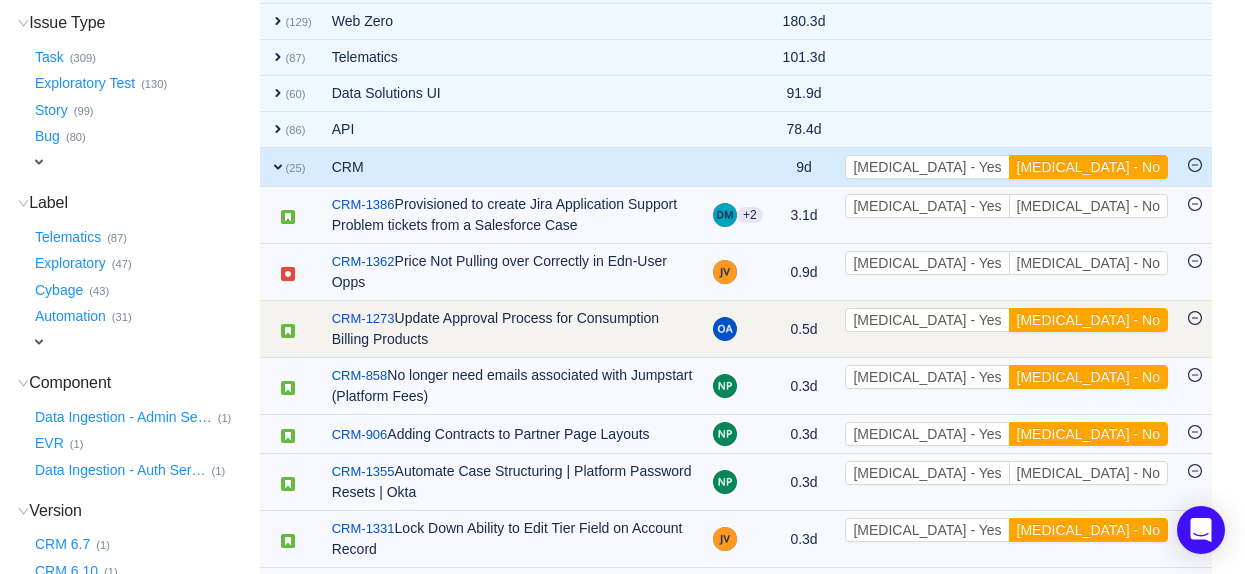 click on "[MEDICAL_DATA] - Yes [MEDICAL_DATA] - No Out of scope" at bounding box center [1006, 329] 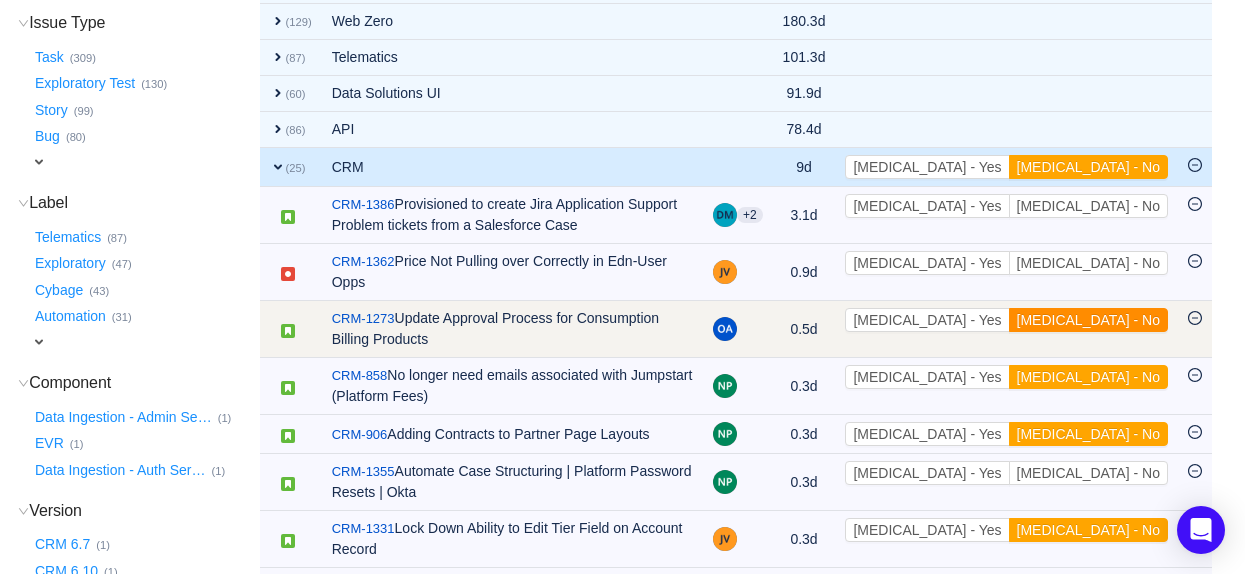 click on "[MEDICAL_DATA] - No" at bounding box center [1088, 320] 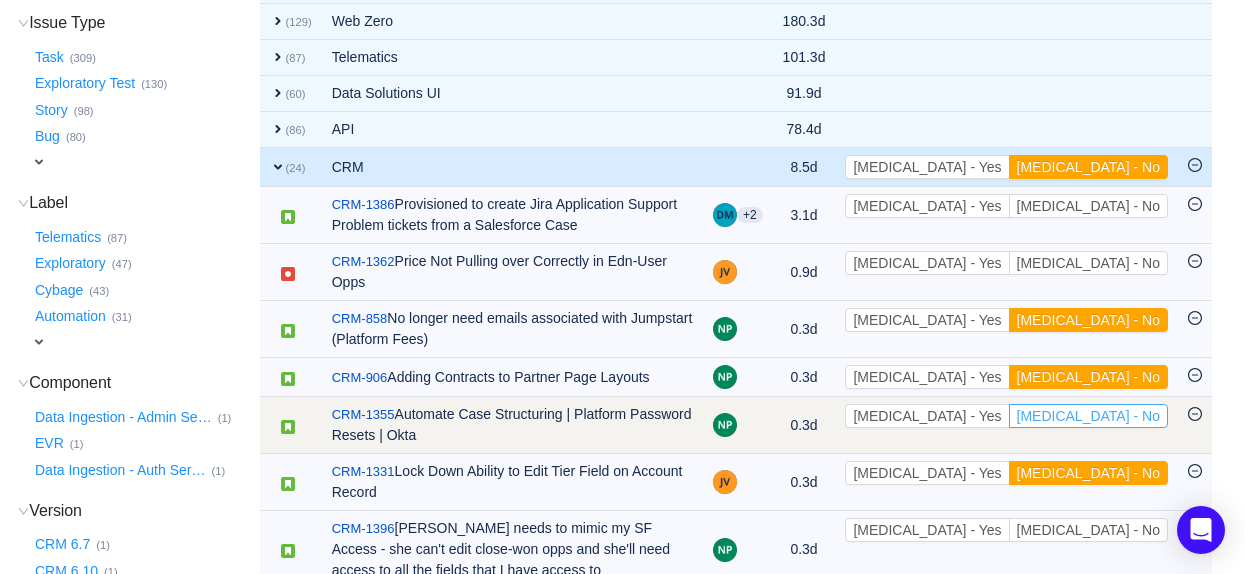 click on "[MEDICAL_DATA] - No" at bounding box center [1088, 416] 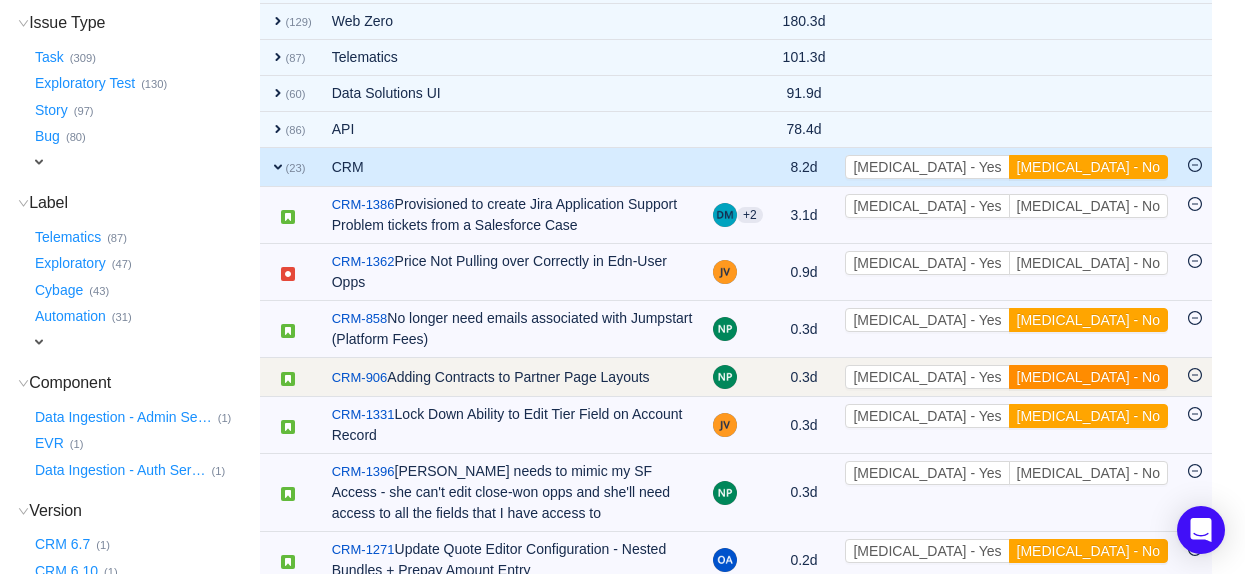 click on "[MEDICAL_DATA] - No" at bounding box center [1088, 377] 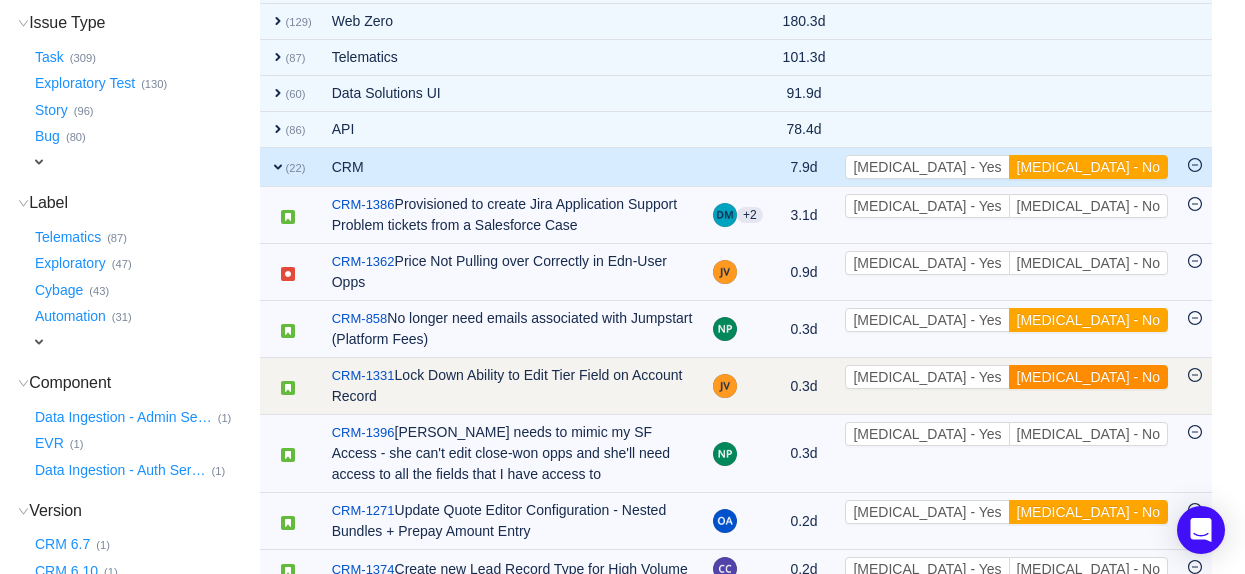 click on "[MEDICAL_DATA] - No" at bounding box center [1088, 377] 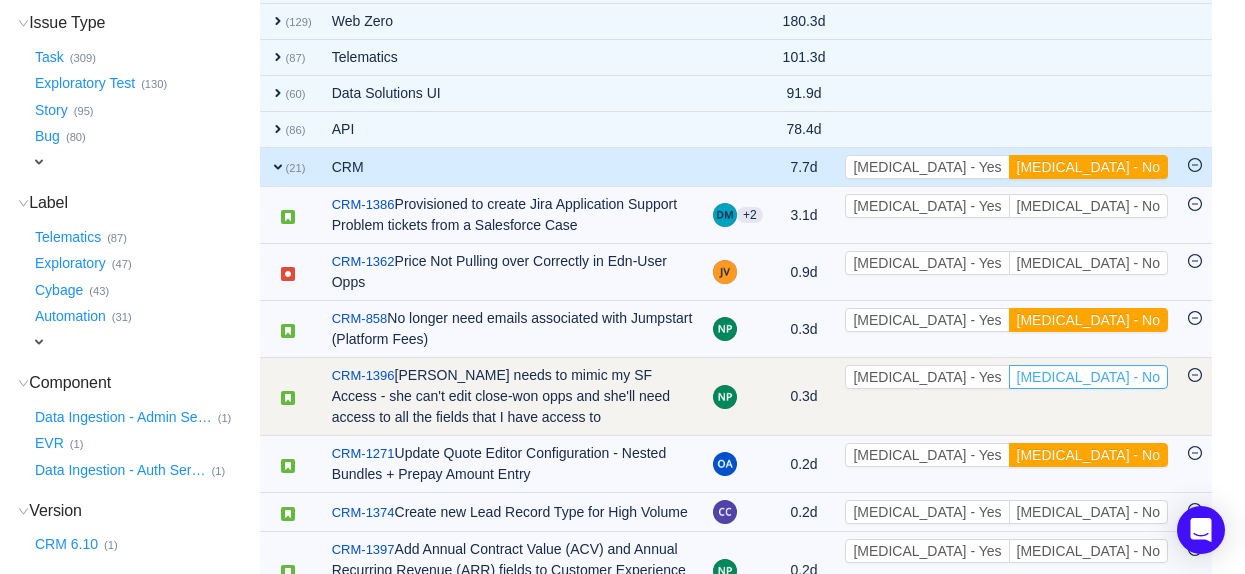 click on "[MEDICAL_DATA] - No" at bounding box center [1088, 377] 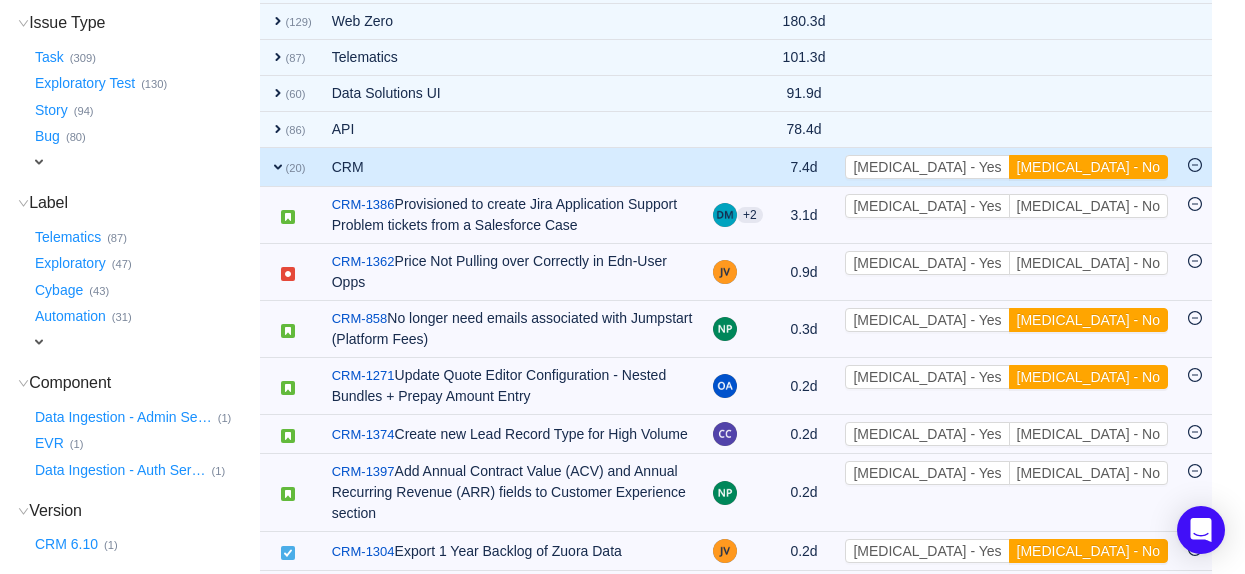 click on "[MEDICAL_DATA] - No" at bounding box center [1088, 377] 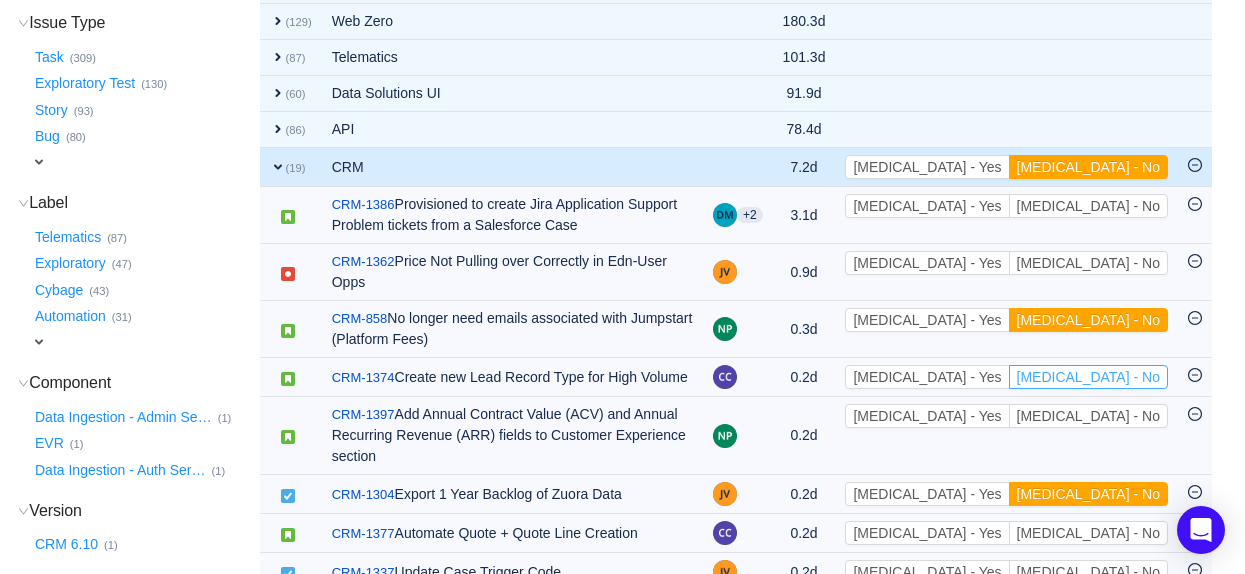 click on "[MEDICAL_DATA] - No" at bounding box center (1088, 377) 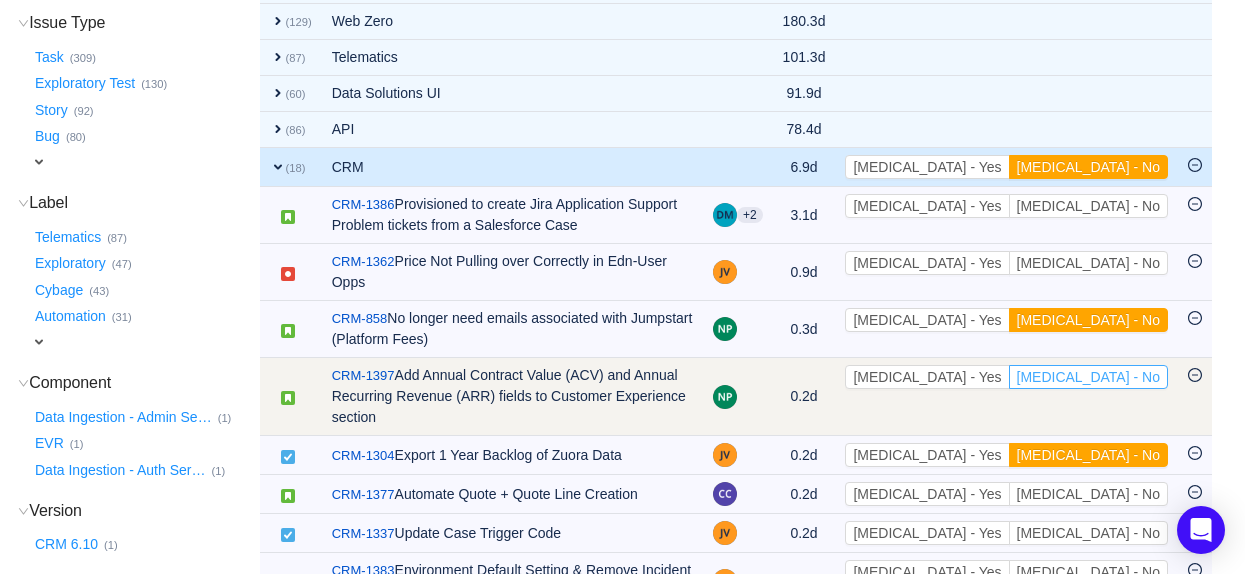 click on "[MEDICAL_DATA] - No" at bounding box center [1088, 377] 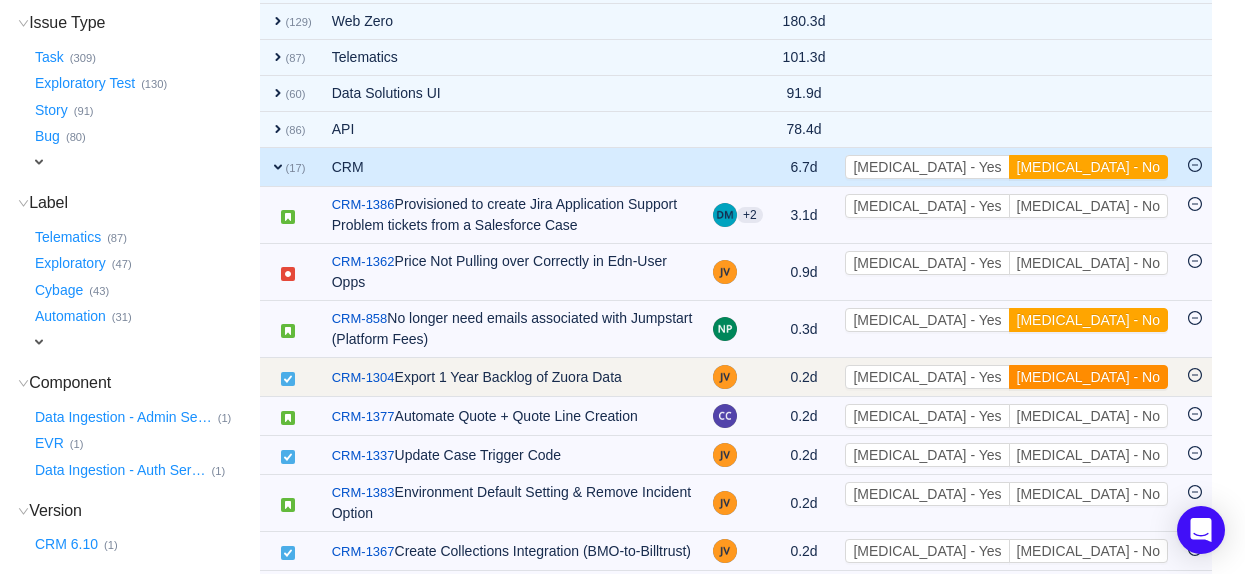 click on "[MEDICAL_DATA] - No" at bounding box center [1088, 377] 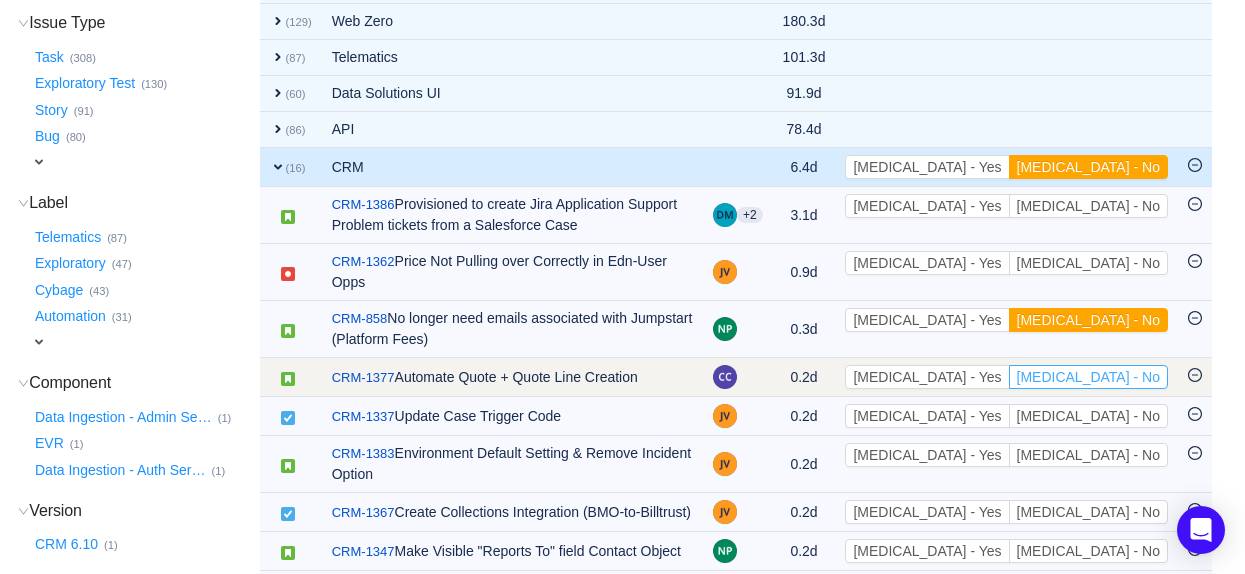 click on "[MEDICAL_DATA] - No" at bounding box center [1088, 377] 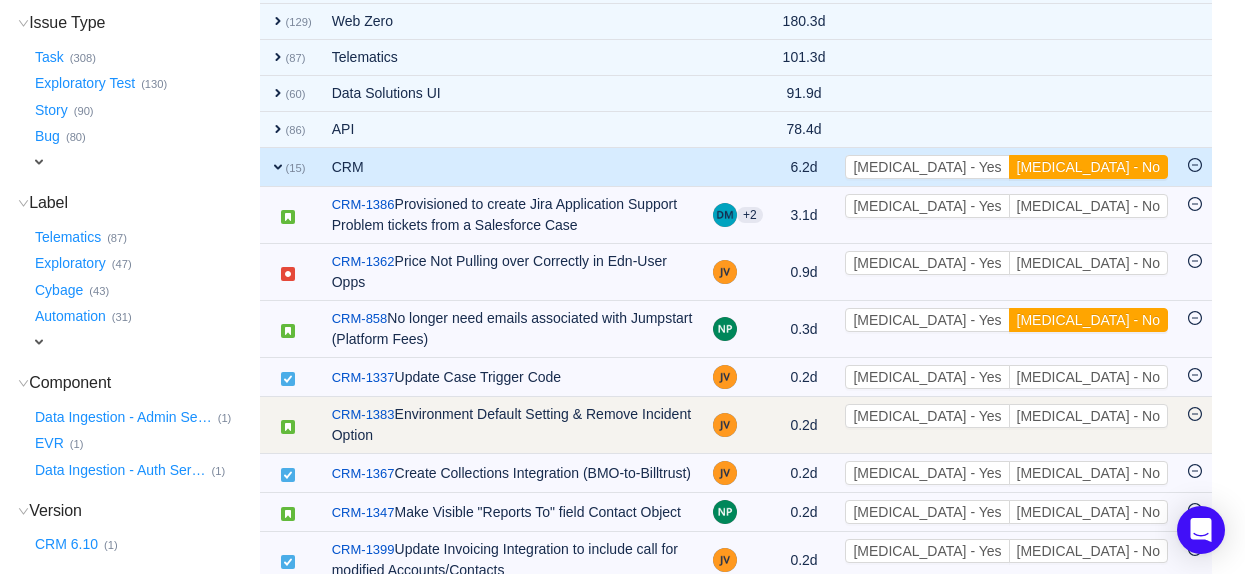 click on "[MEDICAL_DATA] - Yes [MEDICAL_DATA] - No Out of scope" at bounding box center [1006, 425] 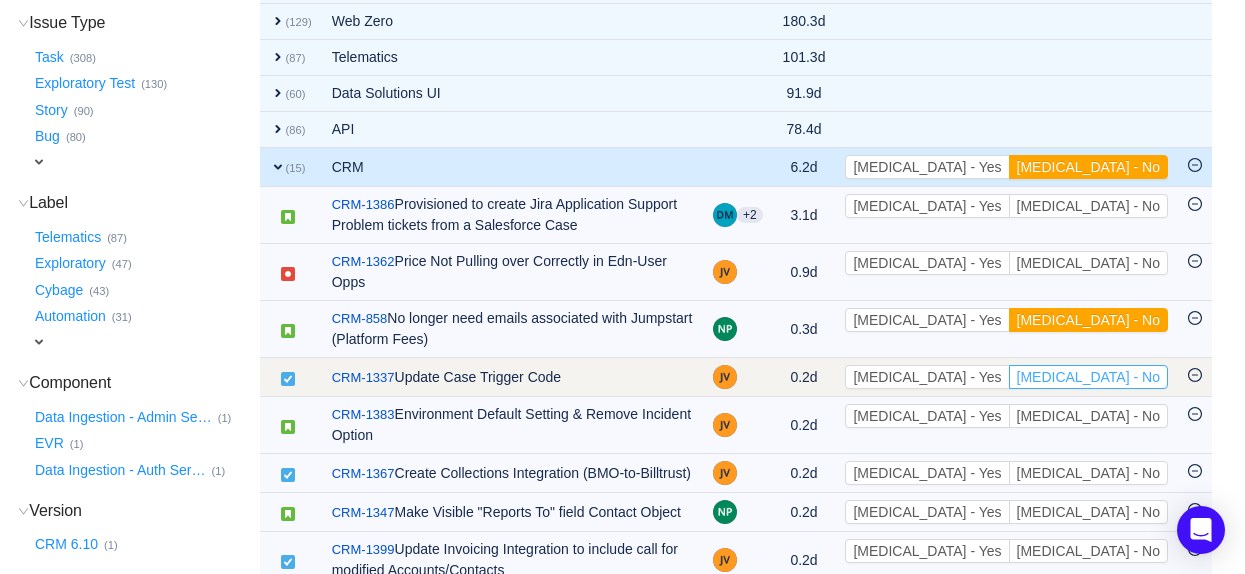 click on "[MEDICAL_DATA] - No" at bounding box center [1088, 377] 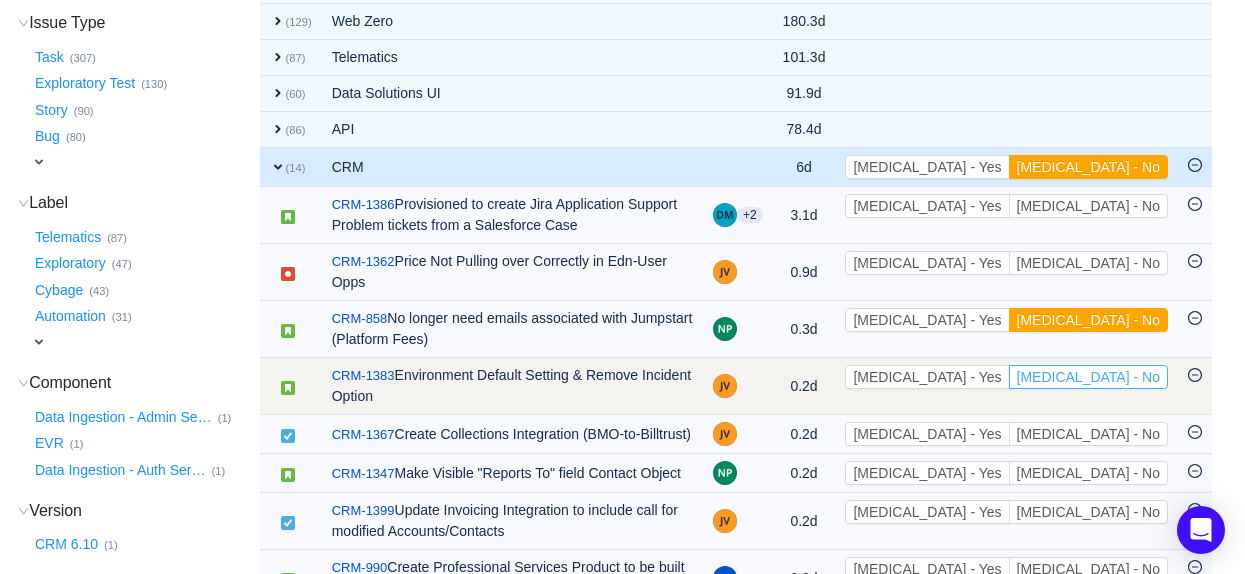 click on "[MEDICAL_DATA] - No" at bounding box center [1088, 377] 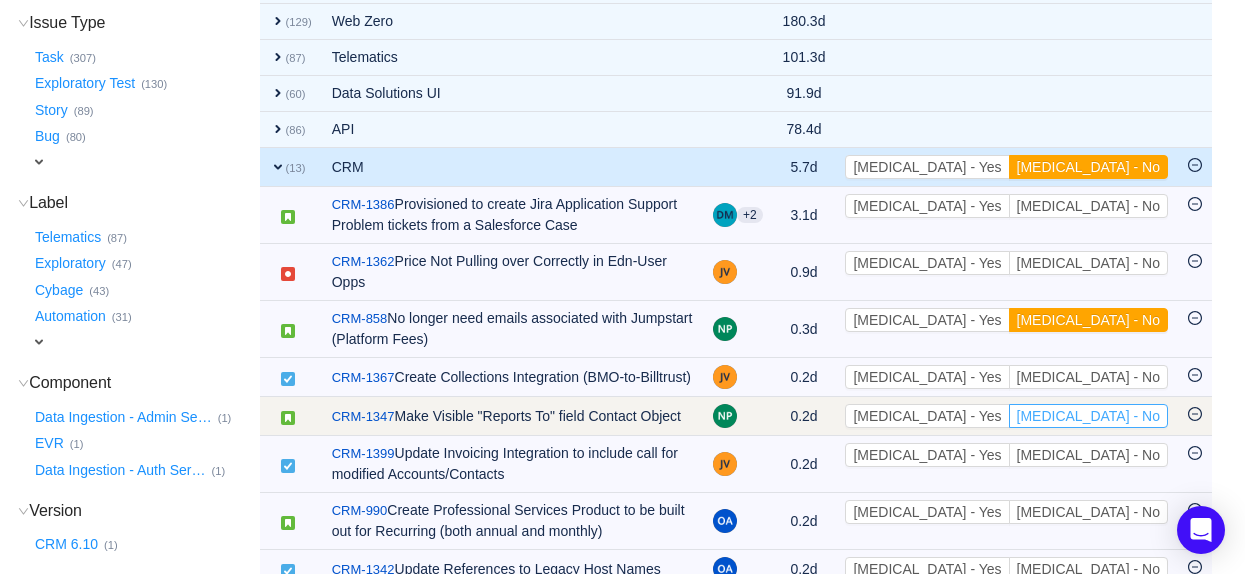 click on "[MEDICAL_DATA] - No" at bounding box center (1088, 416) 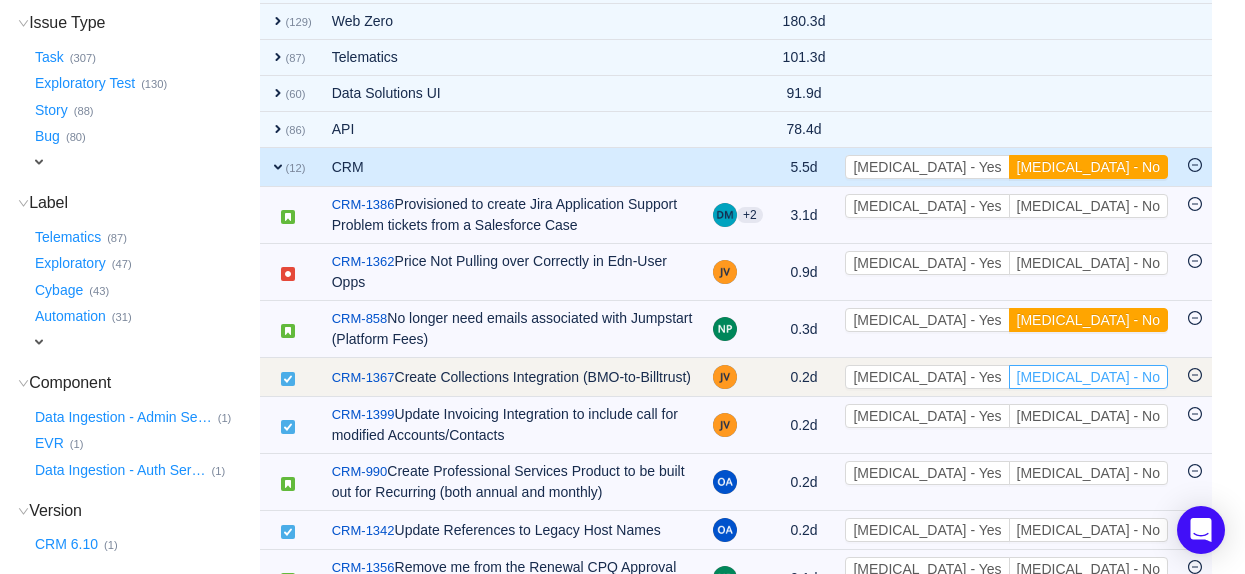 click on "[MEDICAL_DATA] - No" at bounding box center (1088, 377) 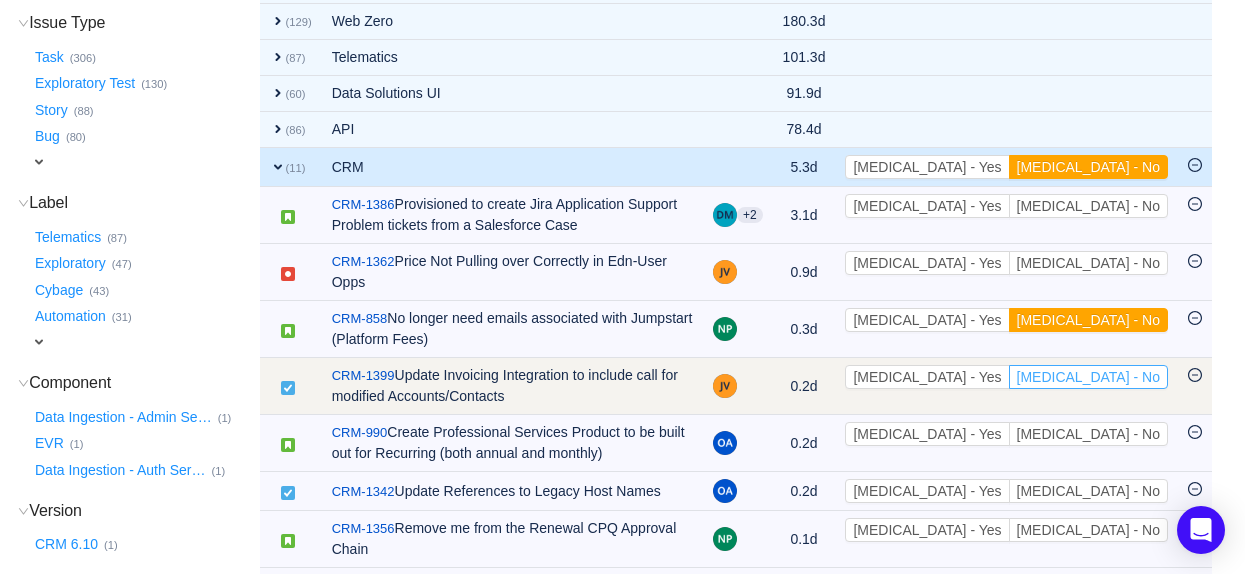 click on "[MEDICAL_DATA] - No" at bounding box center [1088, 377] 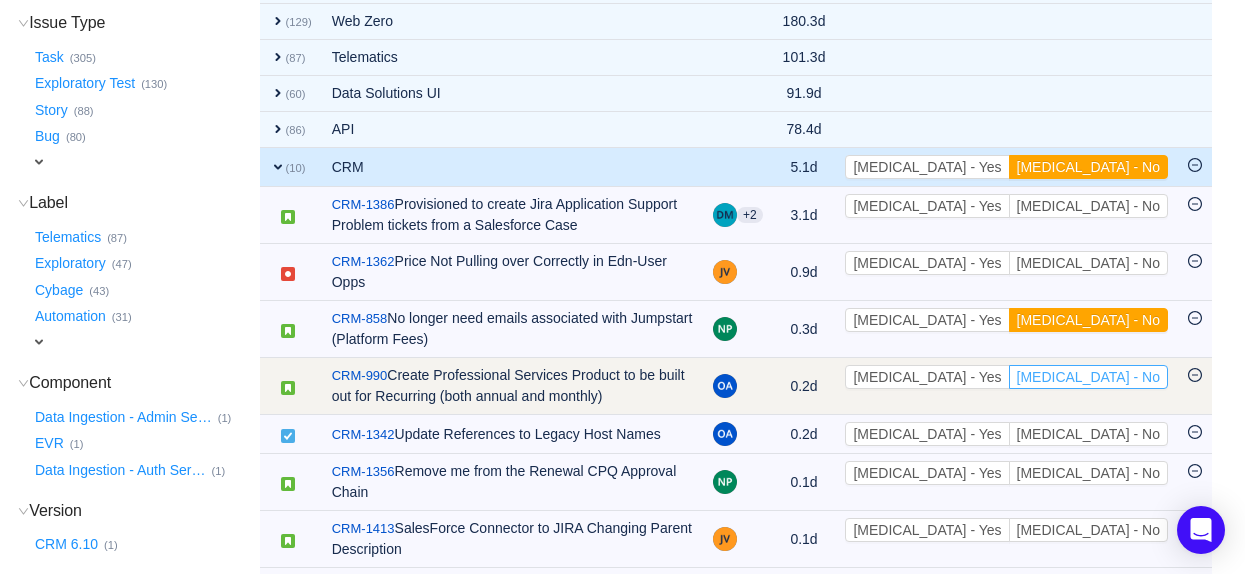 click on "[MEDICAL_DATA] - No" at bounding box center [1088, 377] 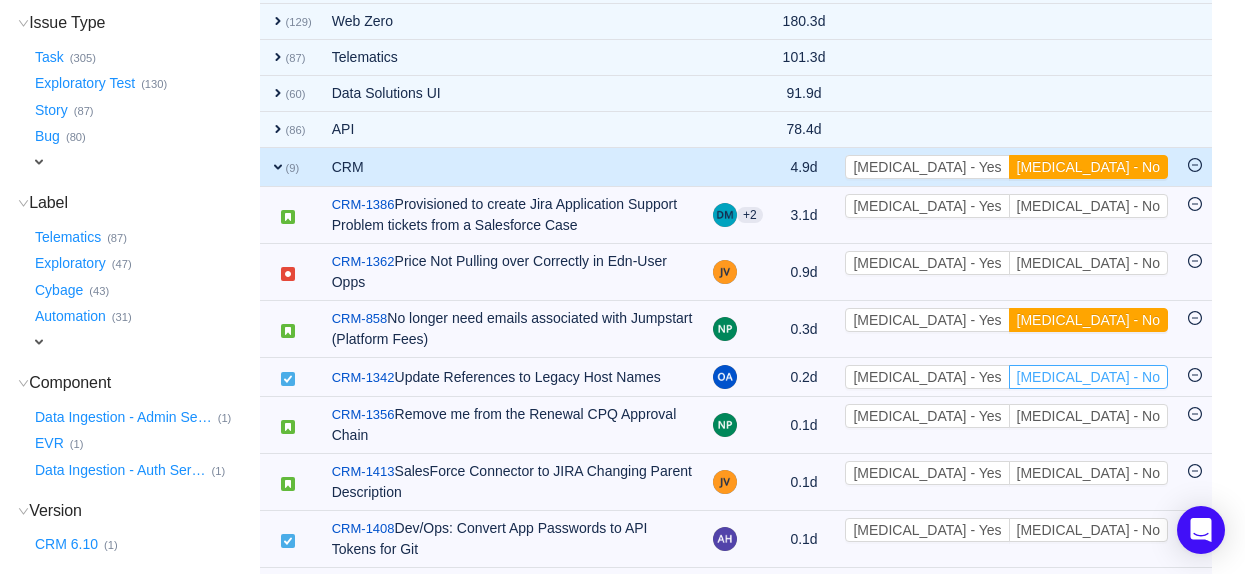 click on "[MEDICAL_DATA] - No" at bounding box center (1088, 377) 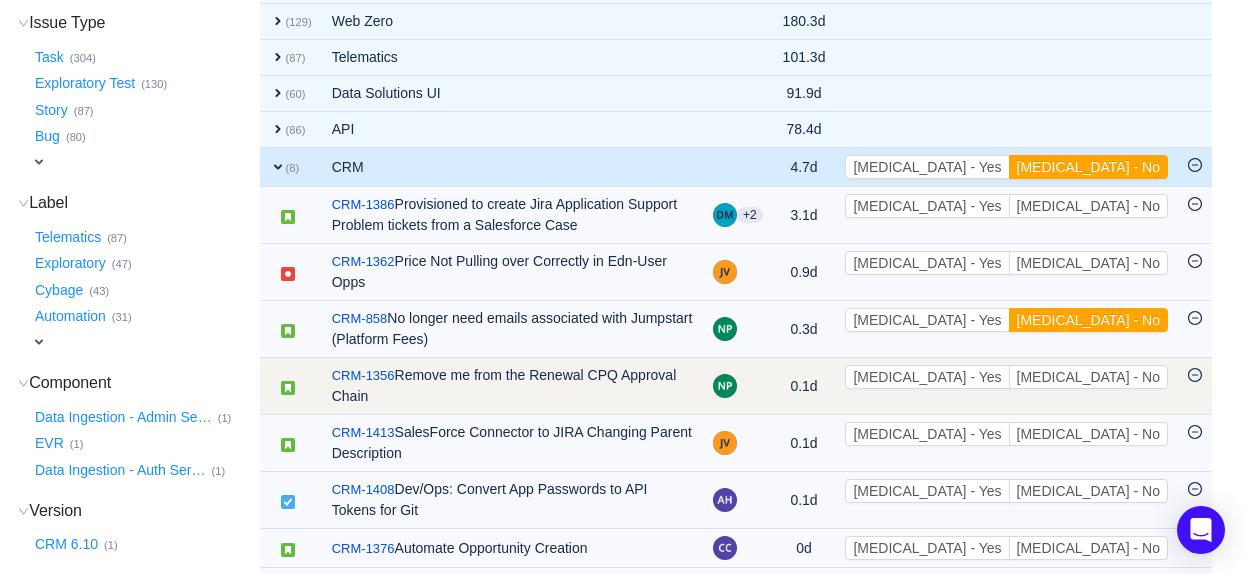 click on "[MEDICAL_DATA] - Yes [MEDICAL_DATA] - No Out of scope" at bounding box center (1006, 386) 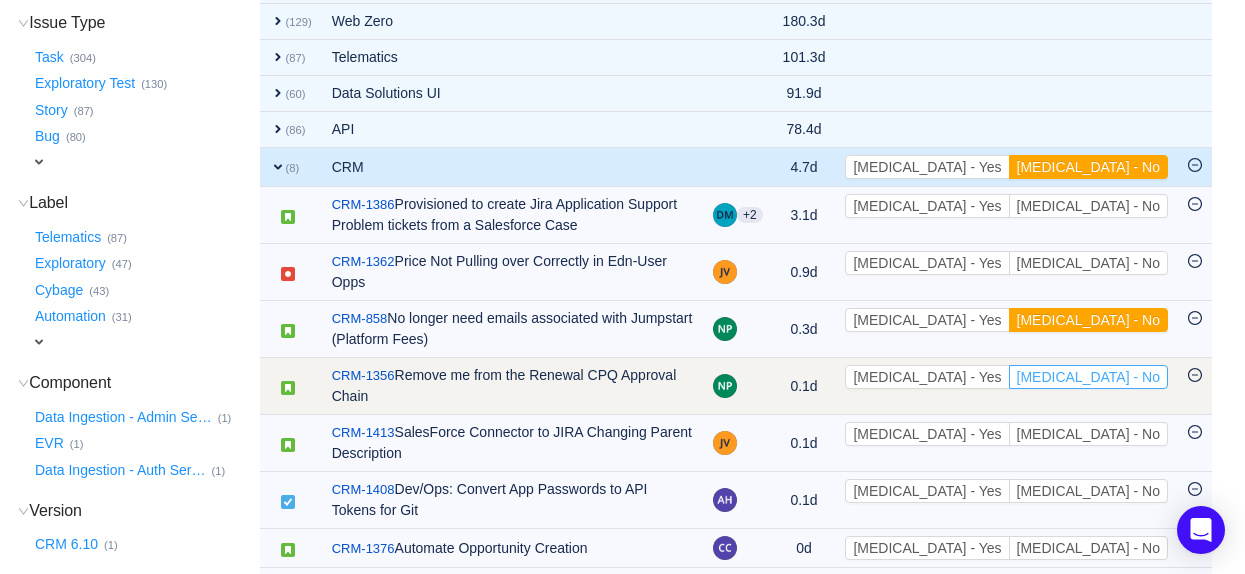 click on "[MEDICAL_DATA] - No" at bounding box center [1088, 377] 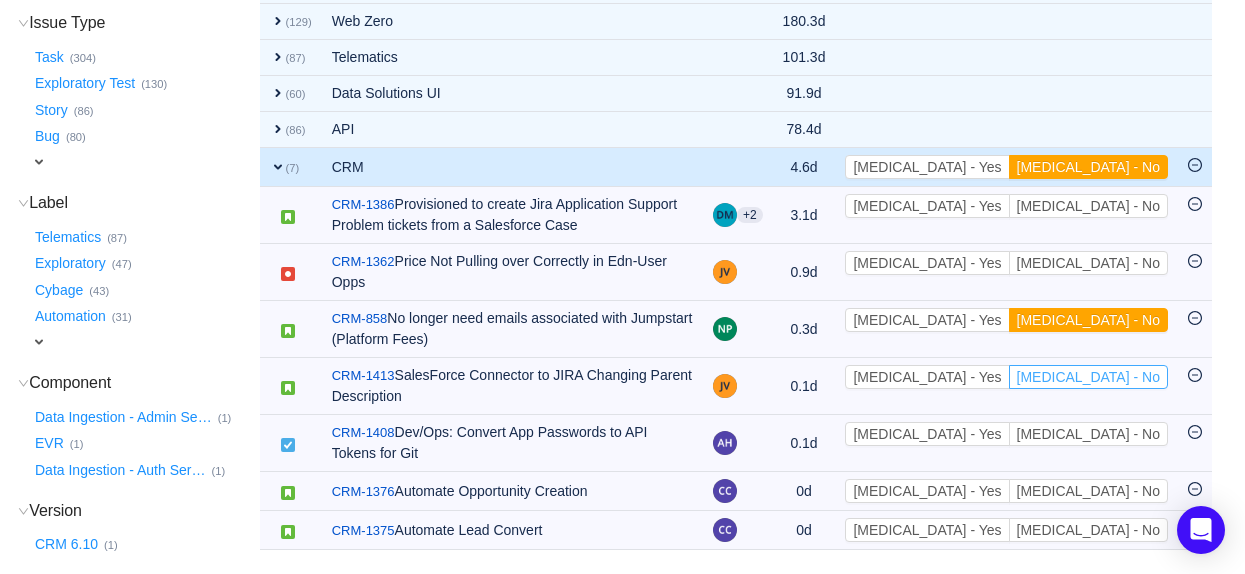 click on "[MEDICAL_DATA] - No" at bounding box center (1088, 377) 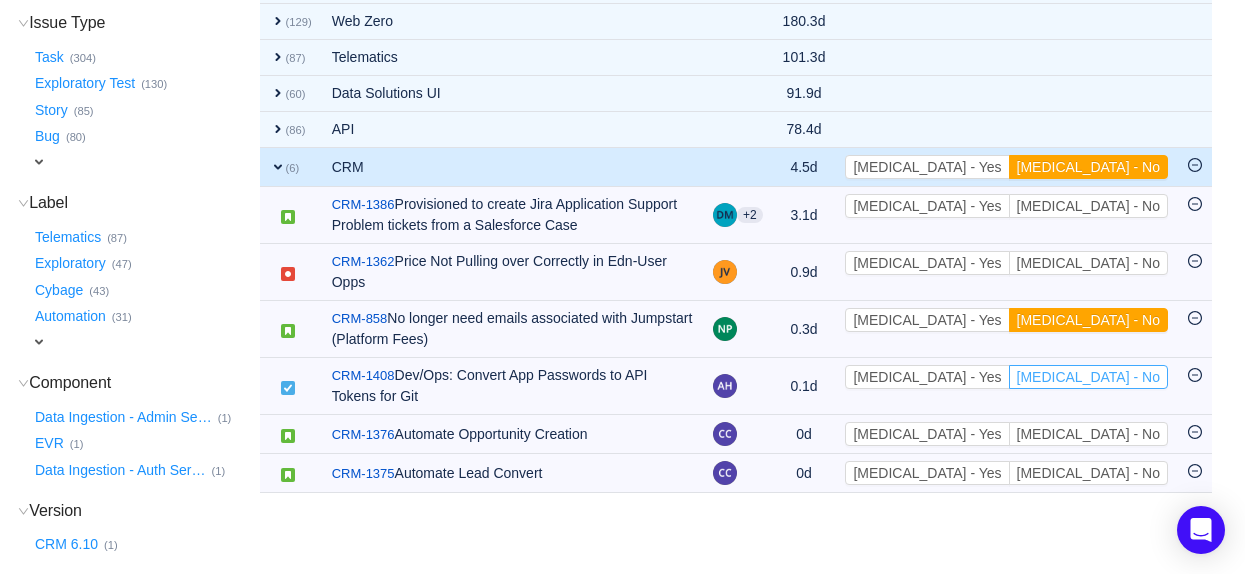 click on "[MEDICAL_DATA] - No" at bounding box center (1088, 377) 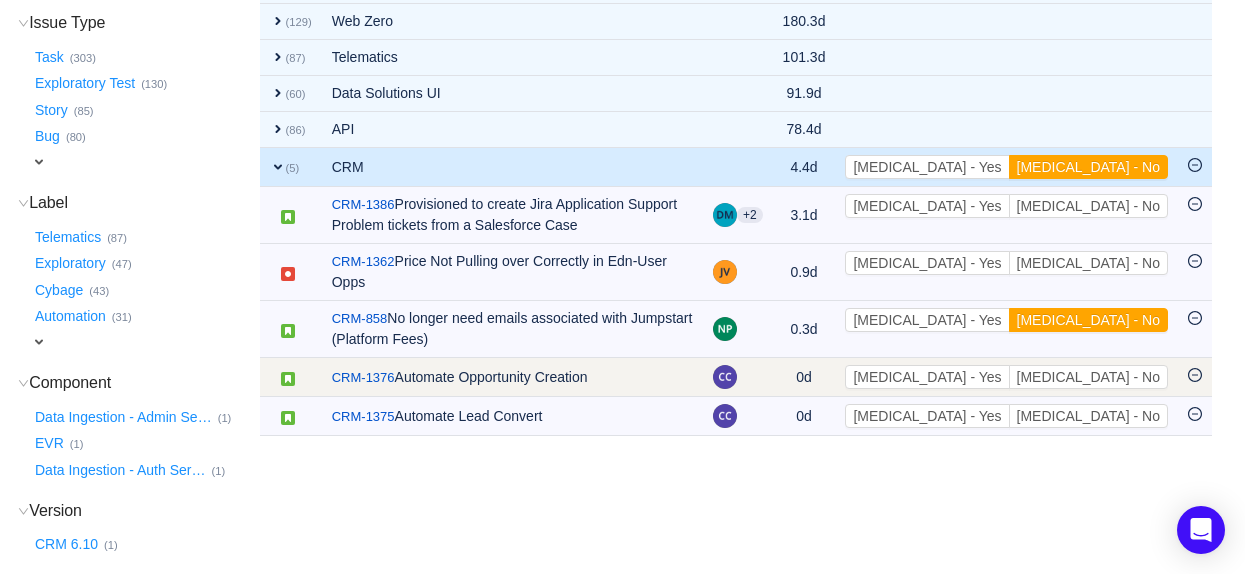 click on "[MEDICAL_DATA] - Yes [MEDICAL_DATA] - No Out of scope" at bounding box center (1006, 377) 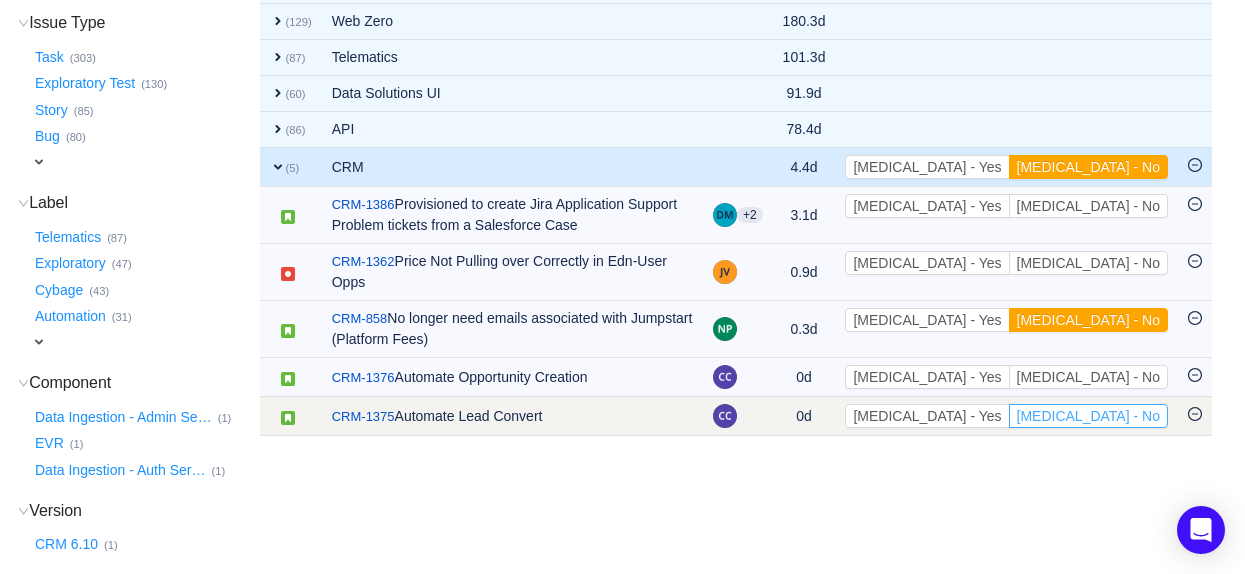 click on "[MEDICAL_DATA] - No" at bounding box center [1088, 416] 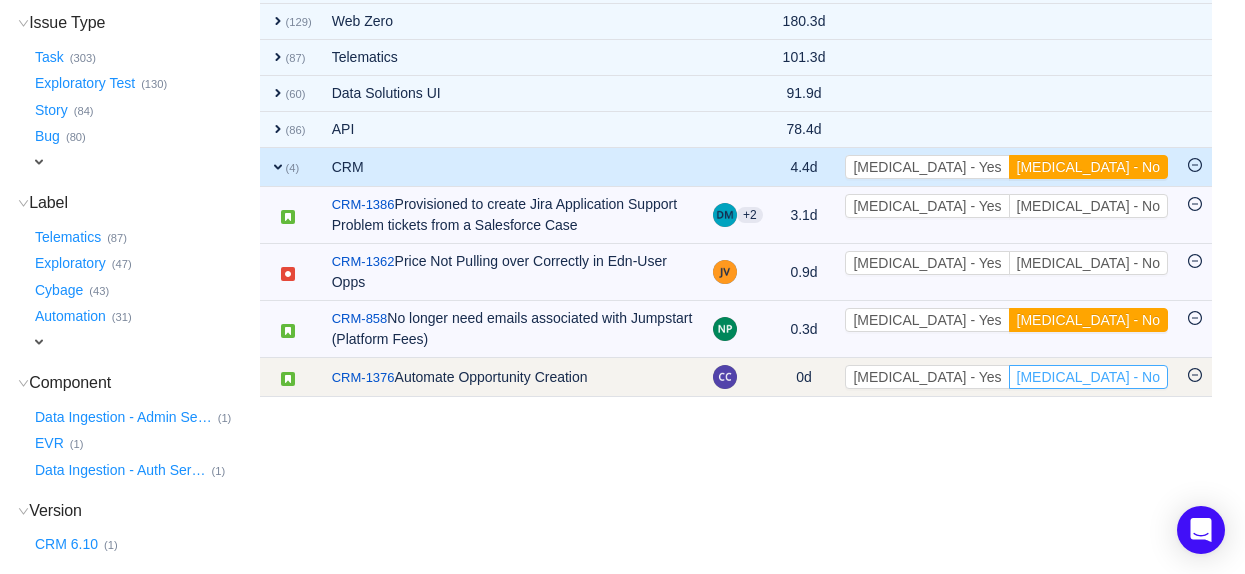 click on "[MEDICAL_DATA] - No" at bounding box center (1088, 377) 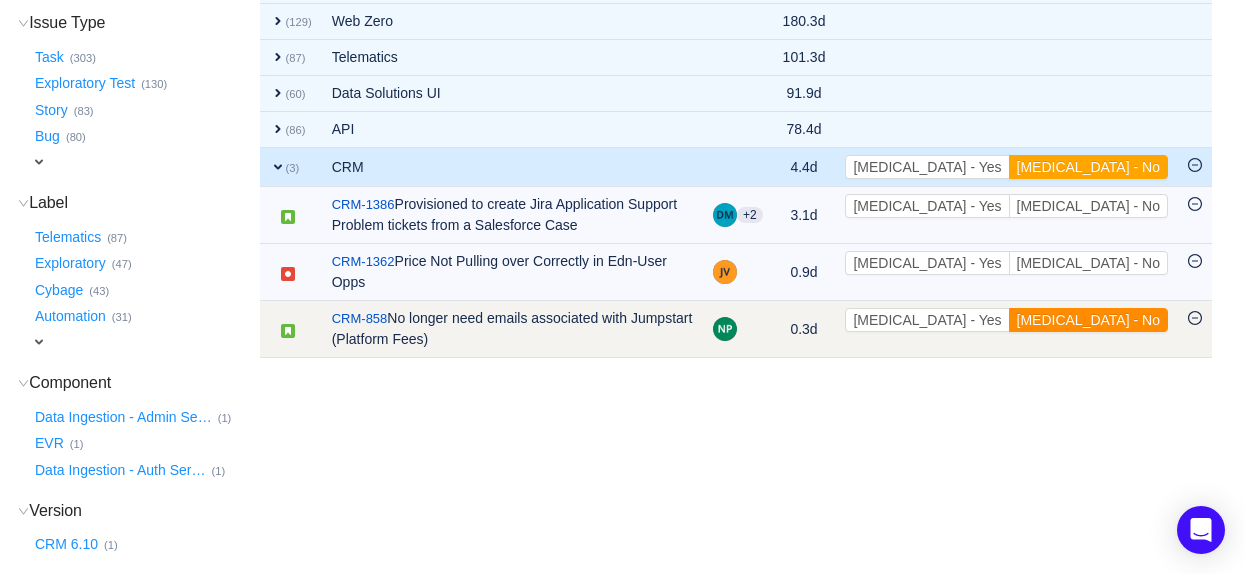 click on "[MEDICAL_DATA] - No" at bounding box center (1088, 320) 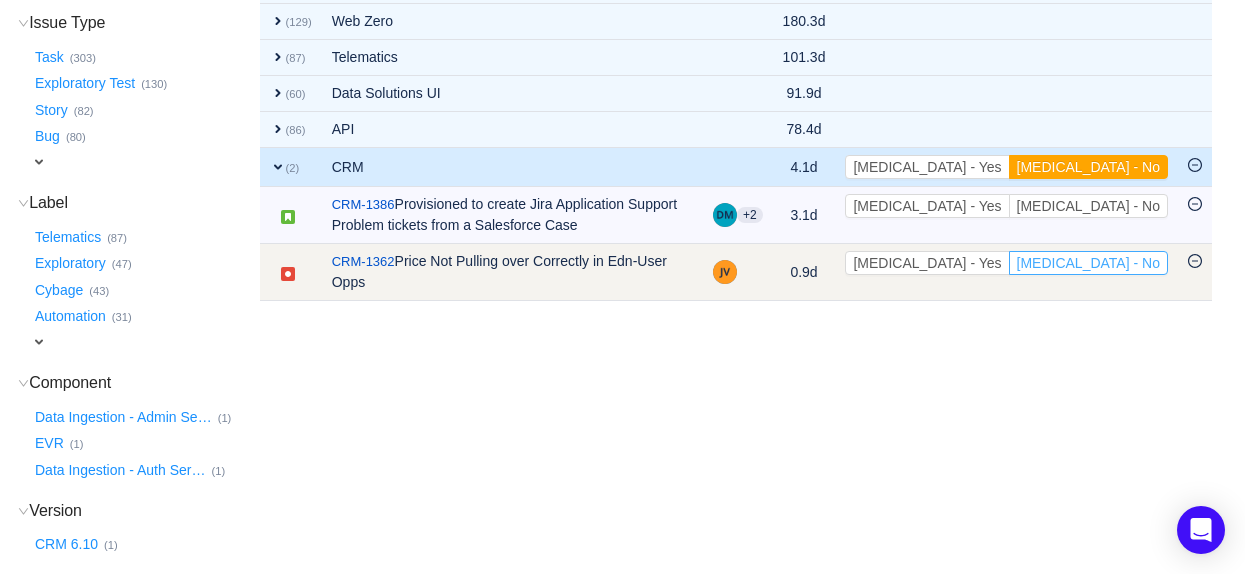 click on "[MEDICAL_DATA] - No" at bounding box center (1088, 263) 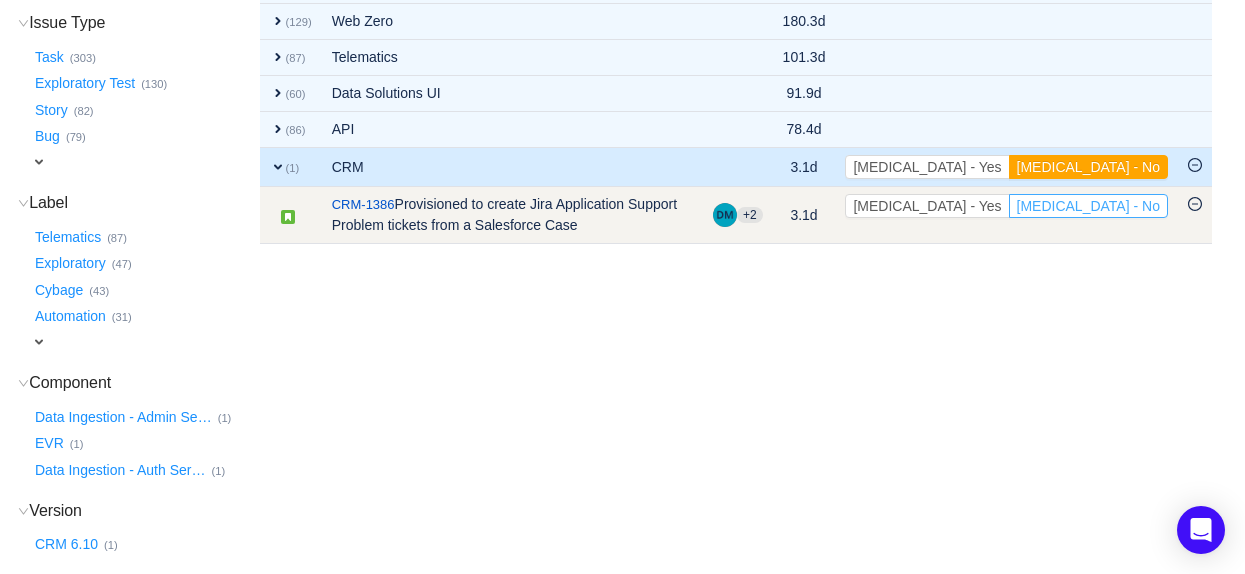 click on "[MEDICAL_DATA] - No" at bounding box center [1088, 206] 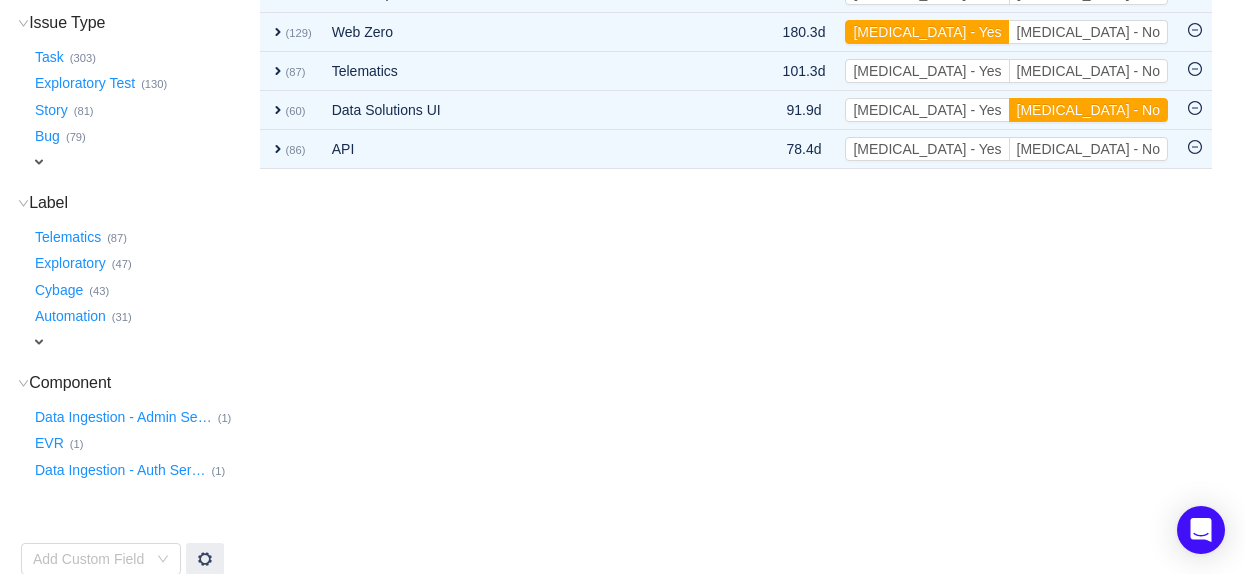 scroll, scrollTop: 403, scrollLeft: 0, axis: vertical 